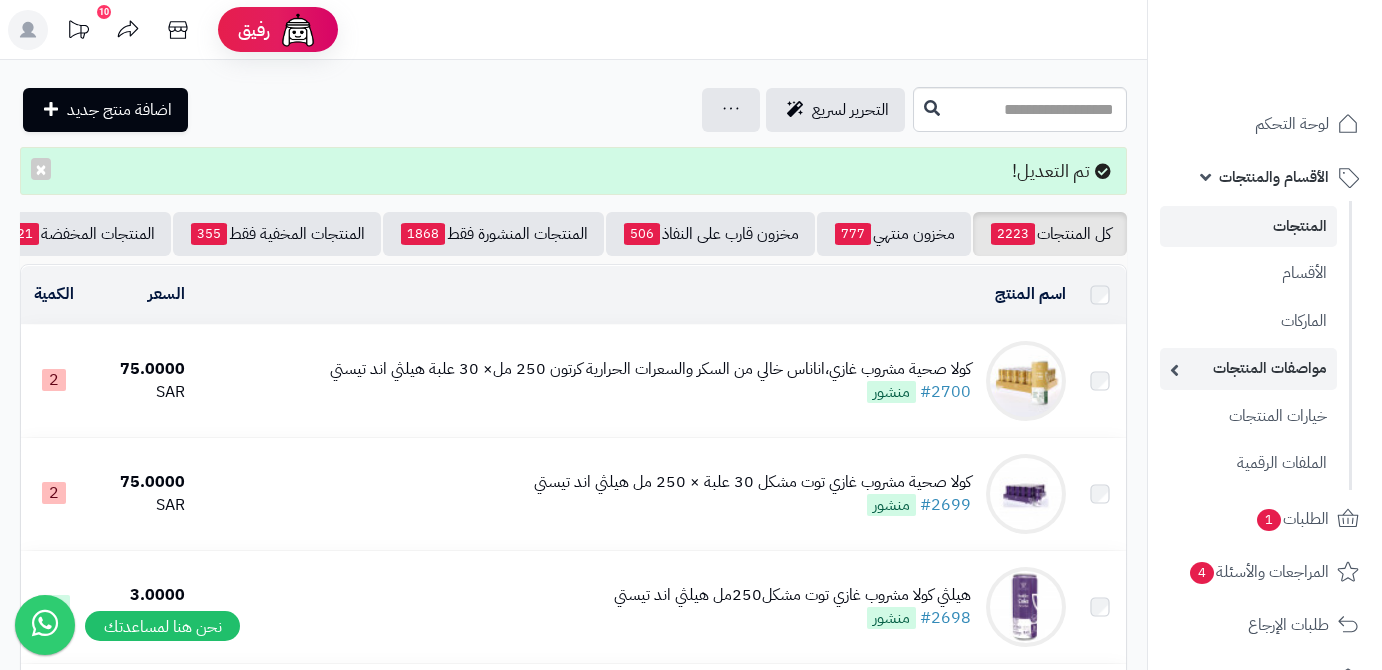 scroll, scrollTop: 0, scrollLeft: 0, axis: both 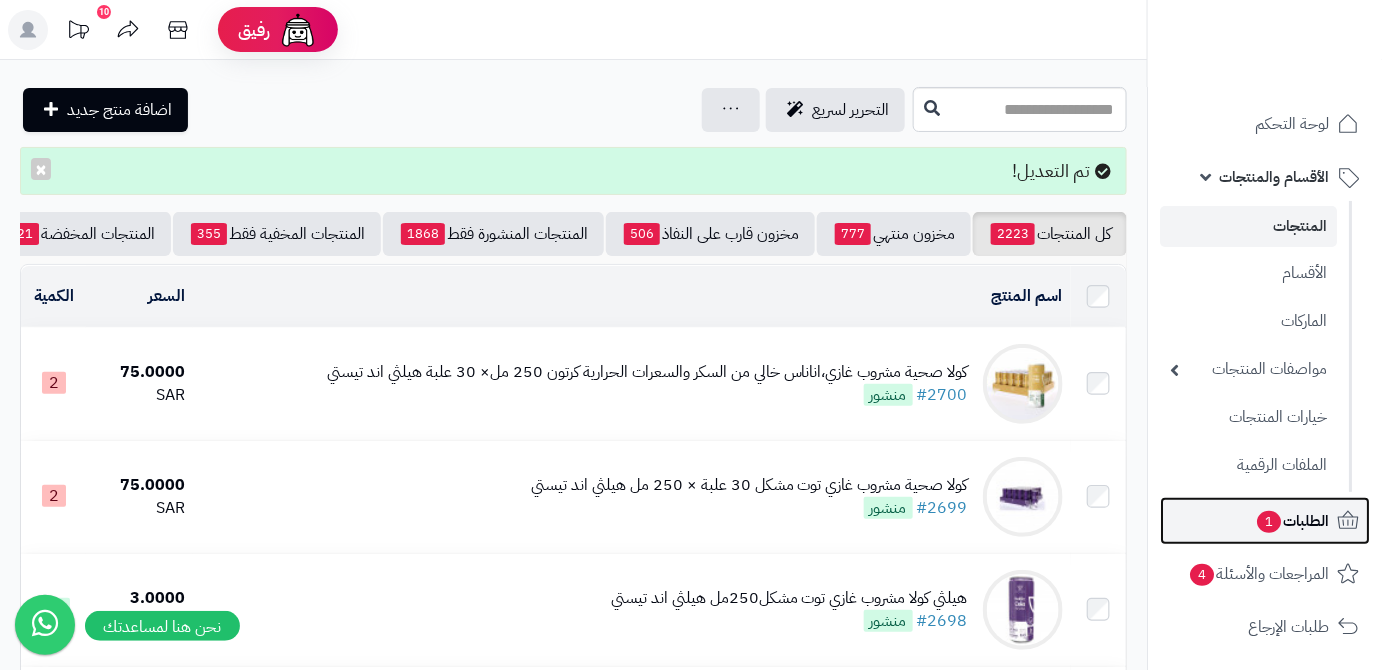 click on "الطلبات  1" at bounding box center (1265, 521) 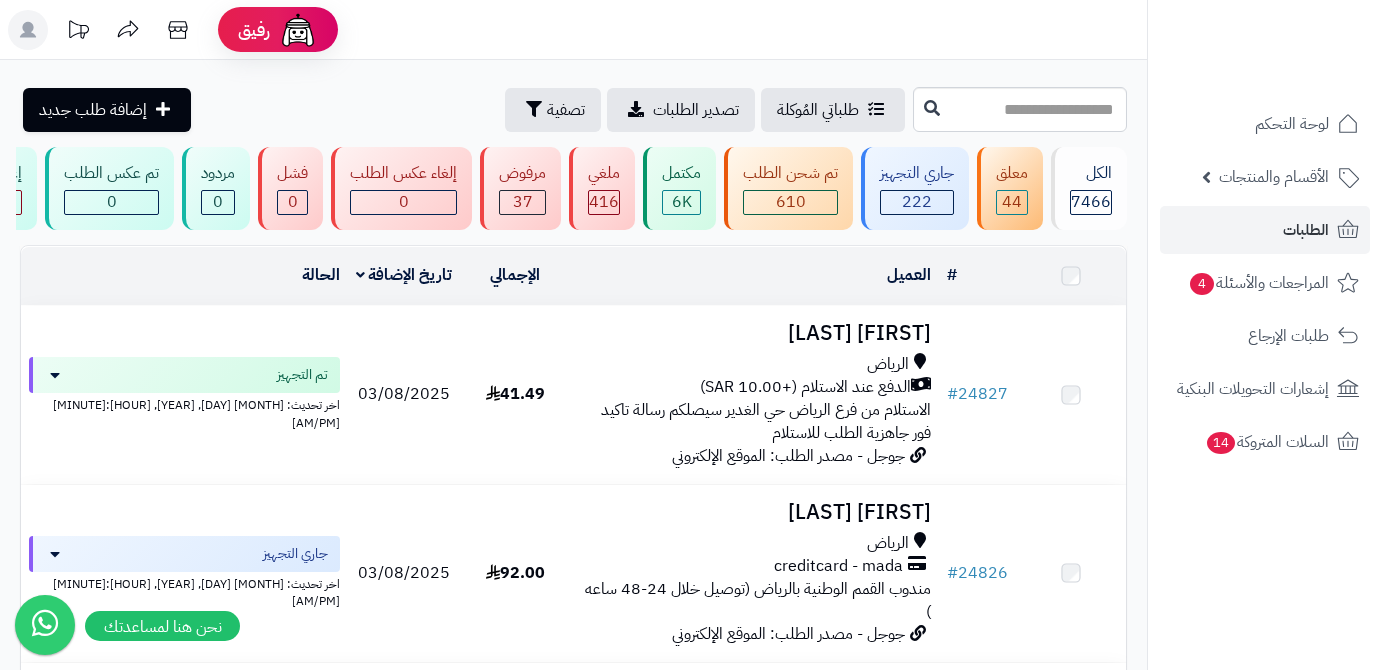 scroll, scrollTop: 0, scrollLeft: 0, axis: both 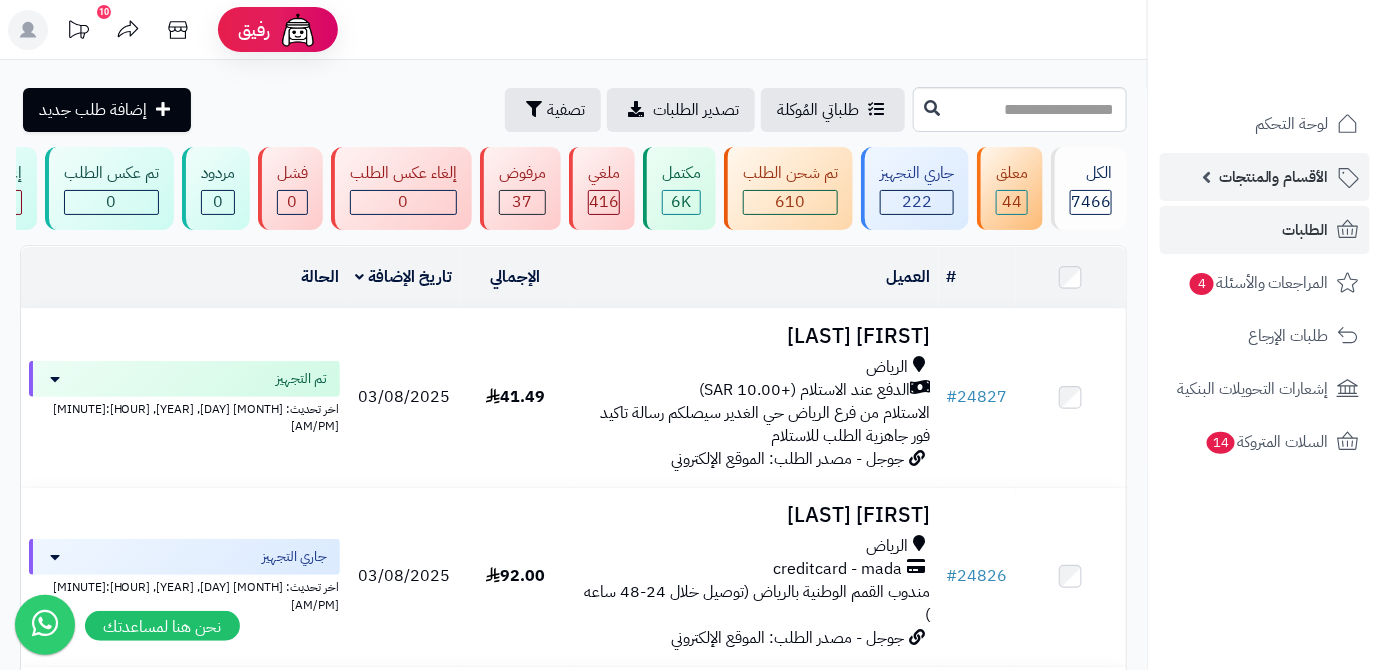 click on "الأقسام والمنتجات" at bounding box center [1265, 177] 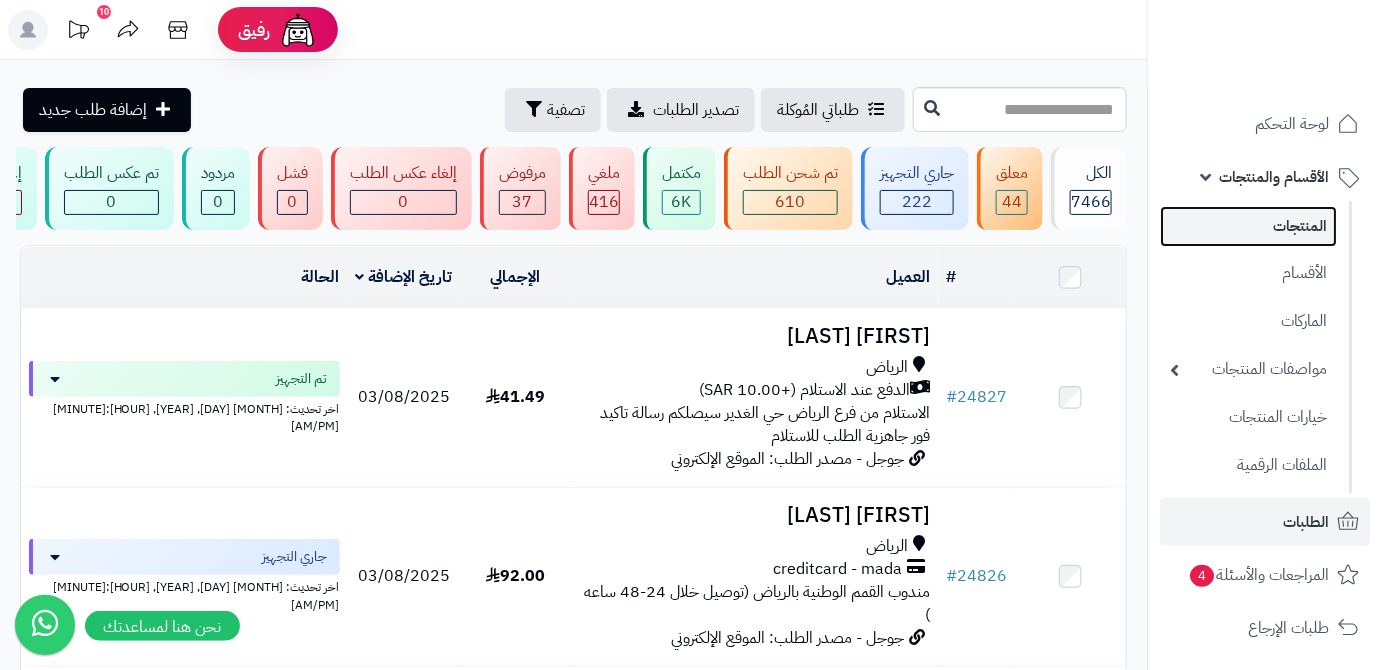 click on "المنتجات" at bounding box center [1248, 226] 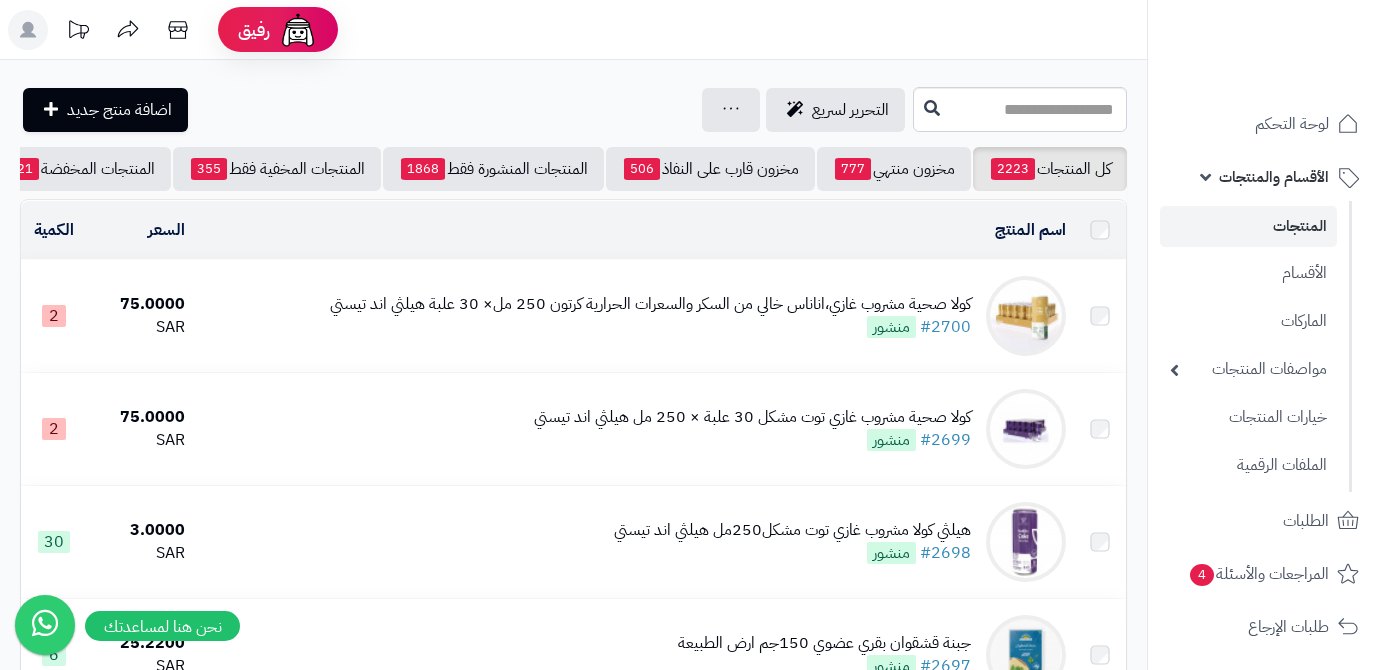 scroll, scrollTop: 0, scrollLeft: 0, axis: both 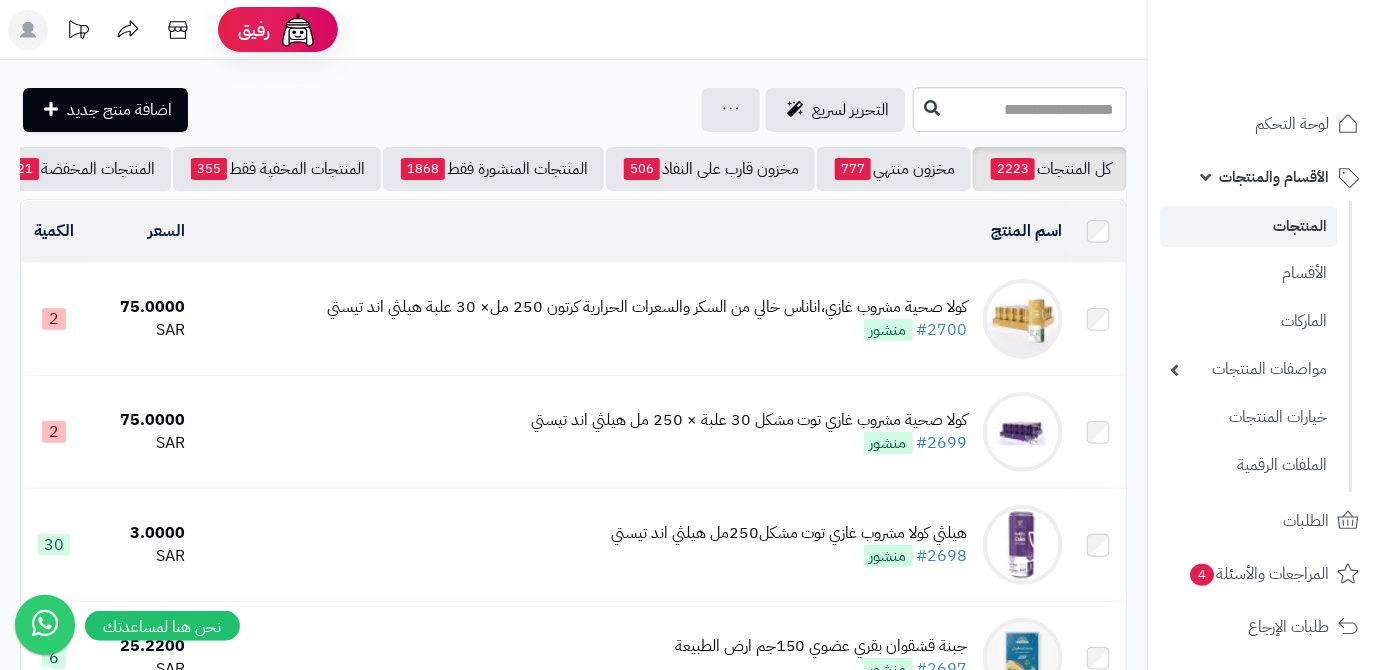 click on "كل المنتجات
2223
مخزون منتهي
777
مخزون قارب على النفاذ
506
المنتجات المنشورة فقط
1868
المنتجات المخفية فقط
355
المنتجات المخفضة
21
تصفية المنتجات
اسم المنتج المحدد:  0
نسخ
حذف                             السعر                          الكمية
كولا صحية مشروب غازي،اناناس خالي من السكر والسعرات الحرارية كرتون  250 مل× 30 علبة   هيلثي اند تيستي
#2700
منشور
75.0000 SAR                          2
كولا صحية  مشروب غازي توت مشكل 30 علبة × 250 مل هيلثي اند تيستي
#2699
منشور
75.0000 SAR                          2
30" at bounding box center (573, 1909) 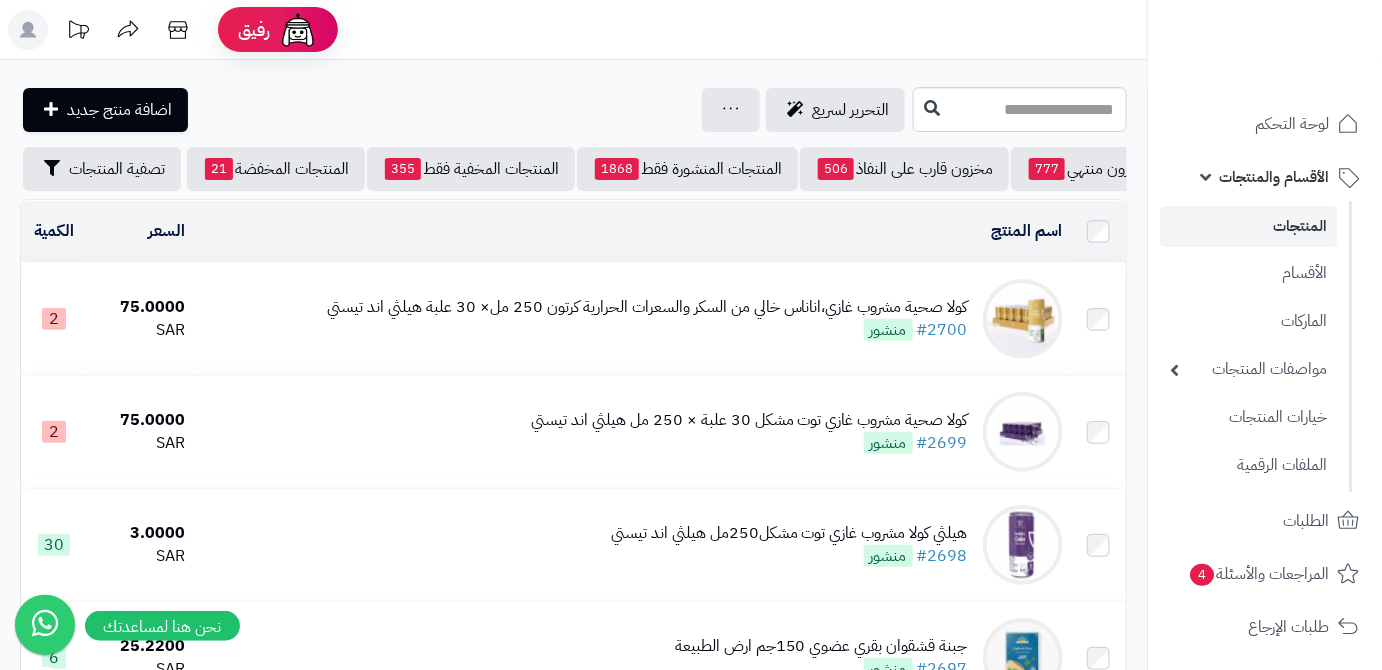 scroll, scrollTop: 0, scrollLeft: -211, axis: horizontal 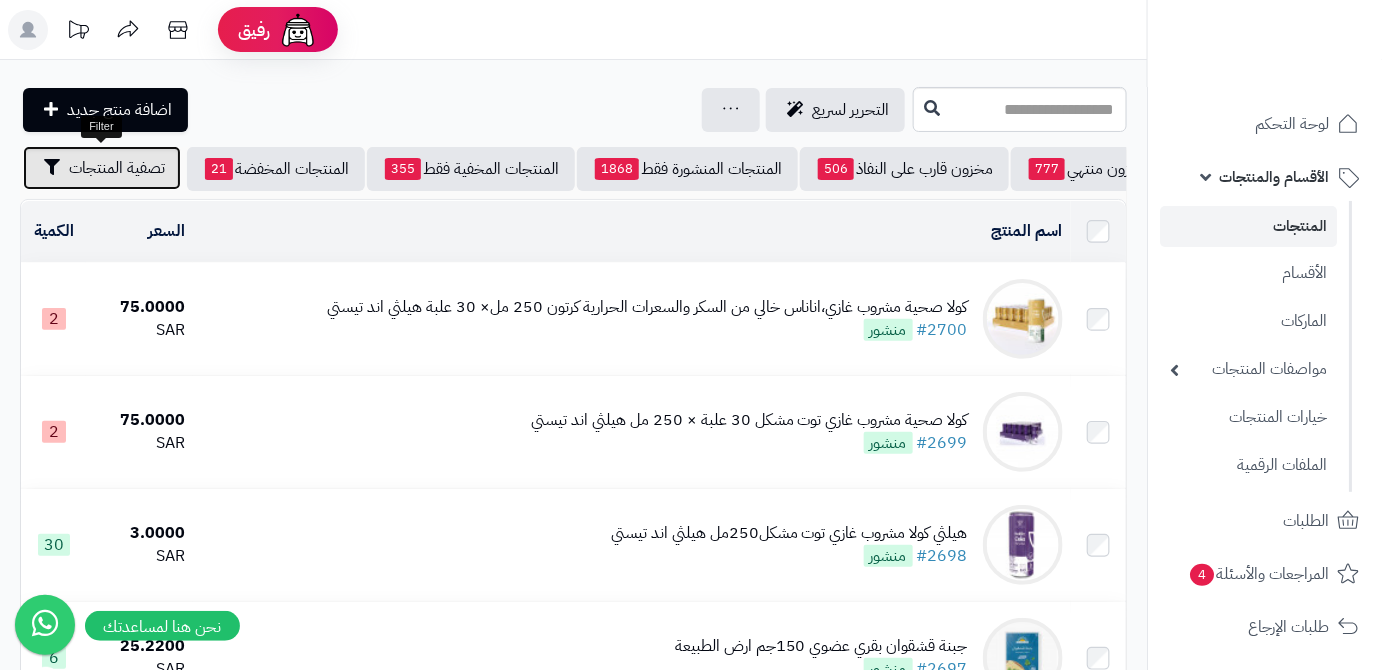 click on "تصفية المنتجات" at bounding box center (102, 168) 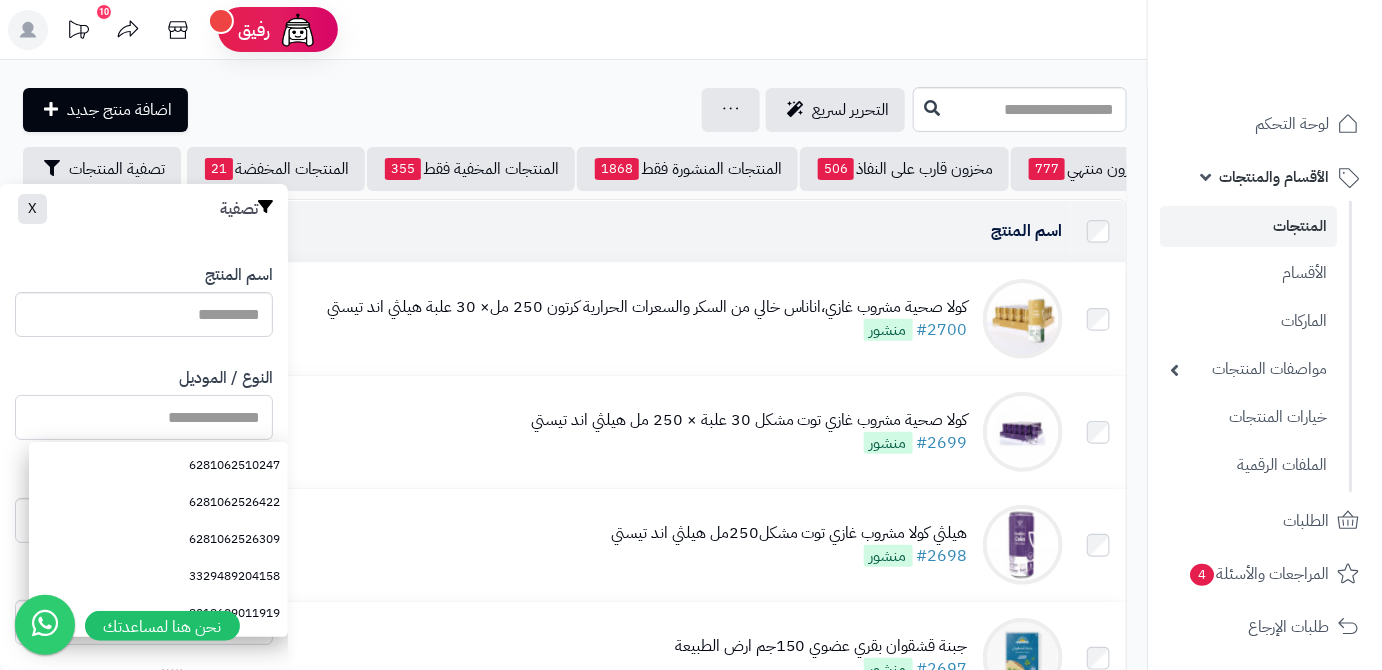 paste on "**********" 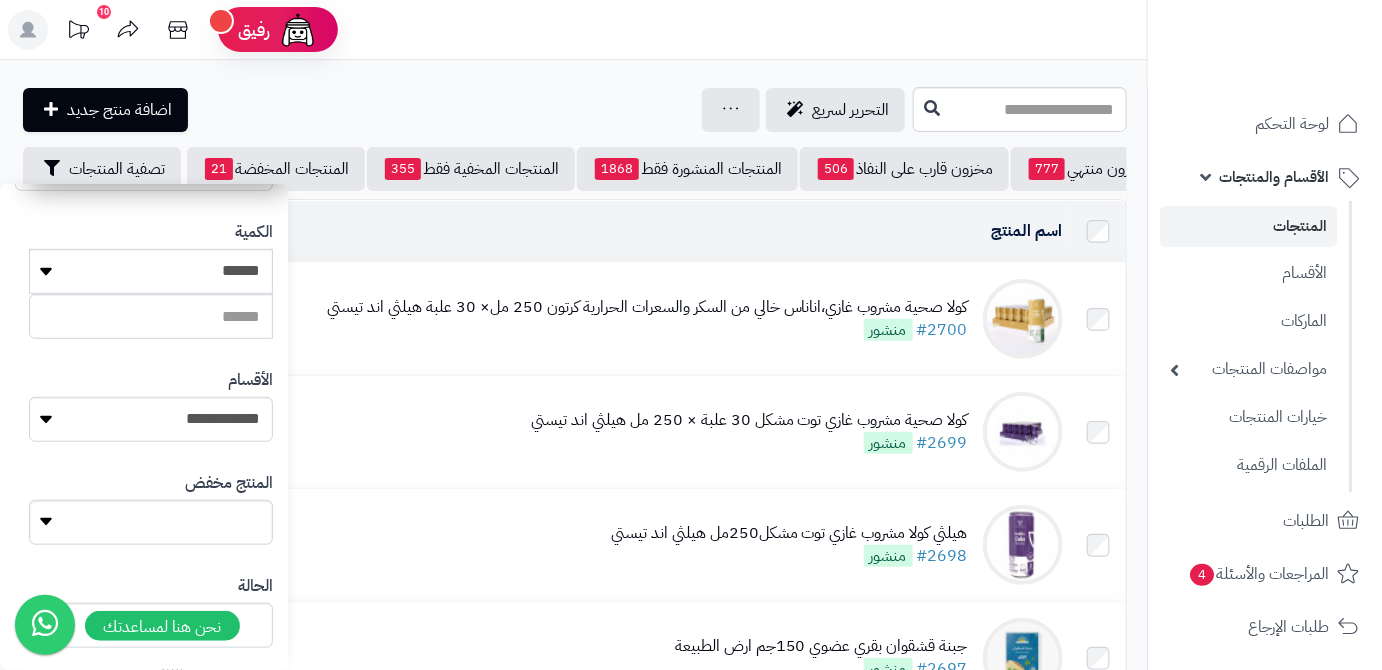 scroll, scrollTop: 552, scrollLeft: 0, axis: vertical 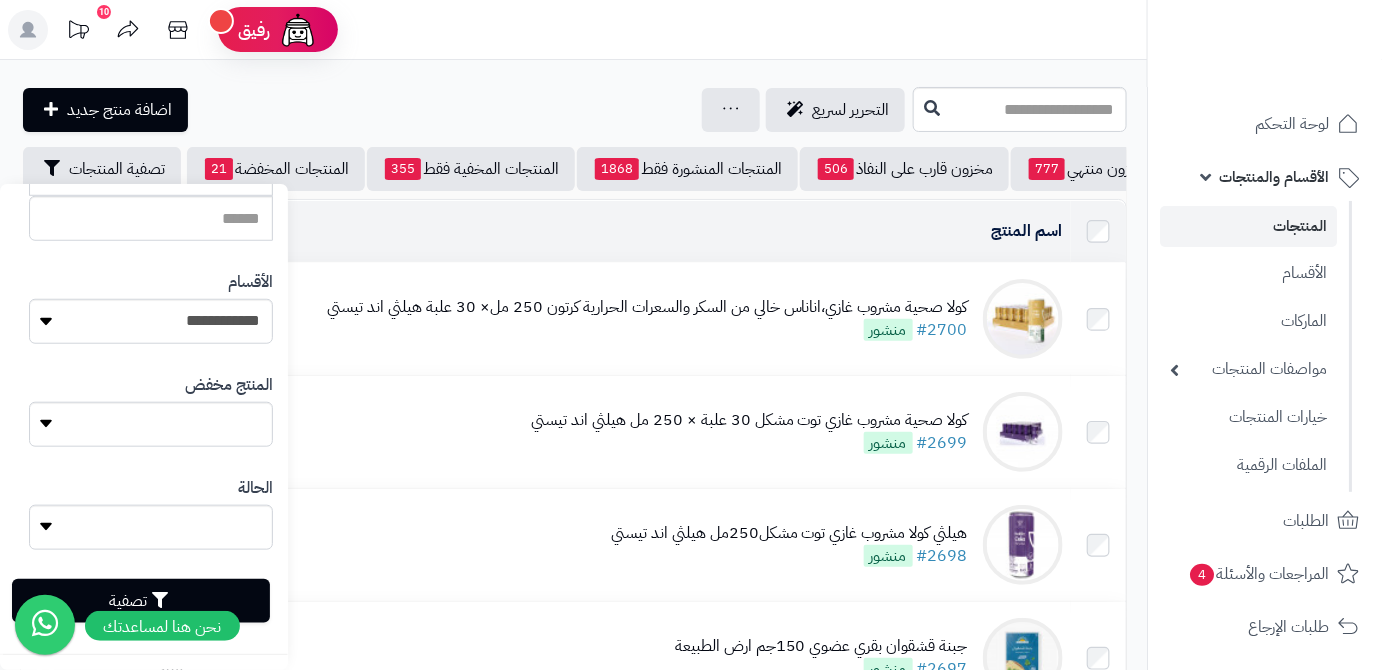 type on "**********" 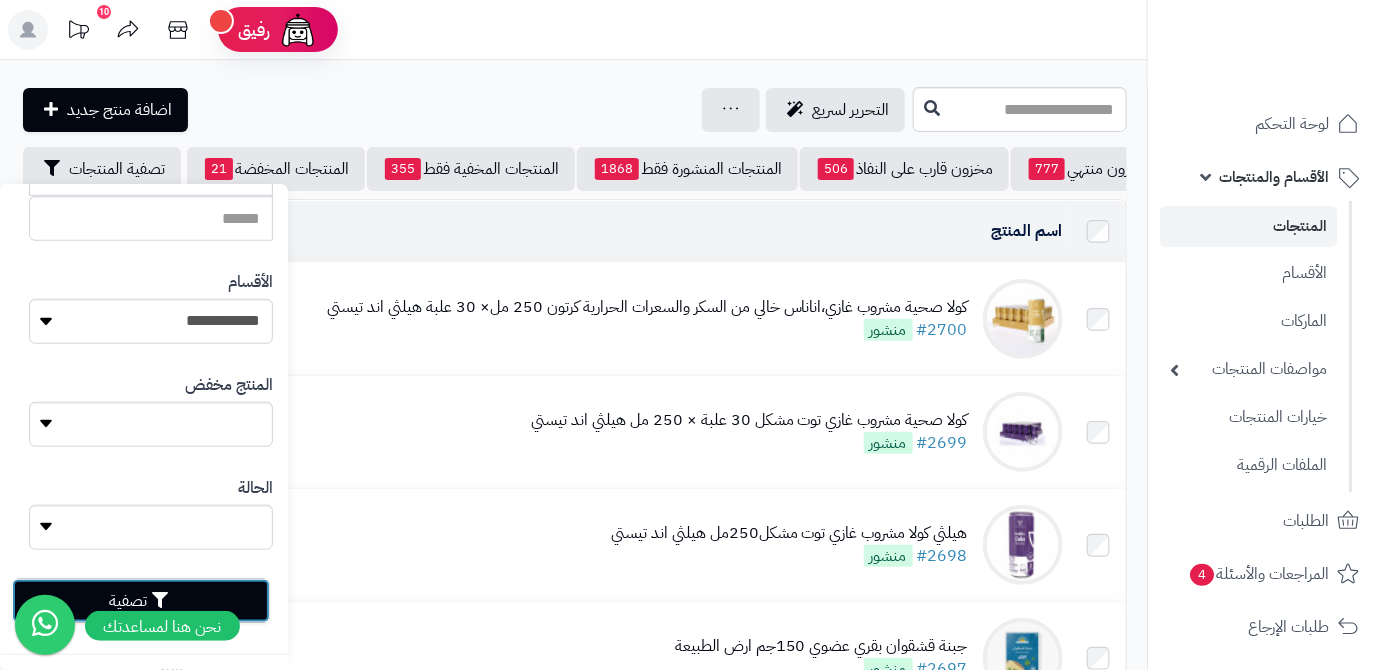 click on "تصفية" at bounding box center (141, 601) 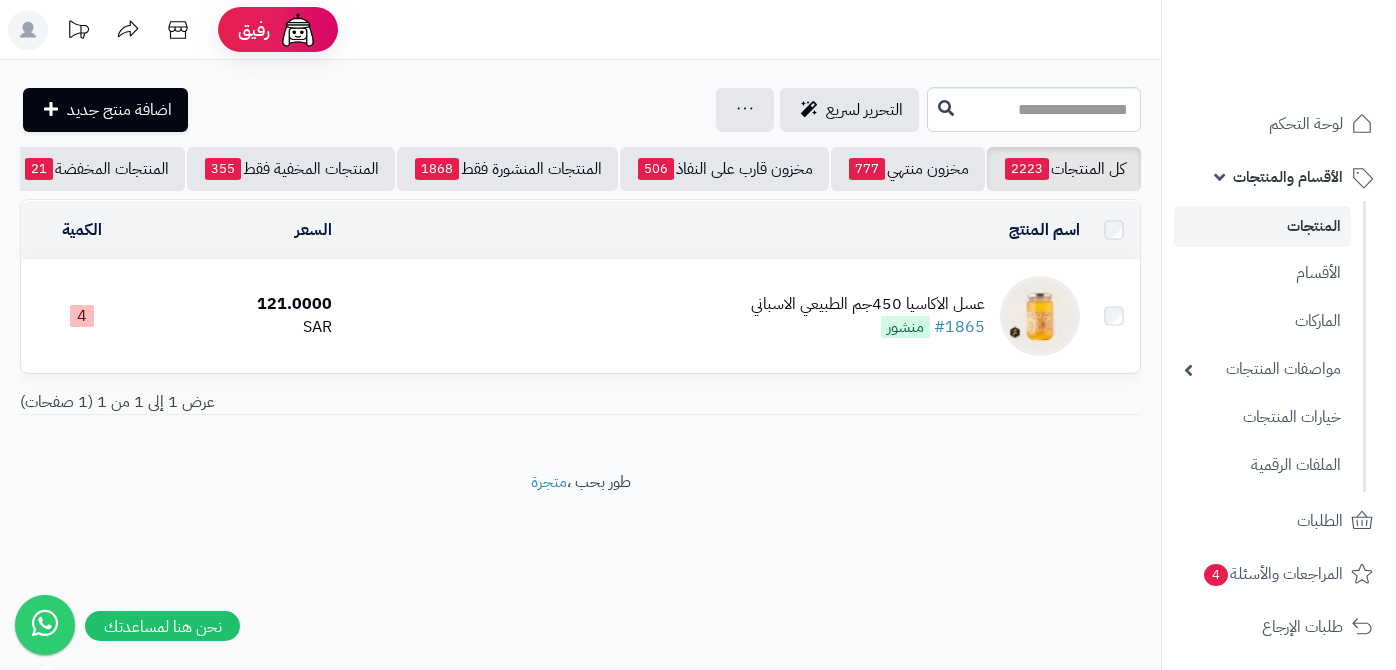 scroll, scrollTop: 0, scrollLeft: 0, axis: both 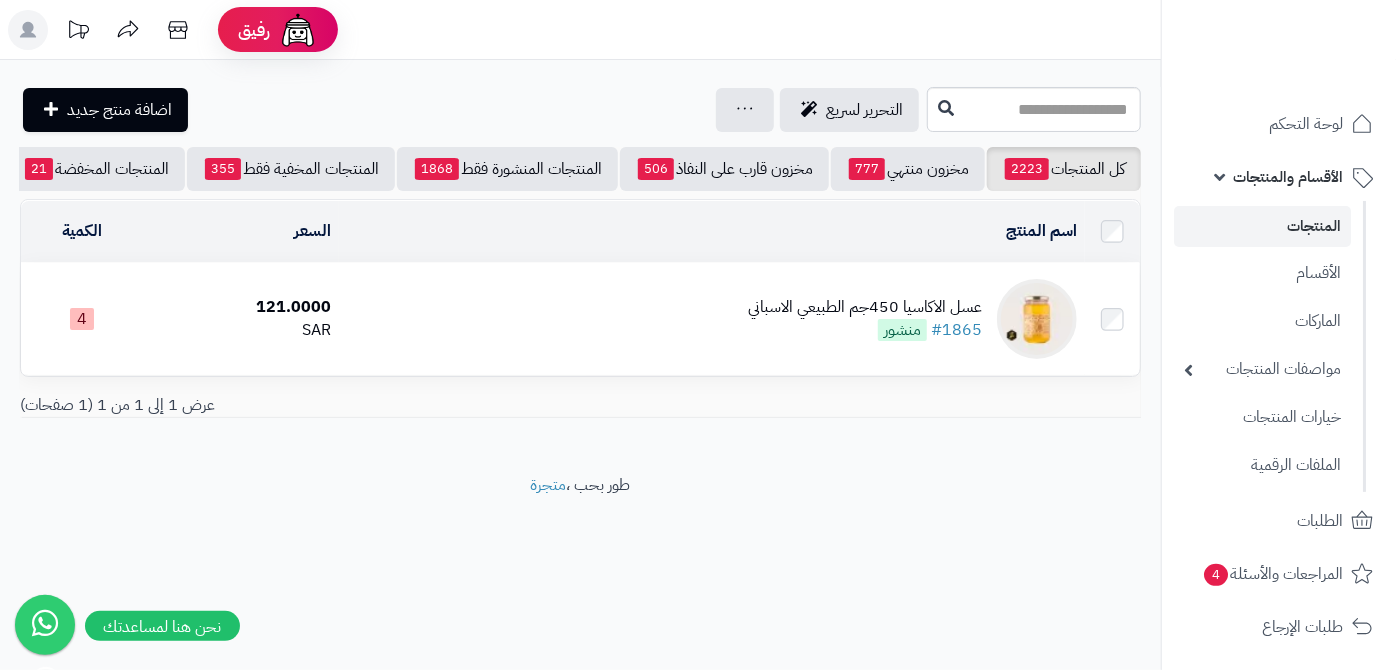click on "عسل الاكاسيا 450جم الطبيعي الاسباني" at bounding box center (865, 307) 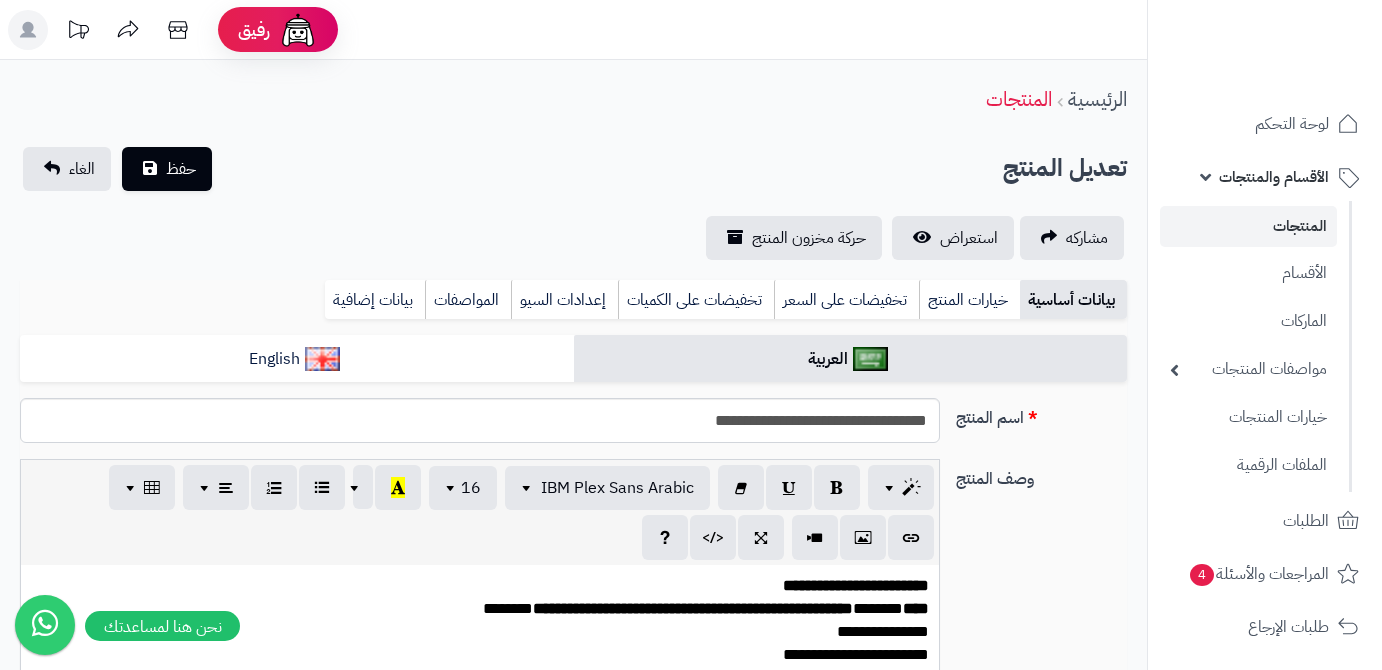 type on "******" 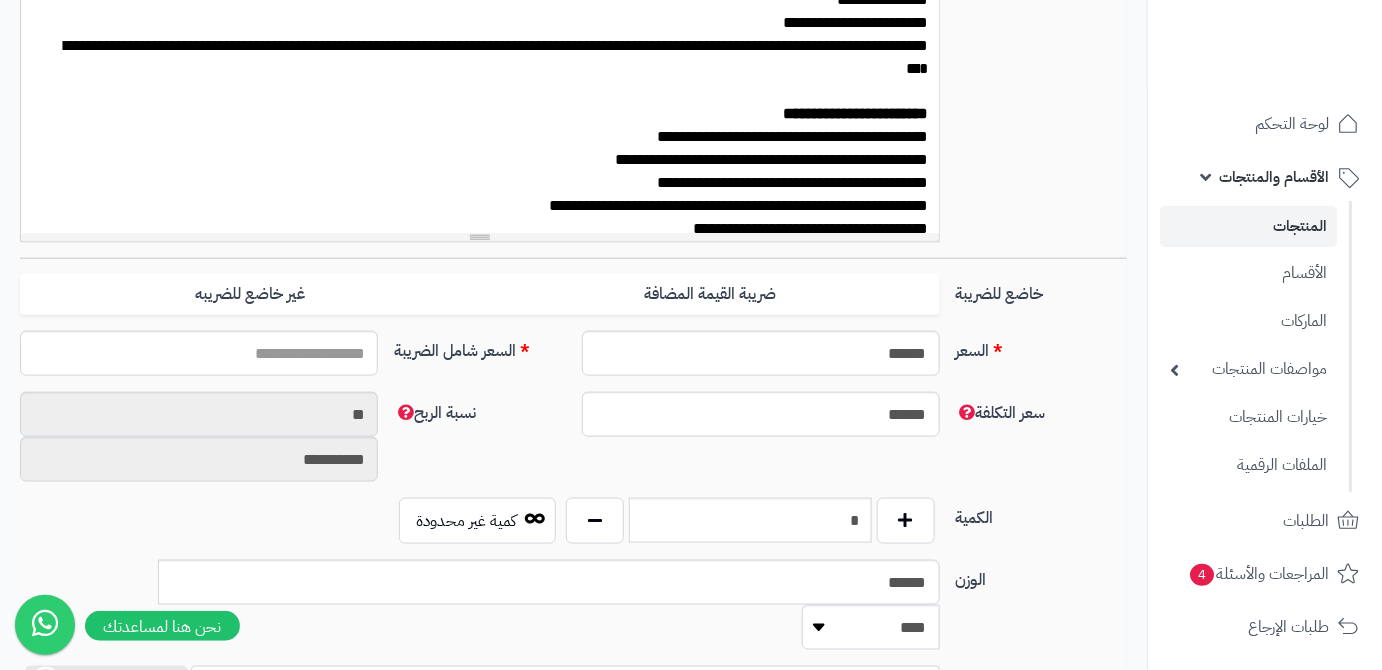 type on "******" 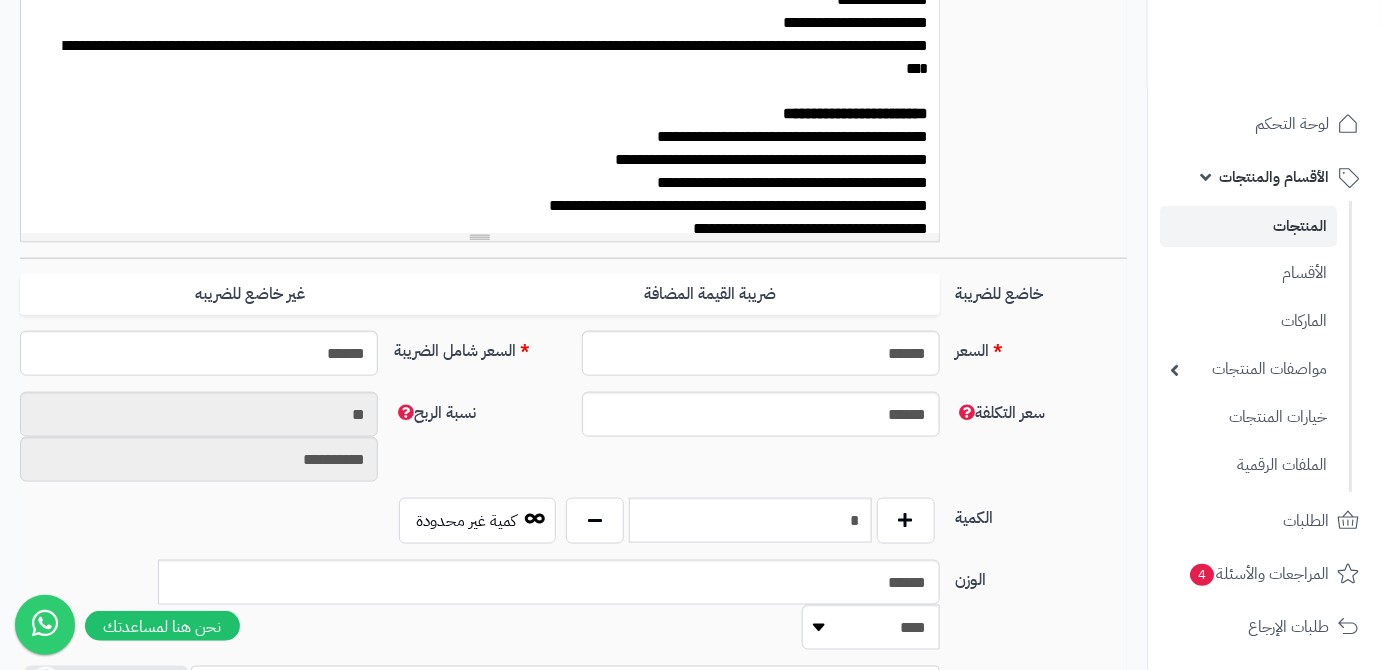 scroll, scrollTop: 636, scrollLeft: 0, axis: vertical 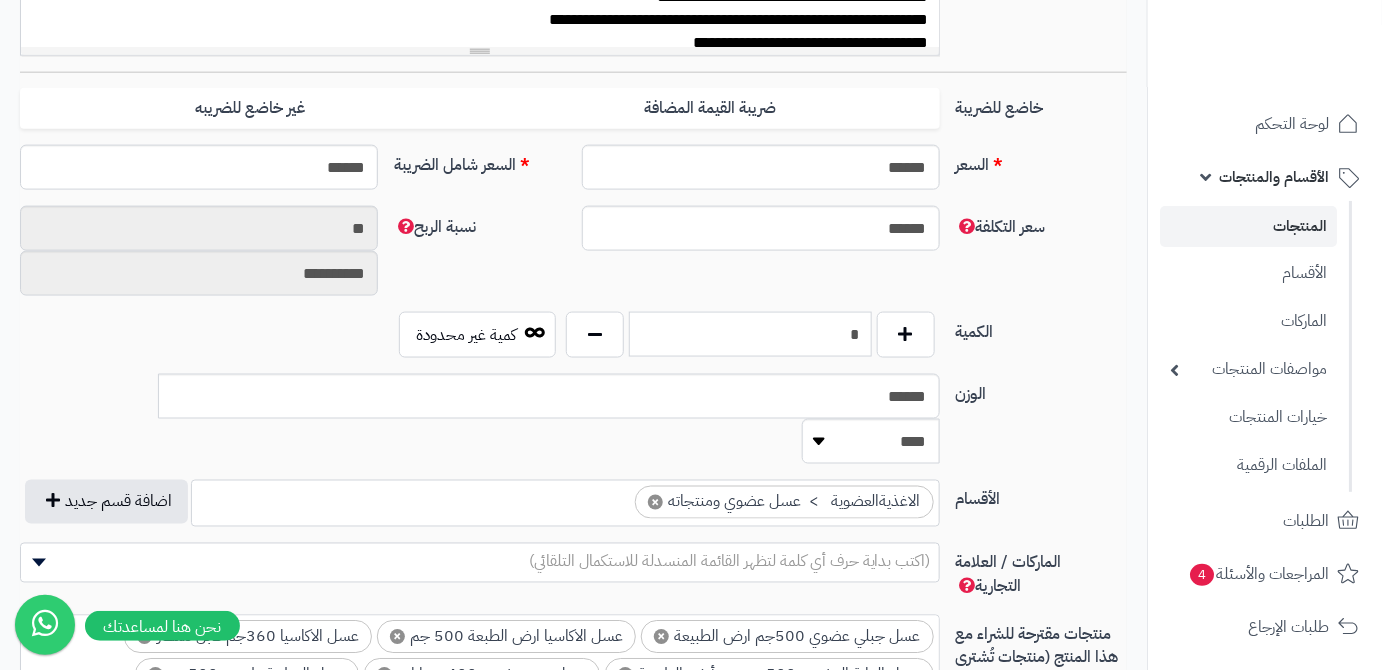 click on "*" at bounding box center [750, 334] 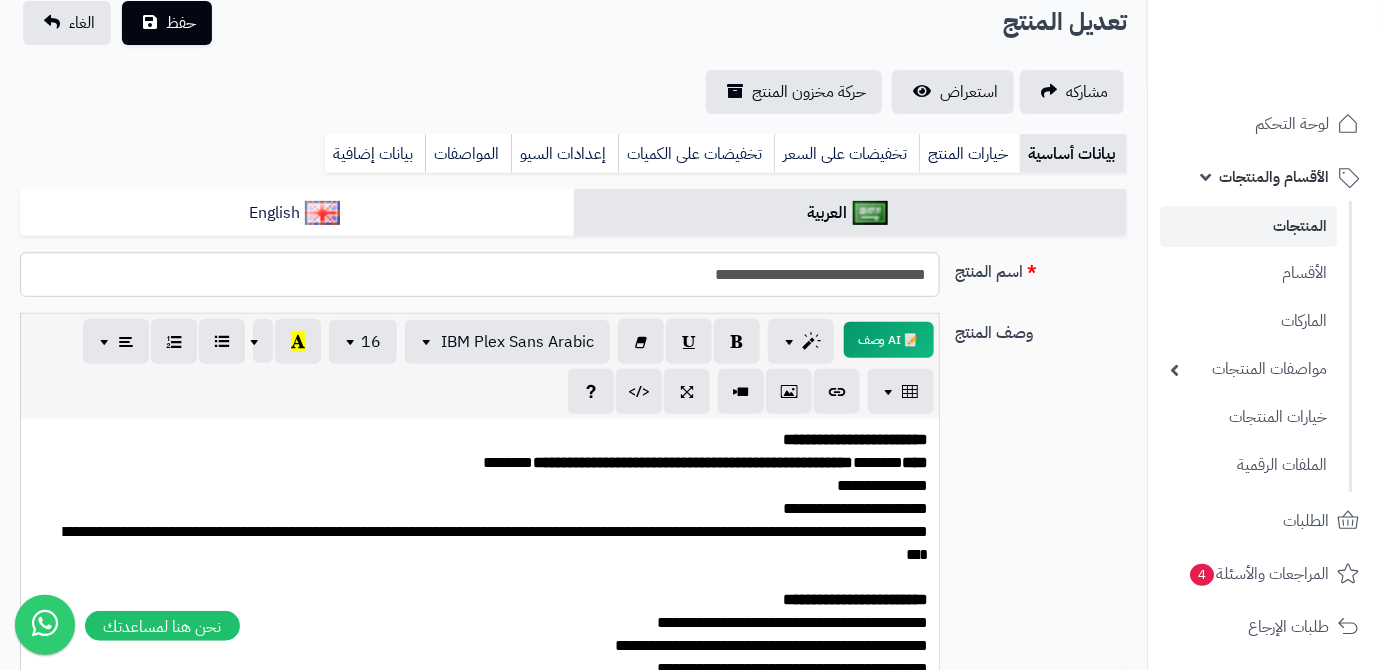 scroll, scrollTop: 0, scrollLeft: 0, axis: both 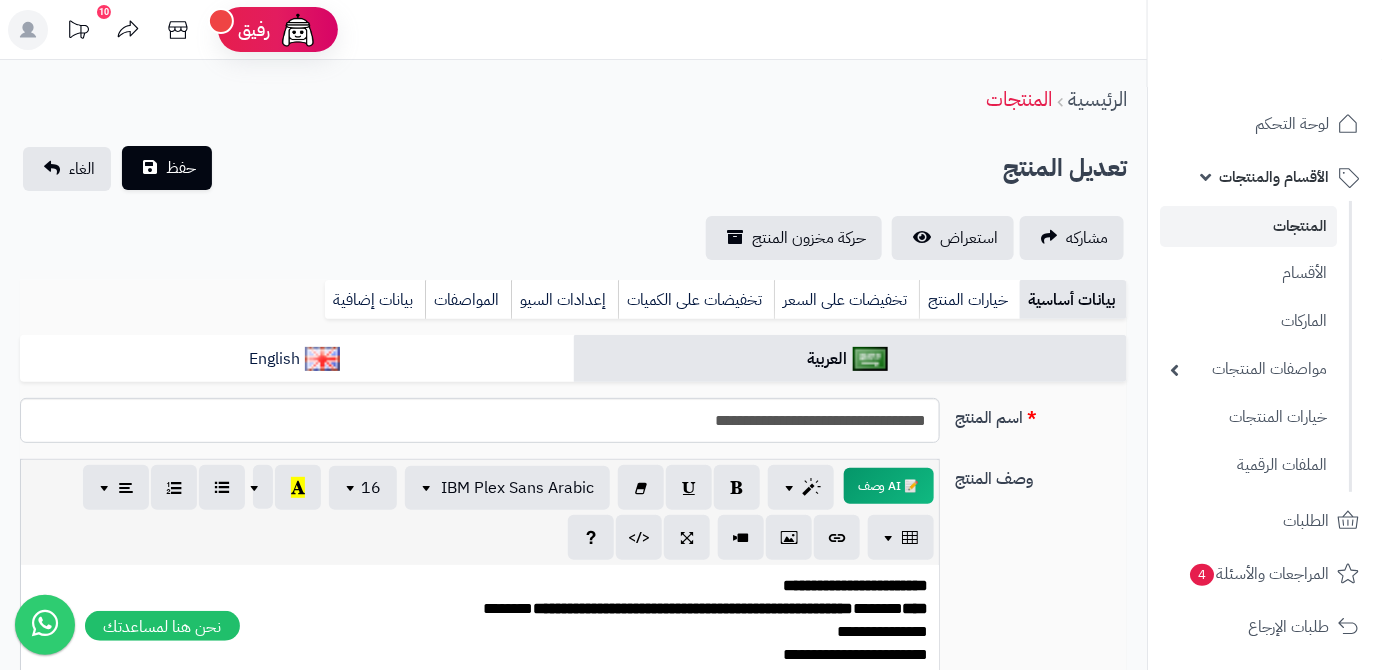 type on "*" 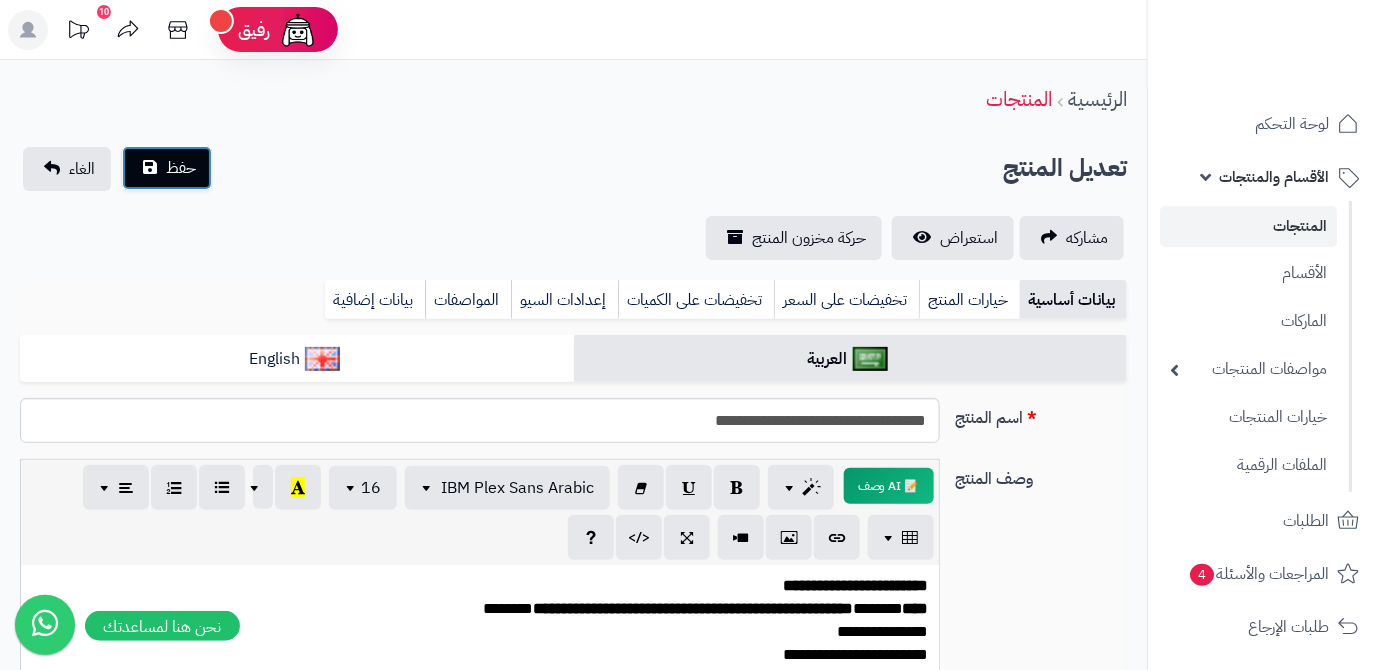 click on "حفظ" at bounding box center (167, 168) 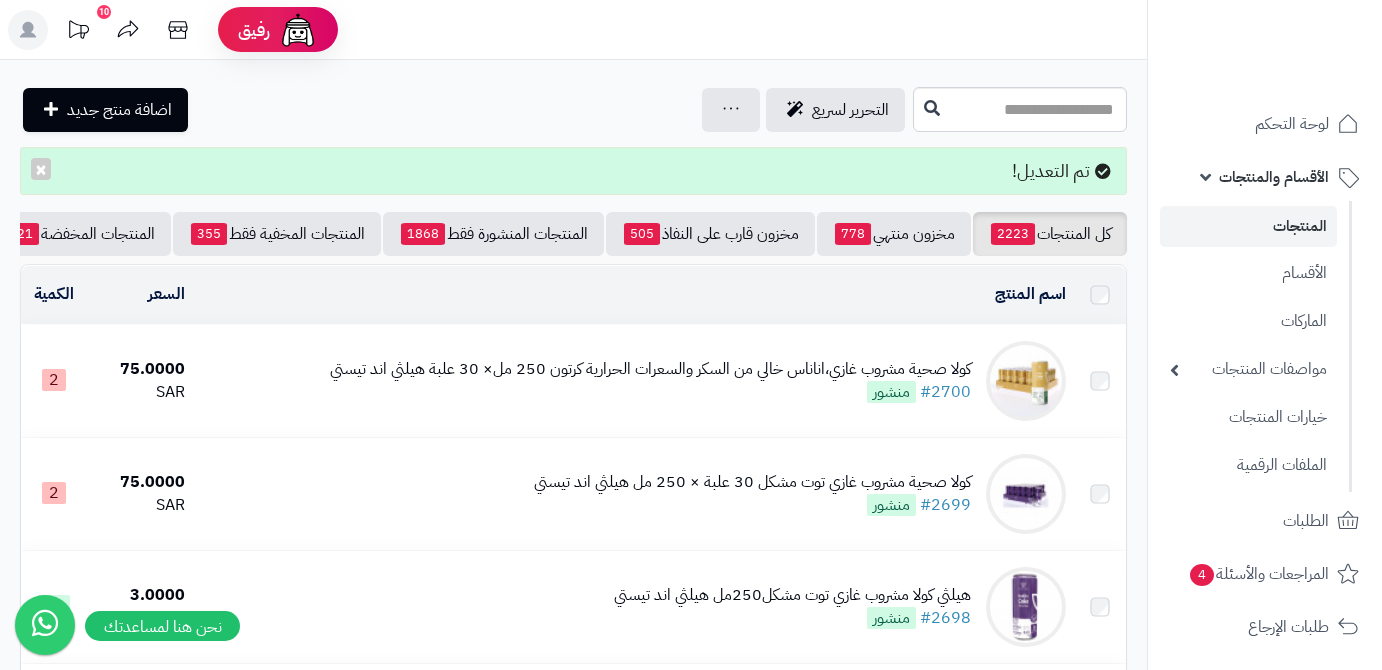 scroll, scrollTop: 0, scrollLeft: 0, axis: both 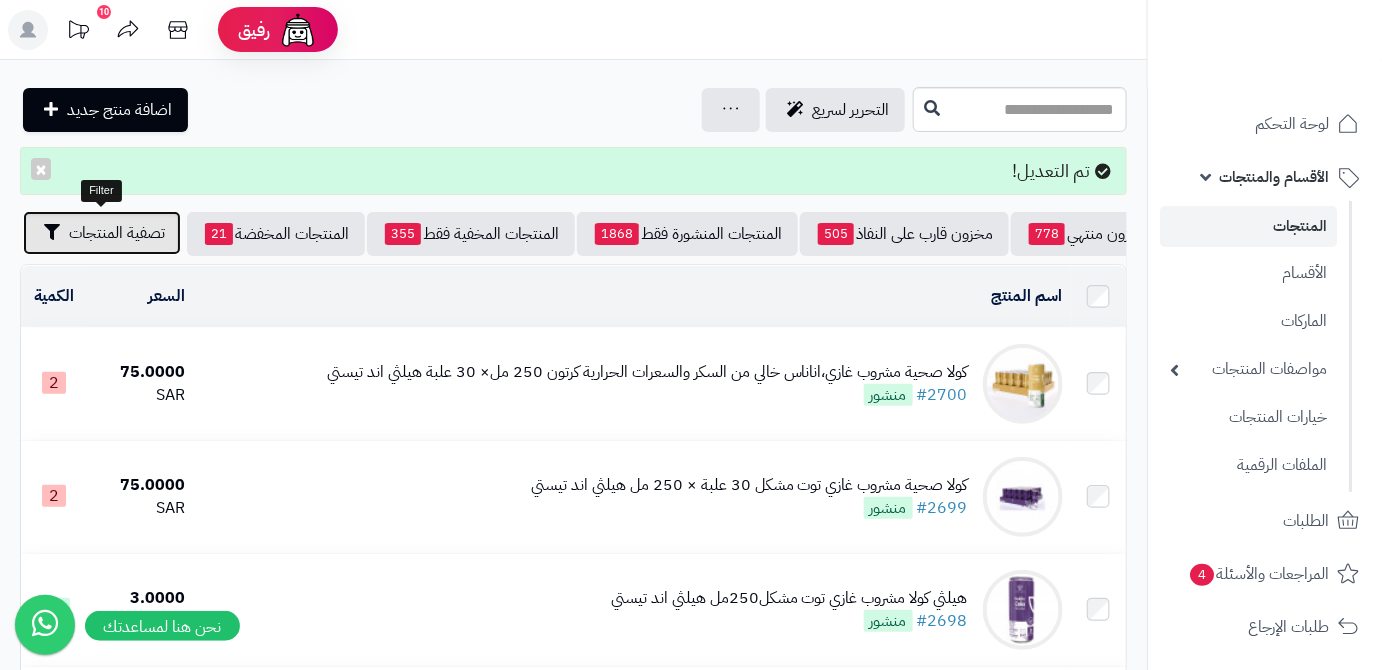 click on "تصفية المنتجات" at bounding box center (117, 233) 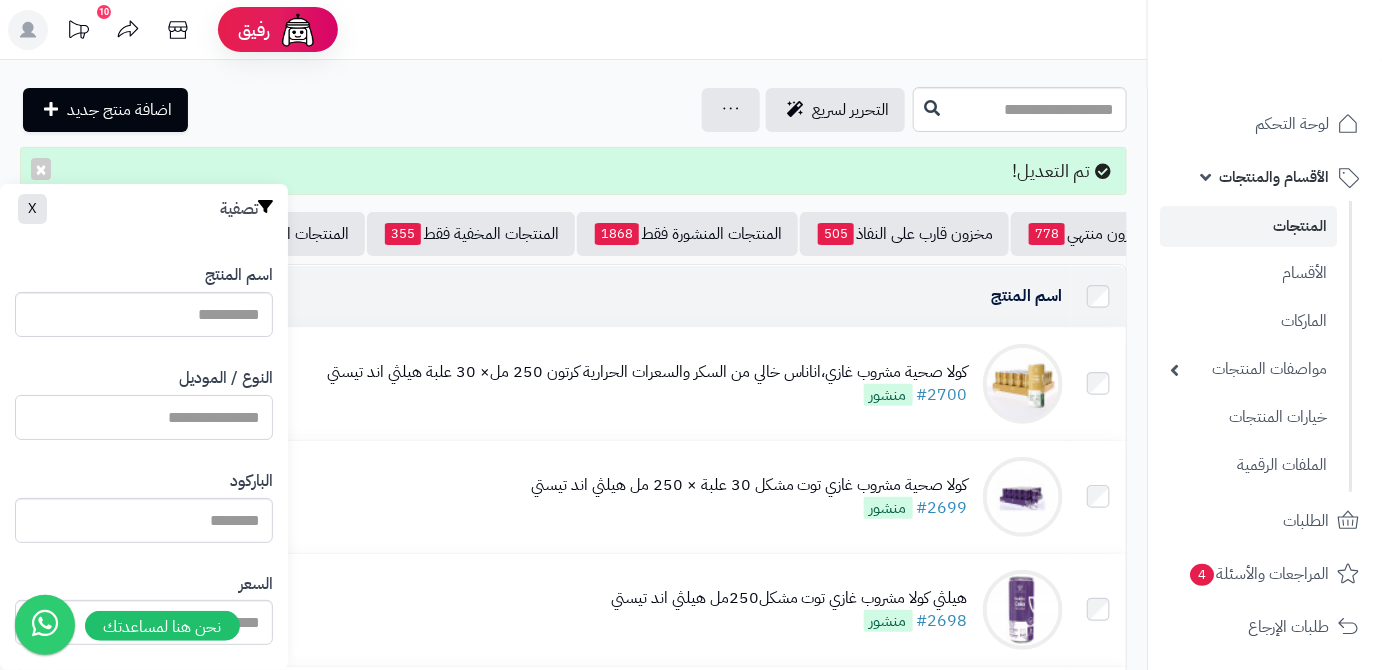 paste on "**********" 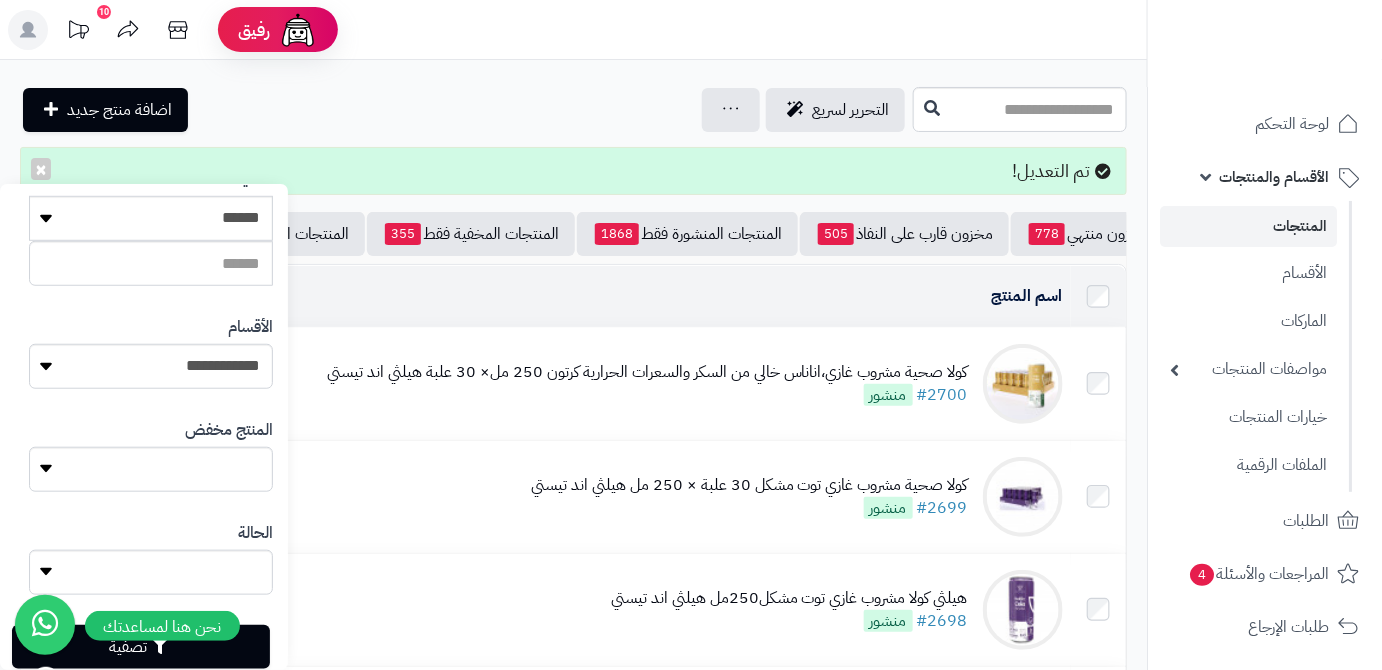 scroll, scrollTop: 552, scrollLeft: 0, axis: vertical 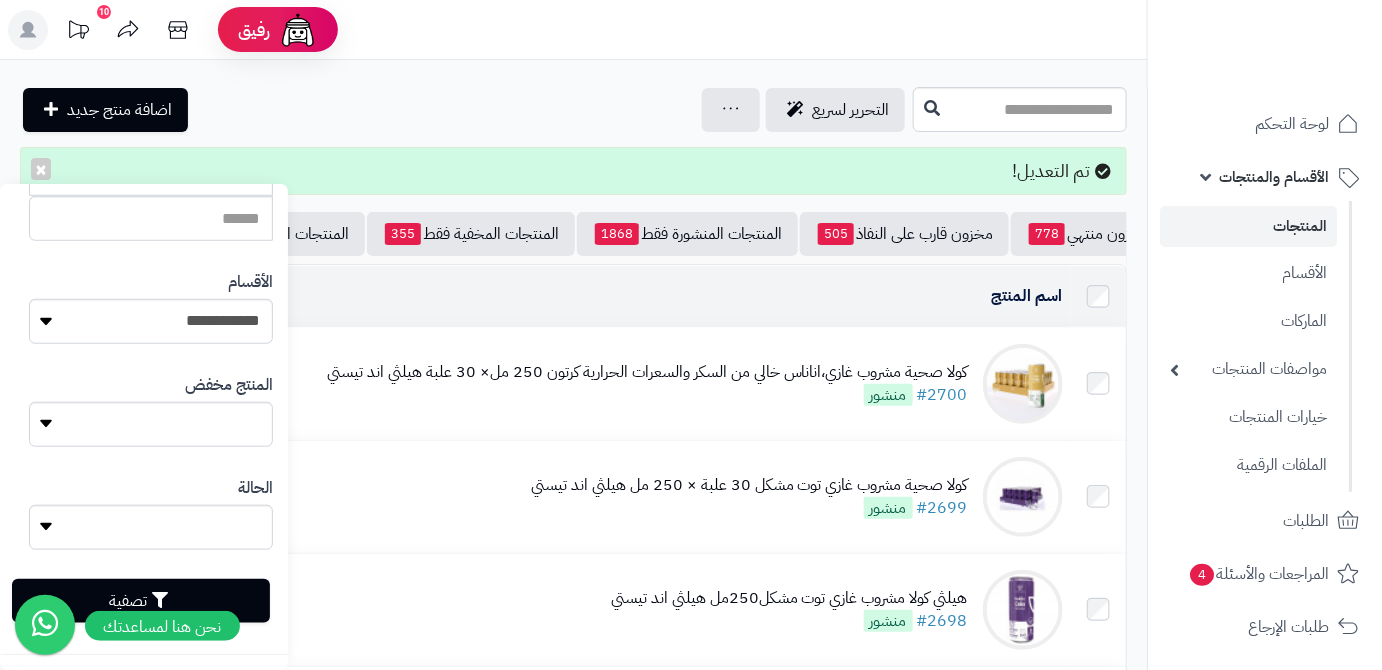type on "**********" 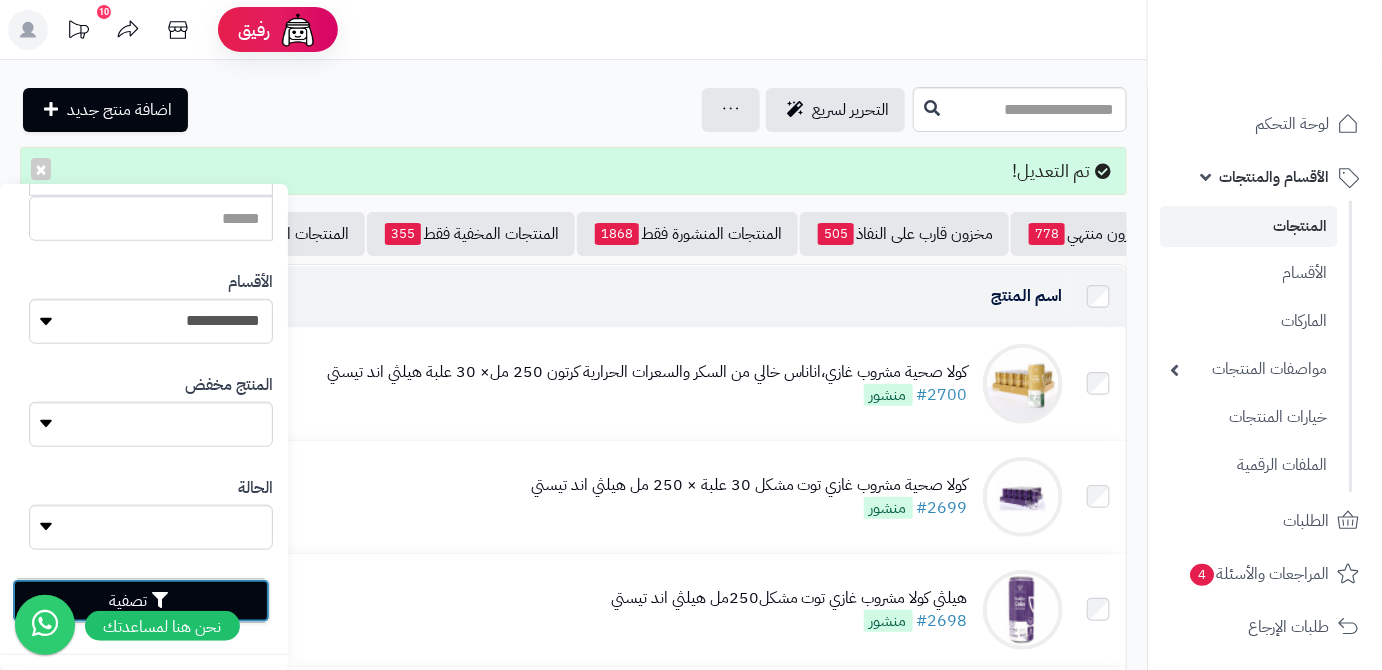 click on "تصفية" at bounding box center [141, 601] 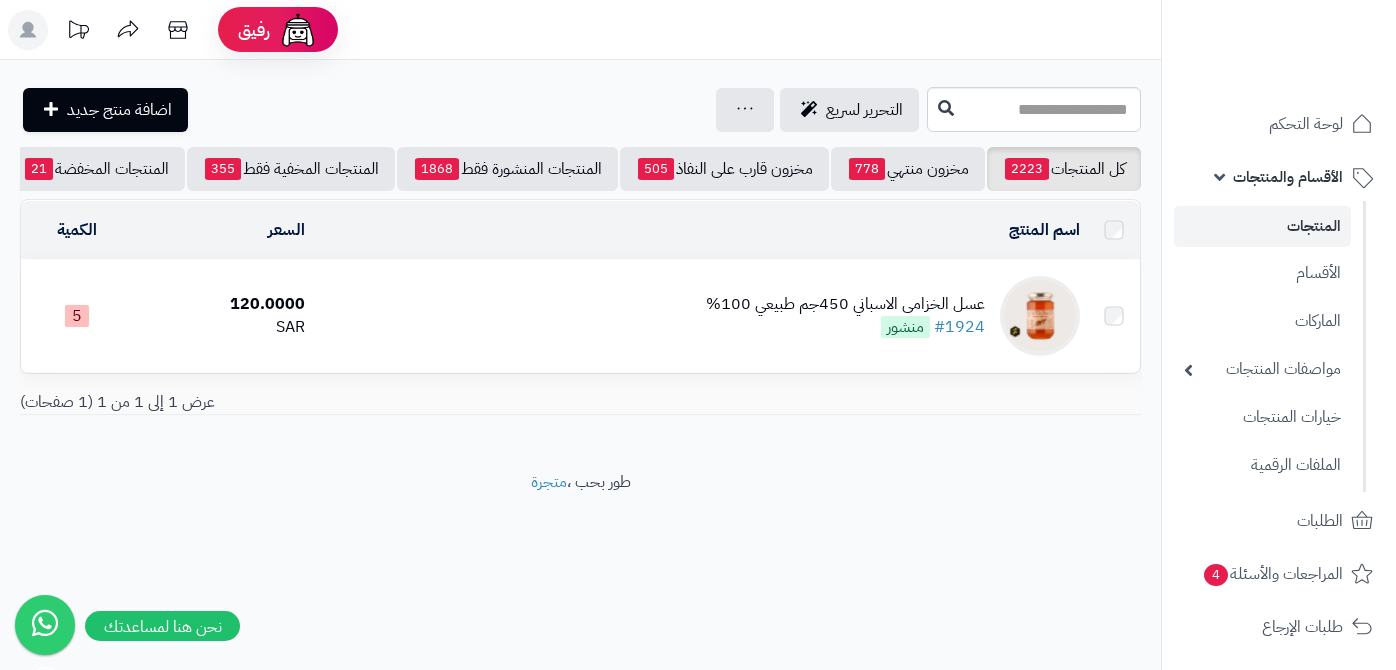scroll, scrollTop: 0, scrollLeft: 0, axis: both 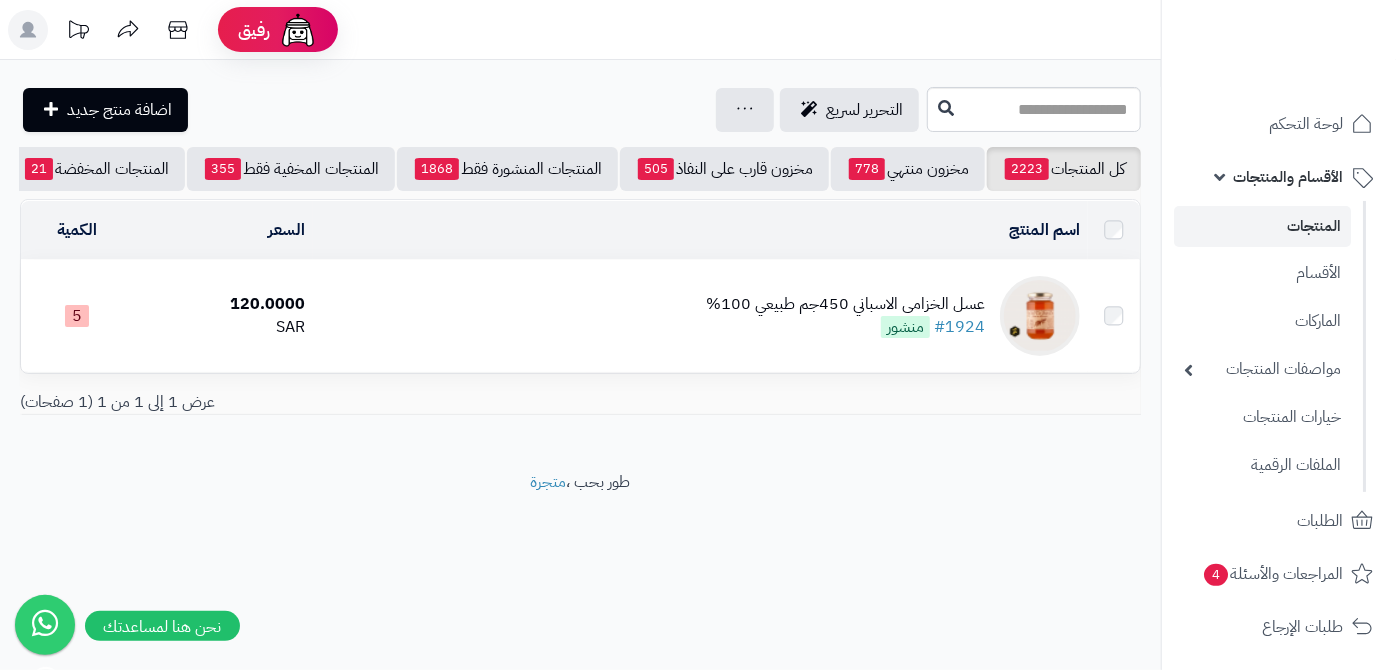 click on "عسل الخزامى الاسباني 450جم طبيعي 100%" at bounding box center [845, 304] 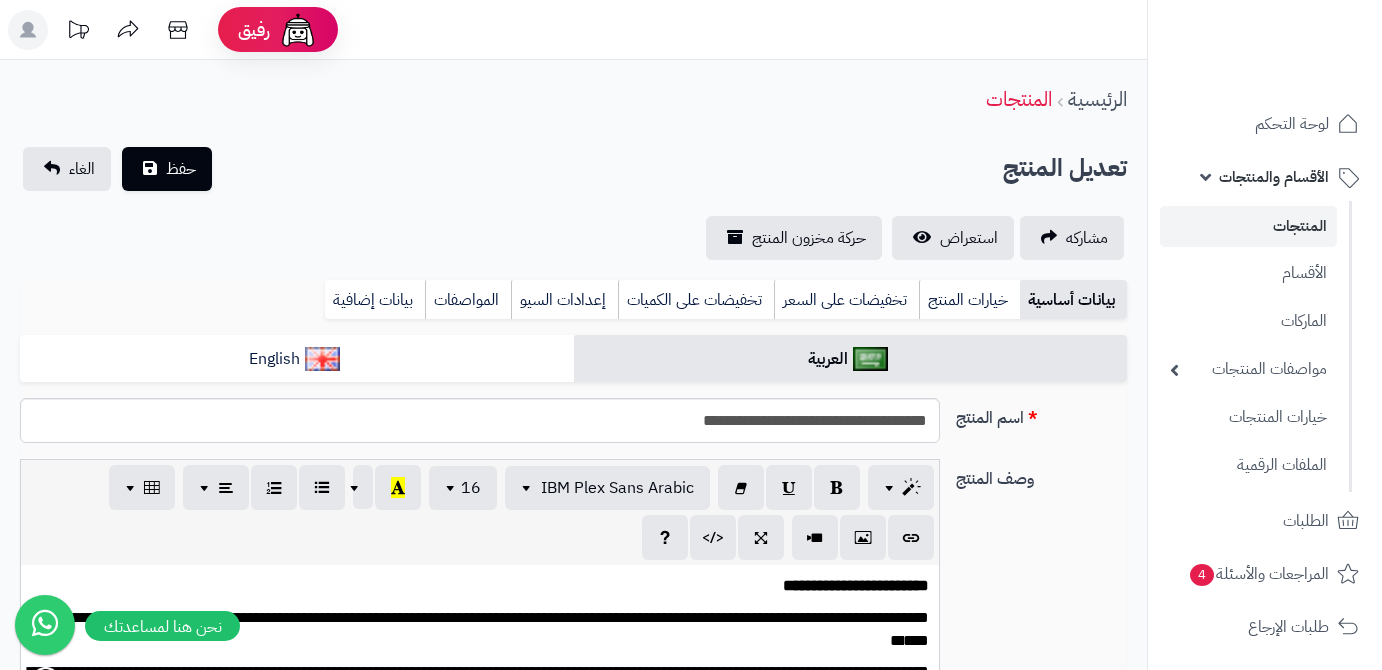 scroll, scrollTop: 363, scrollLeft: 0, axis: vertical 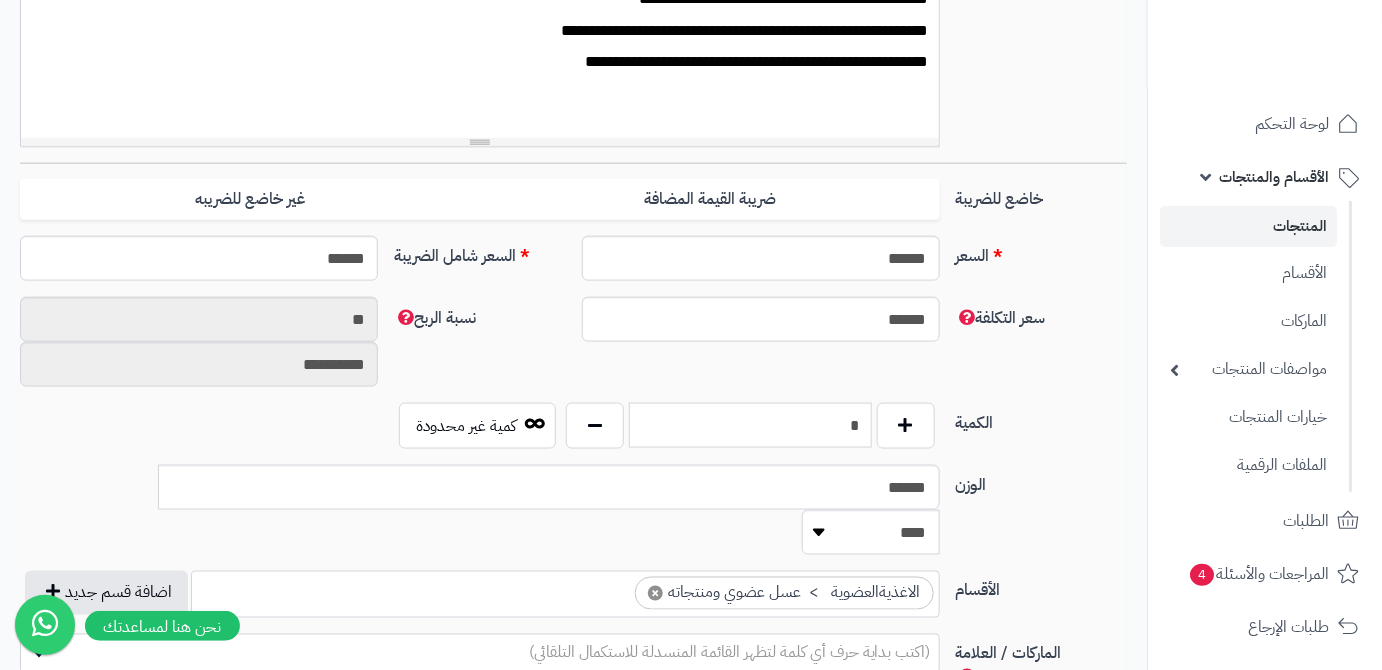 click on "*" at bounding box center [750, 425] 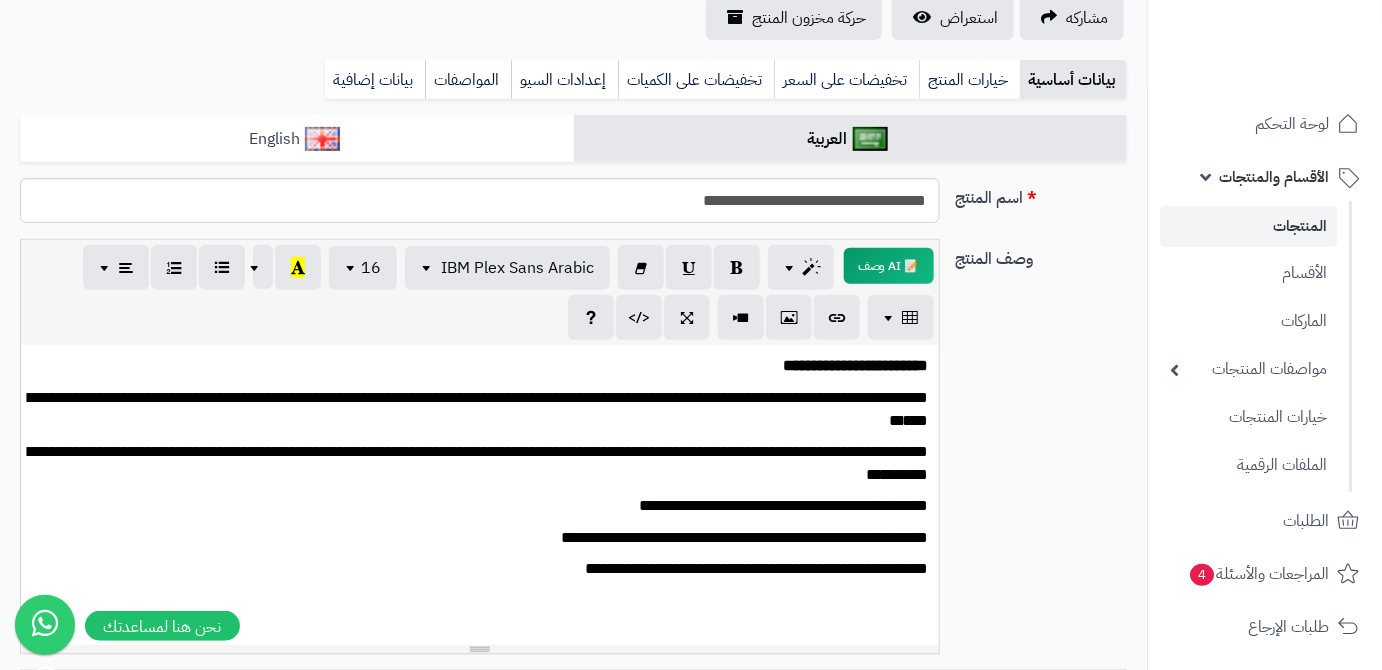 scroll, scrollTop: 90, scrollLeft: 0, axis: vertical 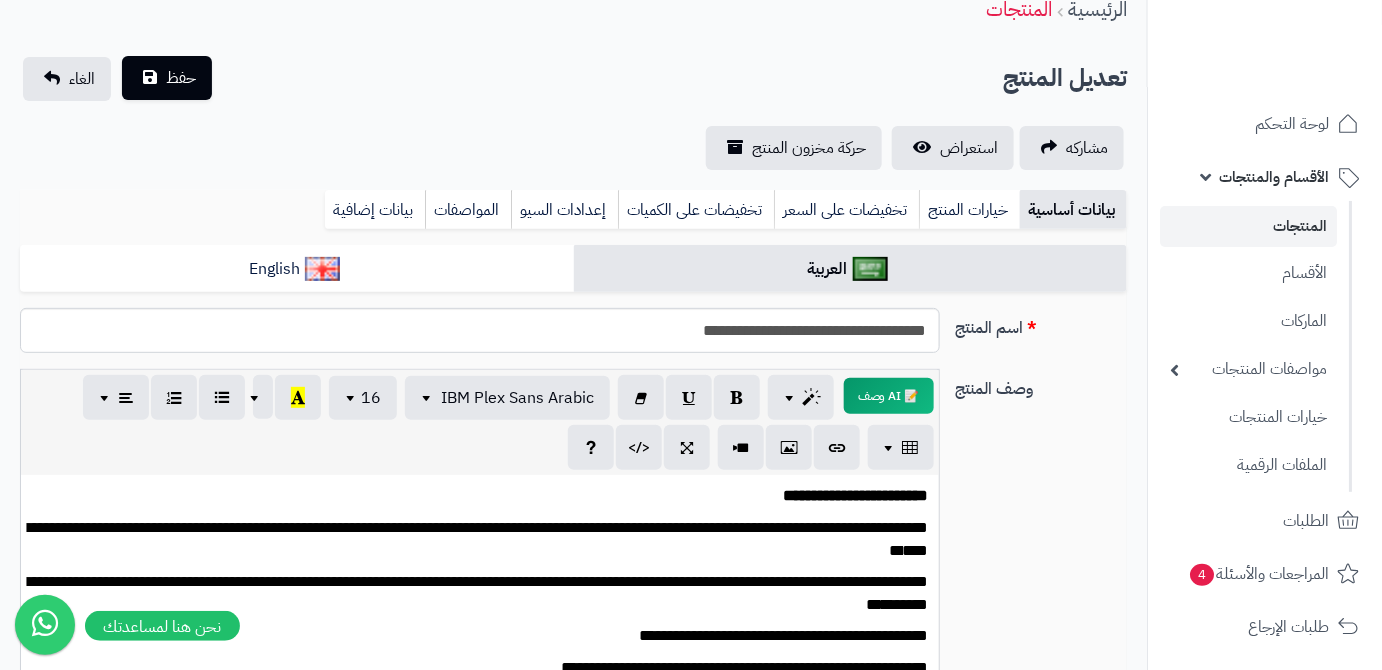 type on "*" 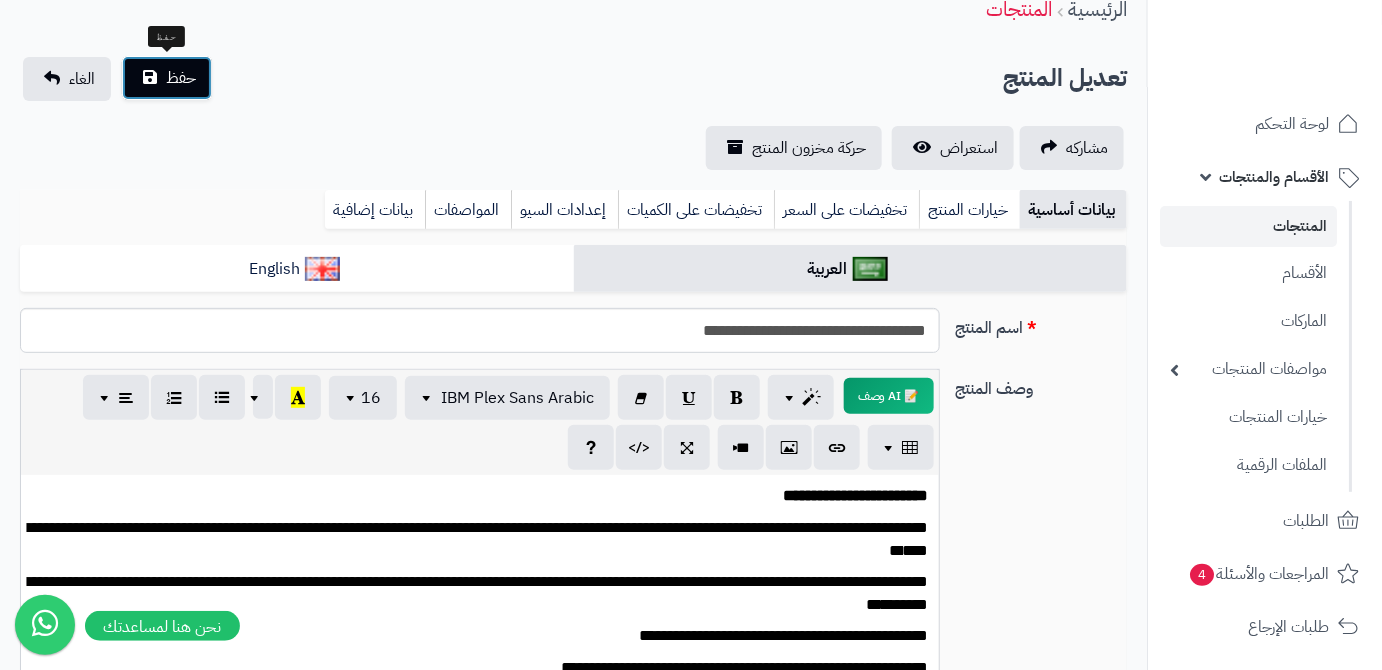 click on "حفظ" at bounding box center [167, 78] 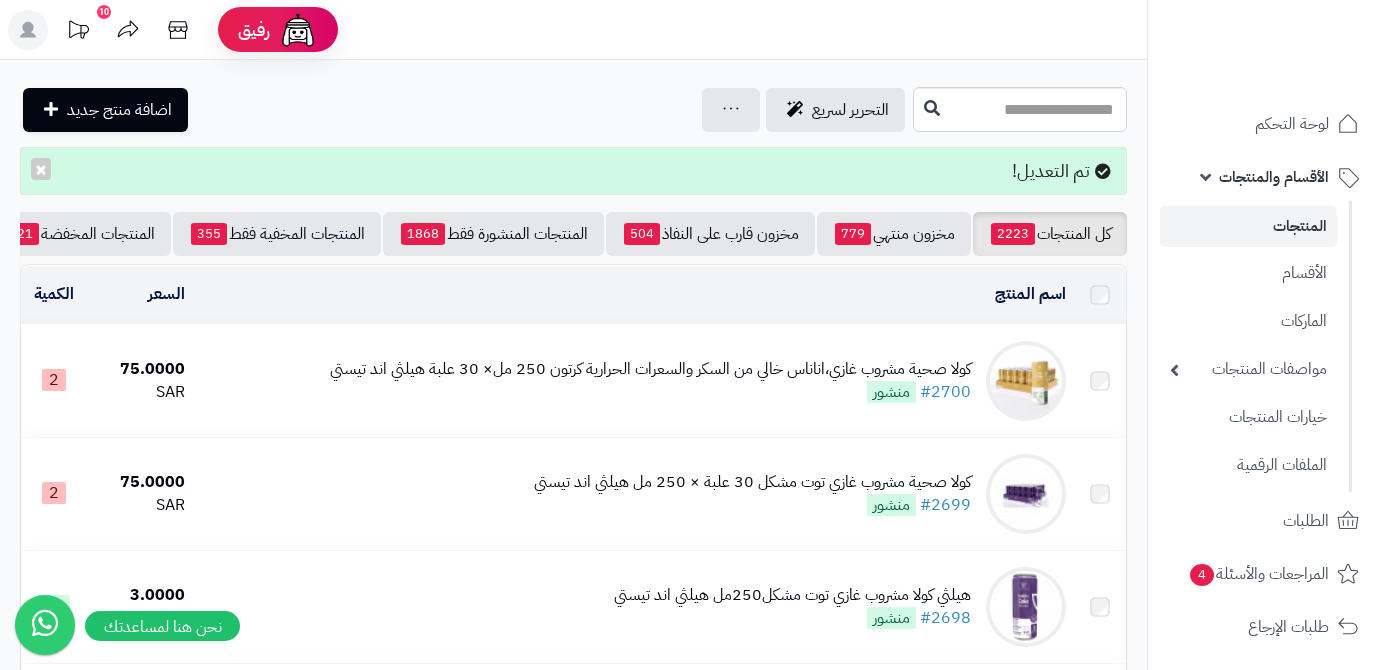 scroll, scrollTop: 0, scrollLeft: 0, axis: both 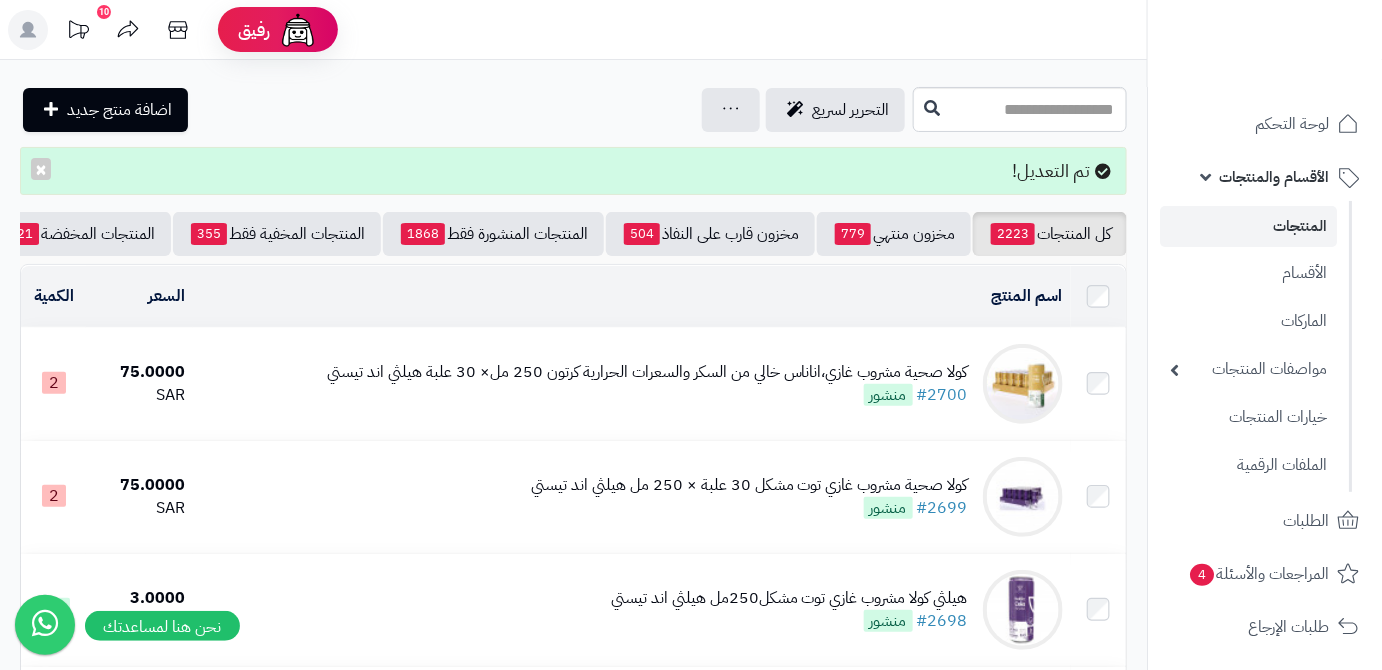click on "كل المنتجات
2223
مخزون منتهي
779
مخزون قارب على النفاذ
504
المنتجات المنشورة فقط
1868
المنتجات المخفية فقط
355
المنتجات المخفضة
21
تصفية المنتجات
اسم المنتج المحدد:  0
نسخ
حذف                             السعر                          الكمية
كولا صحية مشروب غازي،اناناس خالي من السكر والسعرات الحرارية كرتون  250 مل× 30 علبة   هيلثي اند تيستي
#2700
منشور
75.0000 SAR                          2
كولا صحية  مشروب غازي توت مشكل 30 علبة × 250 مل هيلثي اند تيستي
#2699
منشور
75.0000 SAR                          2
30" at bounding box center (573, 1974) 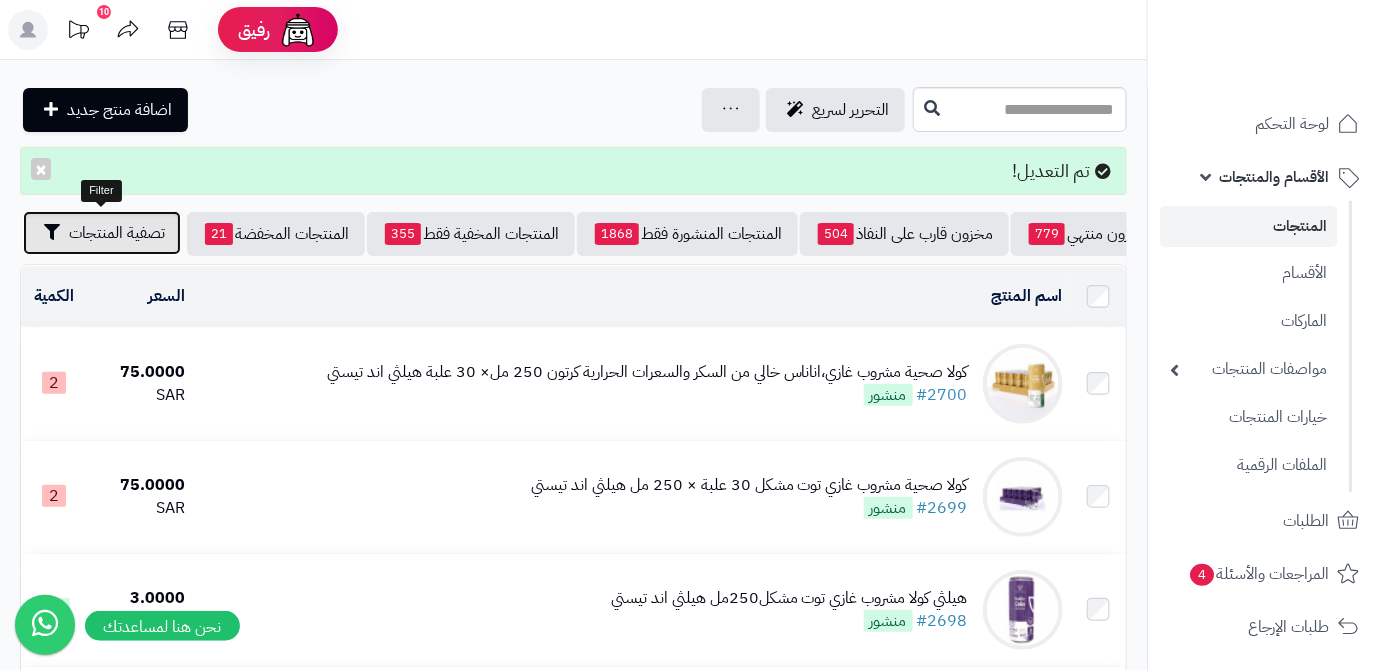 click on "تصفية المنتجات" at bounding box center [117, 233] 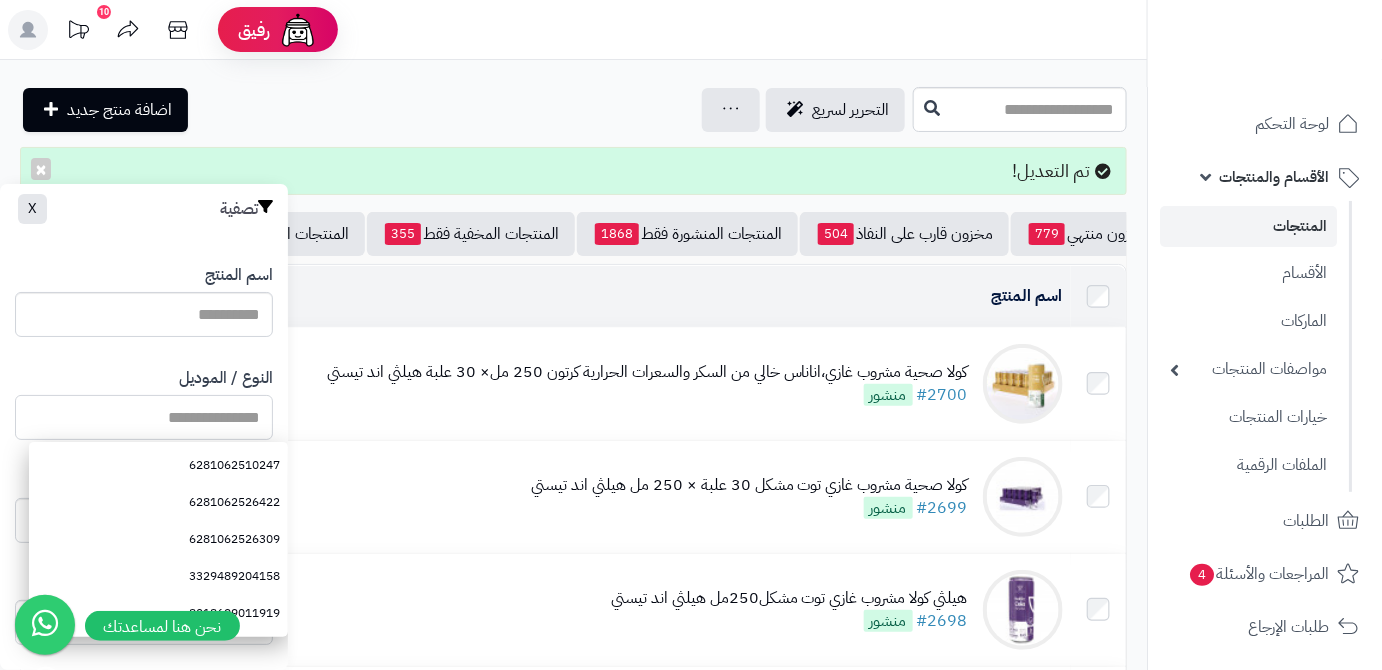 paste on "**********" 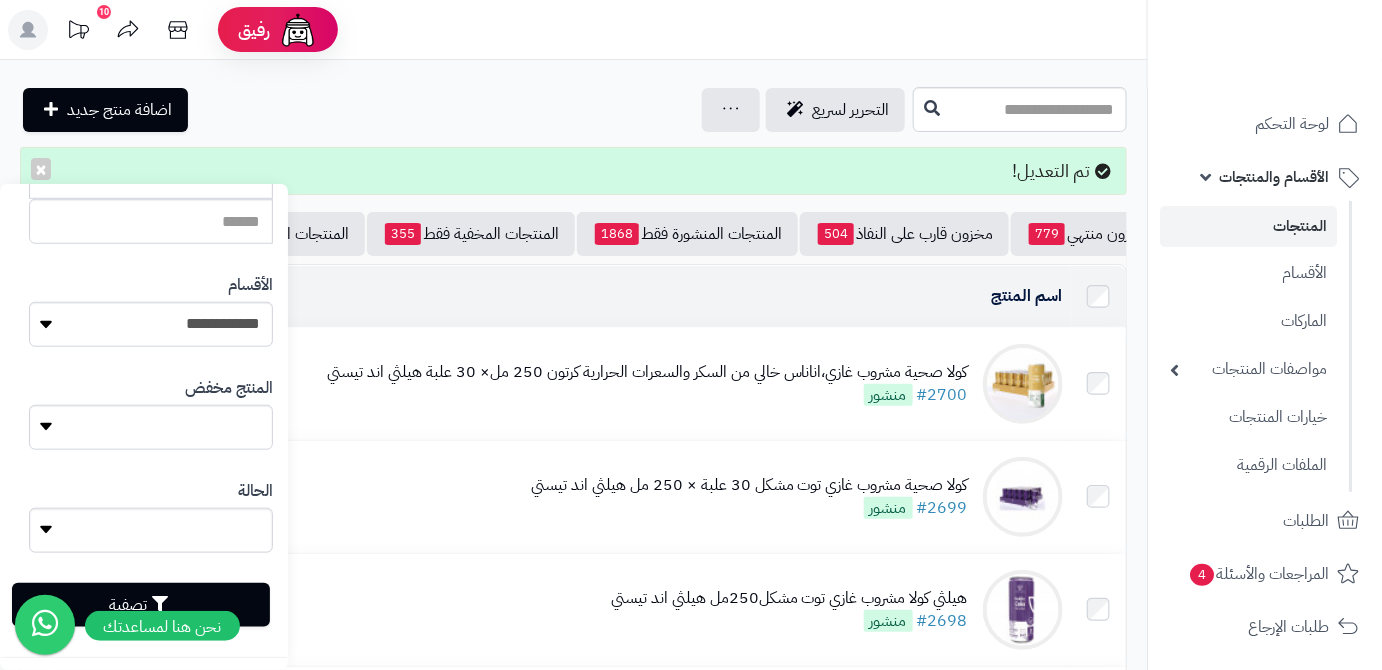 scroll, scrollTop: 552, scrollLeft: 0, axis: vertical 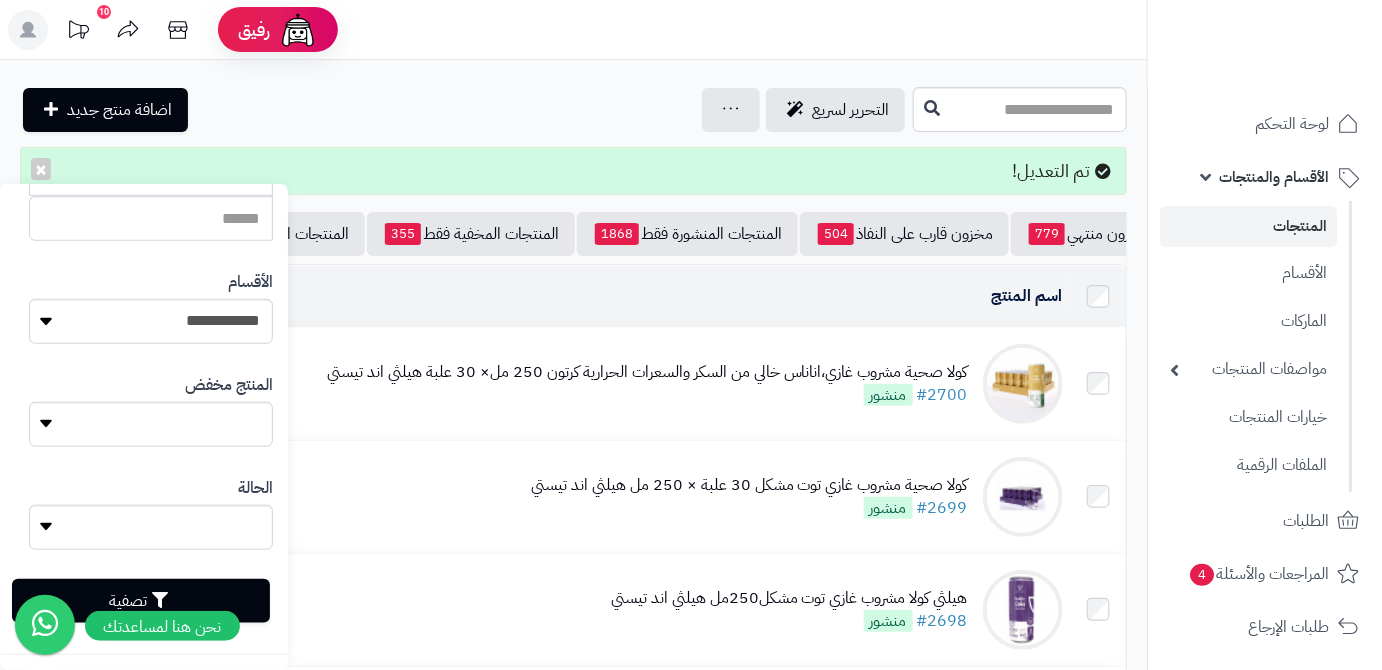 type on "**********" 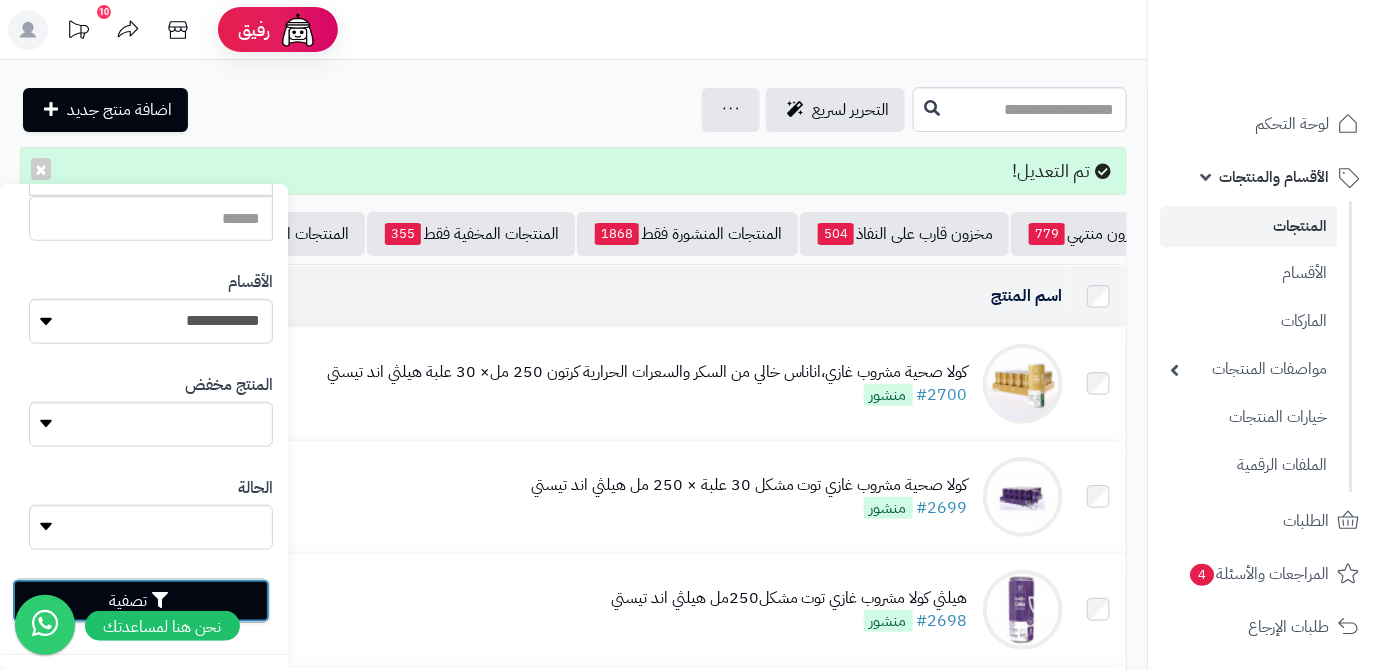 click on "تصفية" at bounding box center (141, 601) 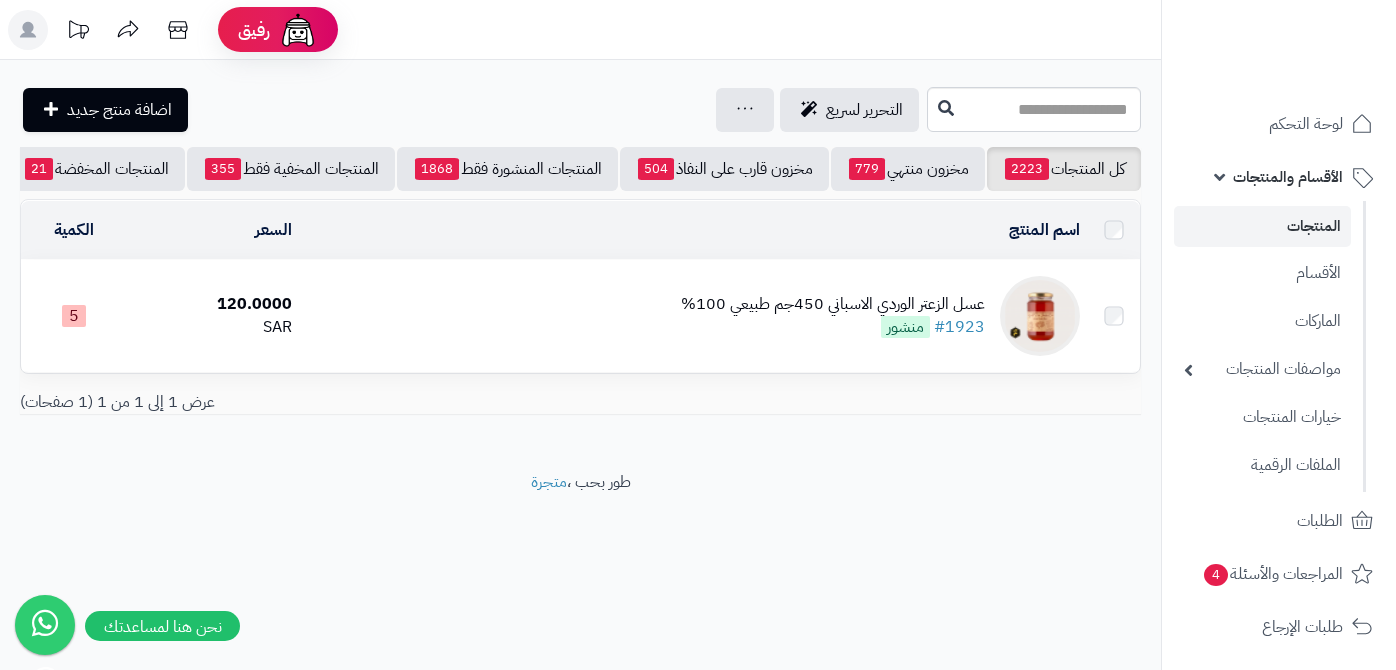 scroll, scrollTop: 0, scrollLeft: 0, axis: both 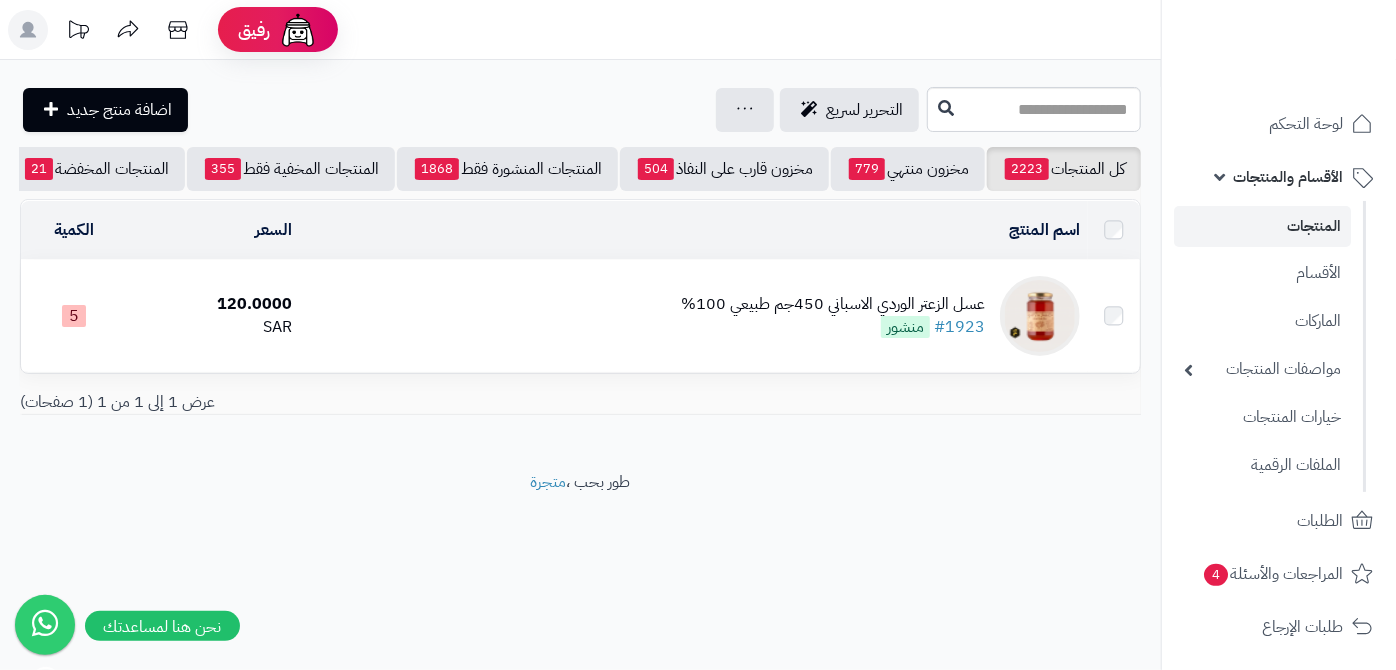 click on "عسل الزعتر الوردي الاسباني 450جم  طبيعي 100%" at bounding box center (833, 304) 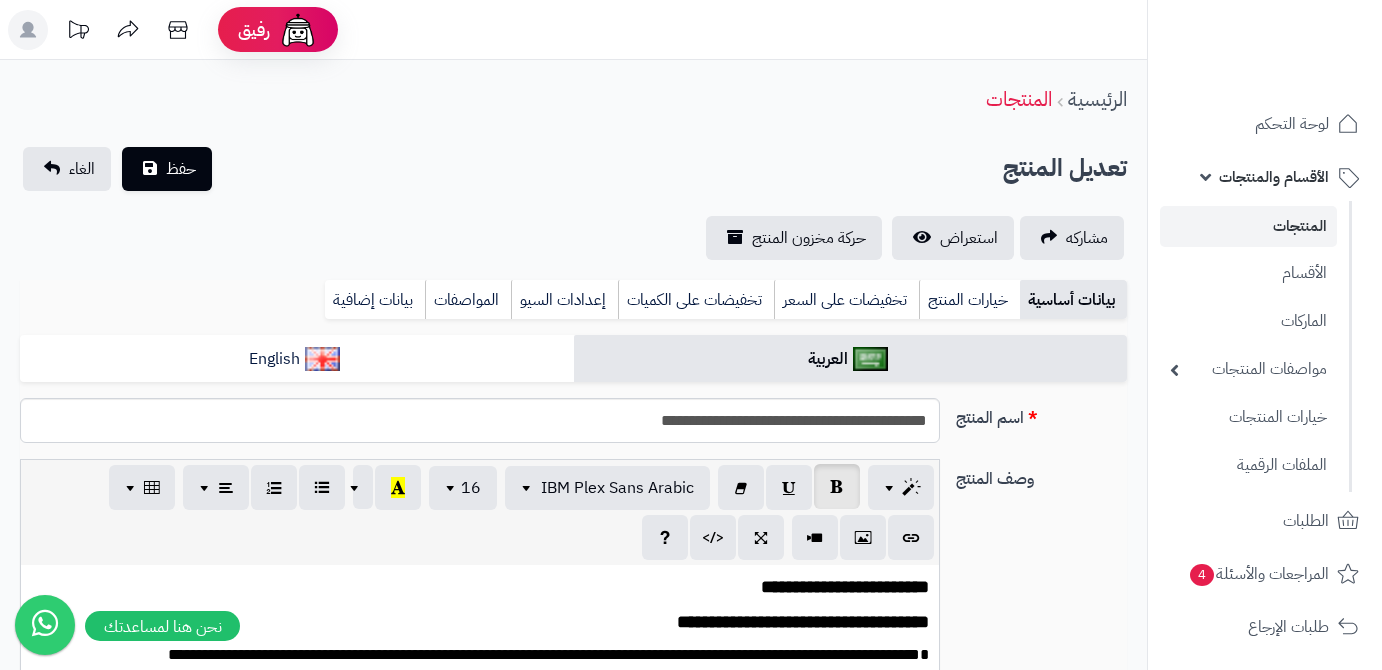 scroll, scrollTop: 0, scrollLeft: 0, axis: both 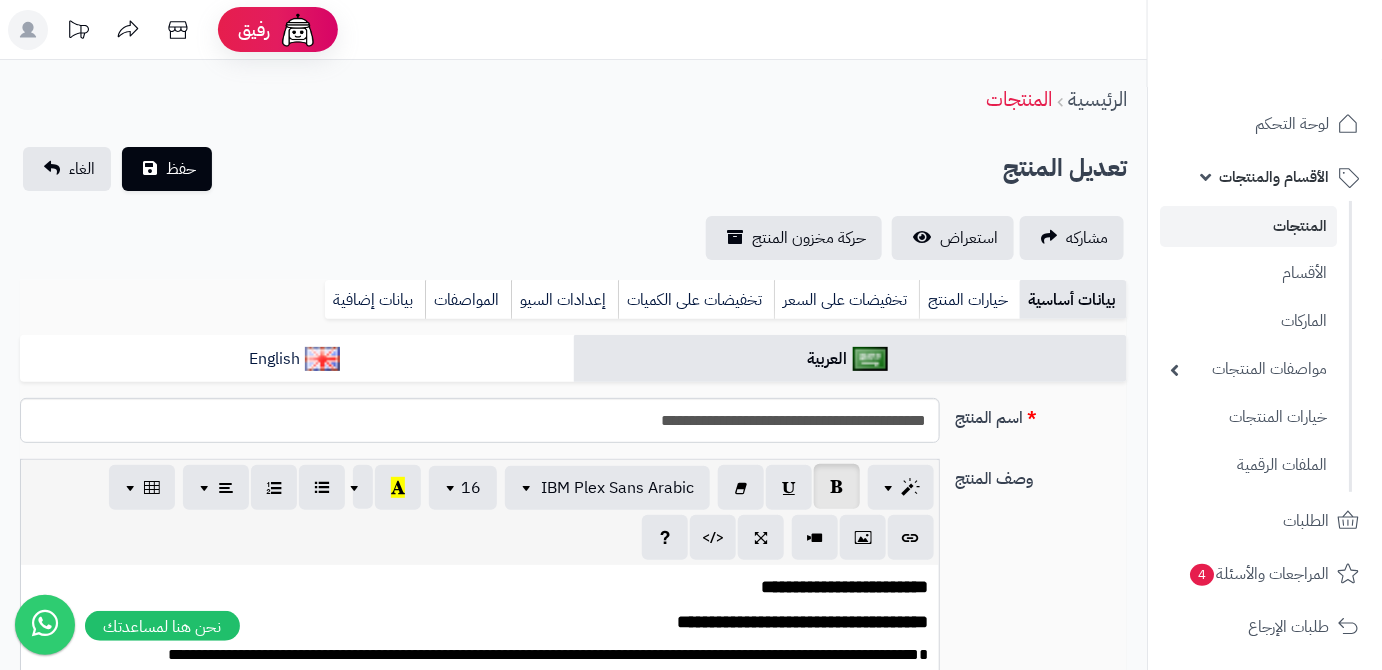 type on "******" 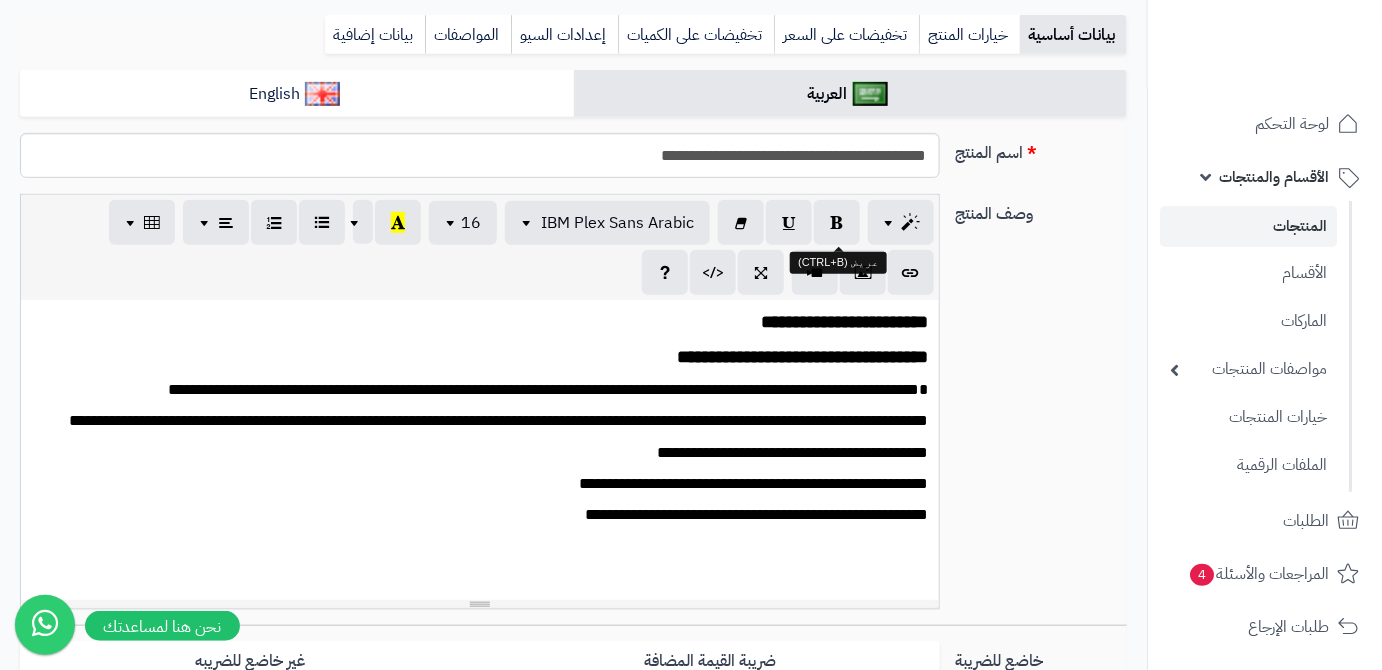 scroll, scrollTop: 589, scrollLeft: 0, axis: vertical 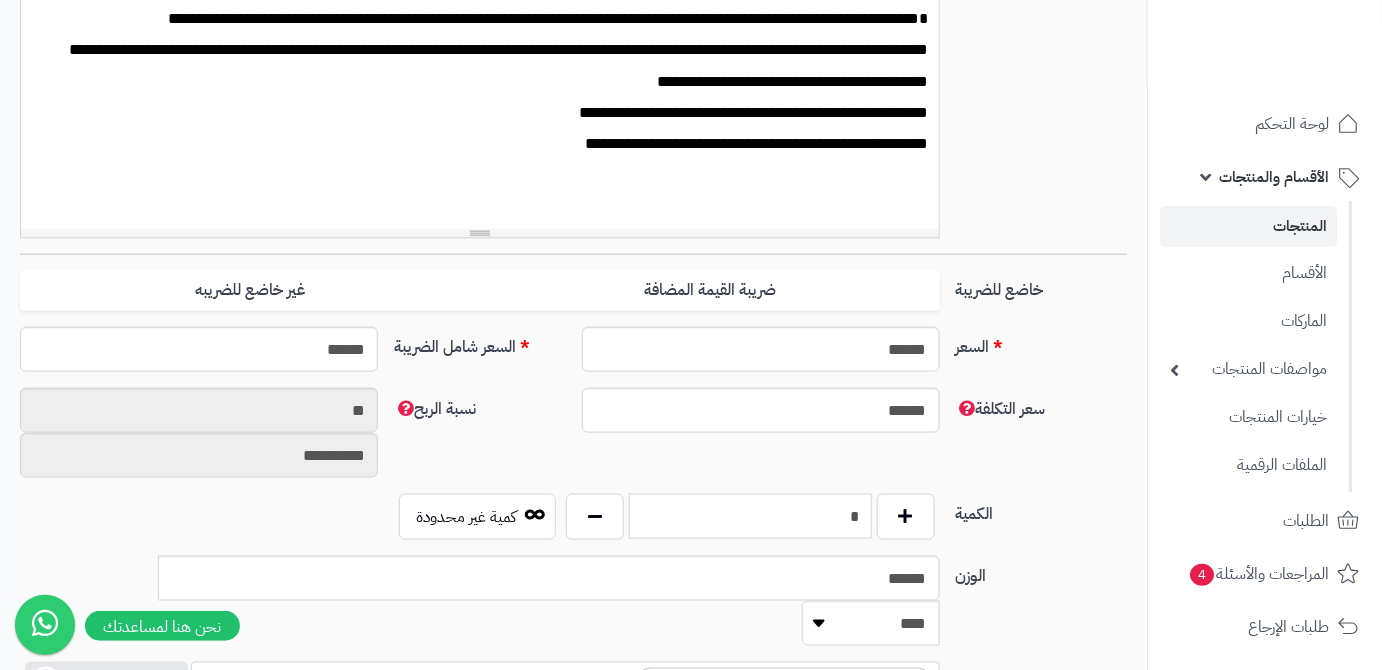 click on "*" at bounding box center [750, 516] 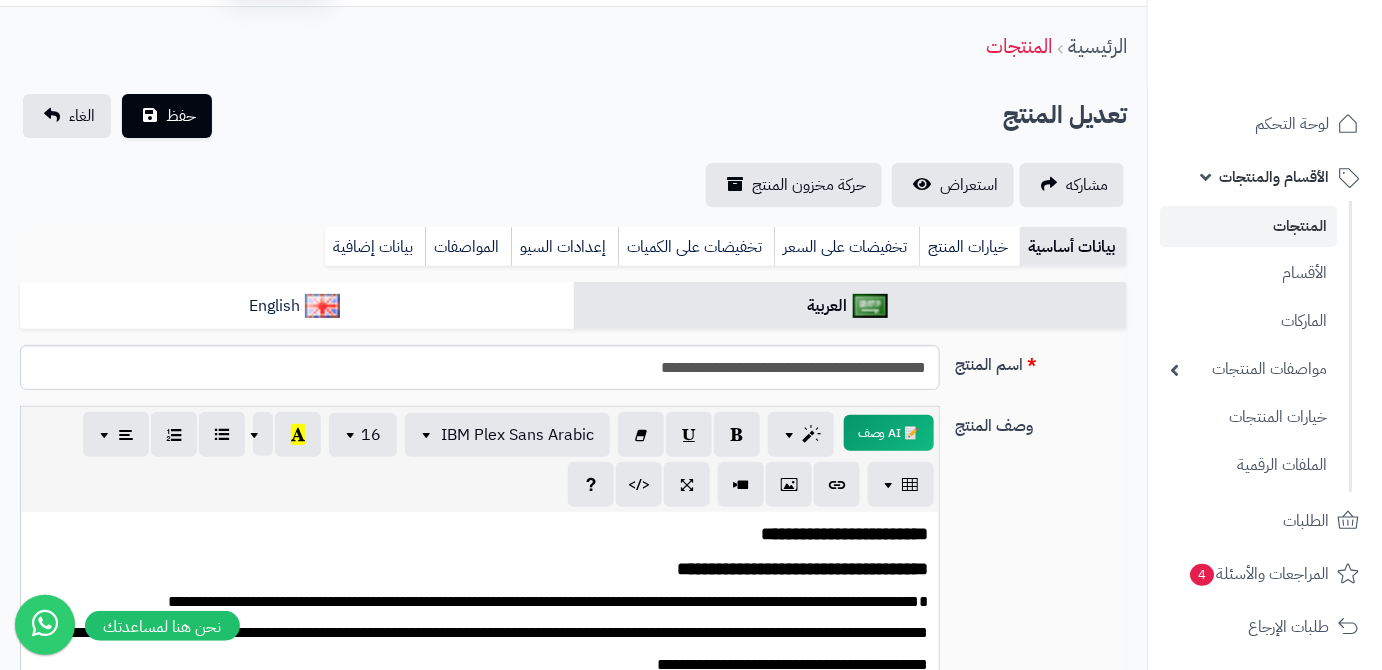 scroll, scrollTop: 0, scrollLeft: 0, axis: both 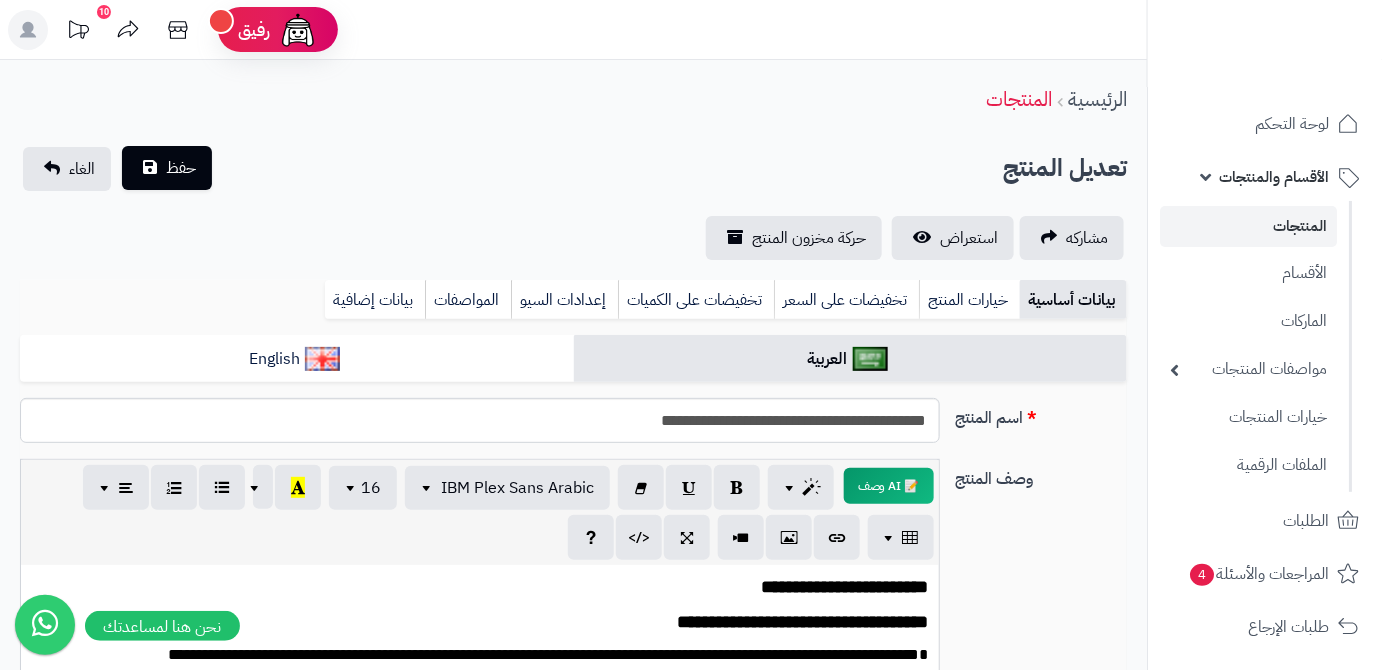type on "*" 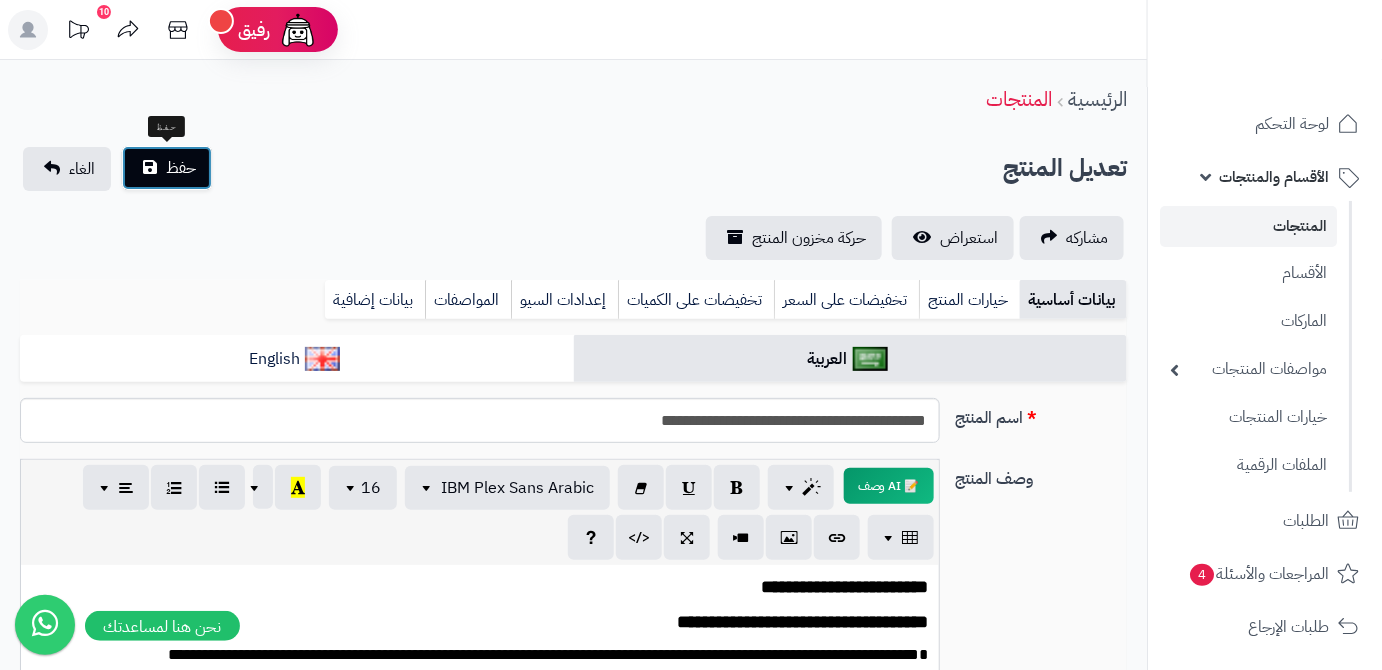 click on "حفظ" at bounding box center (167, 168) 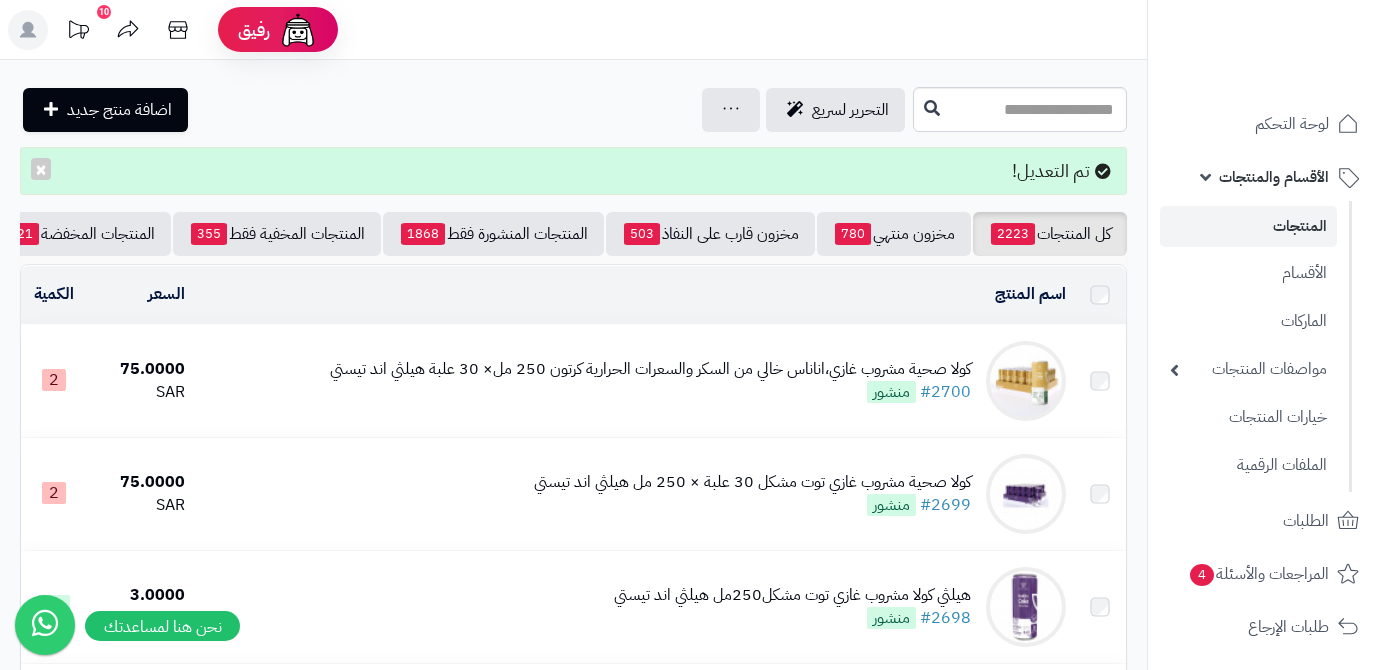 scroll, scrollTop: 0, scrollLeft: 0, axis: both 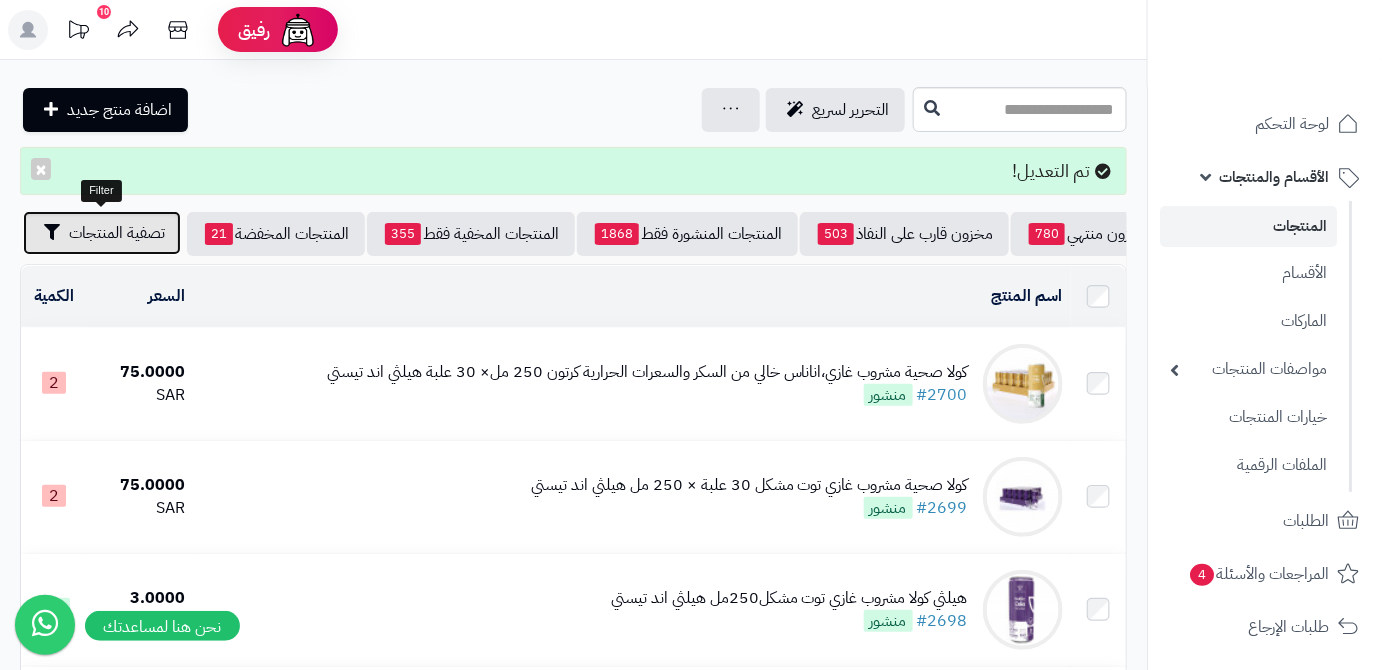 click on "تصفية المنتجات" at bounding box center [117, 233] 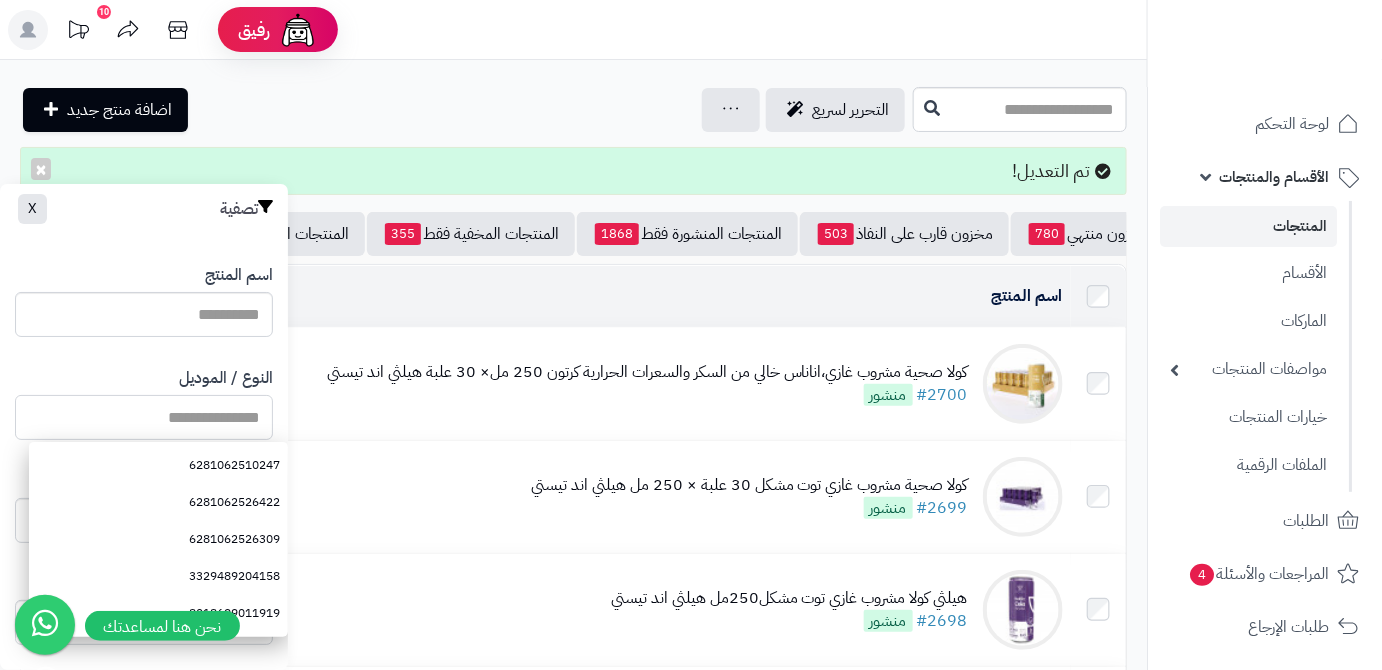 paste on "**********" 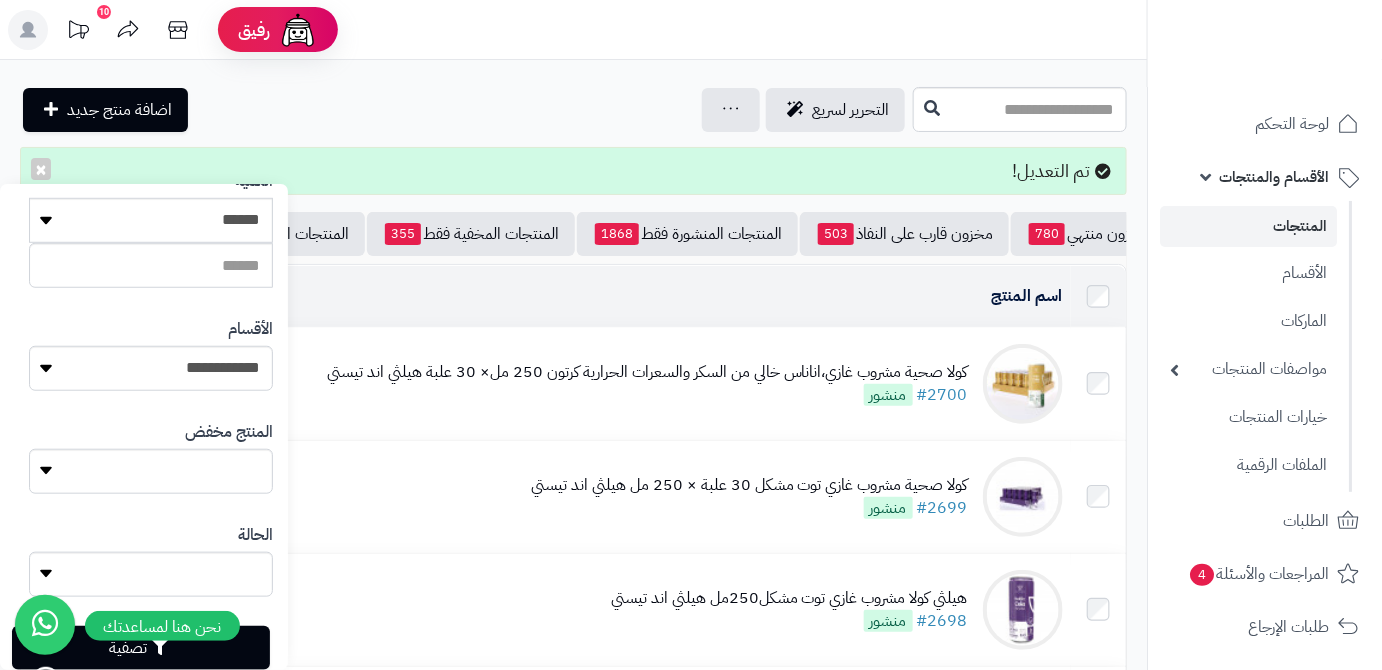 scroll, scrollTop: 552, scrollLeft: 0, axis: vertical 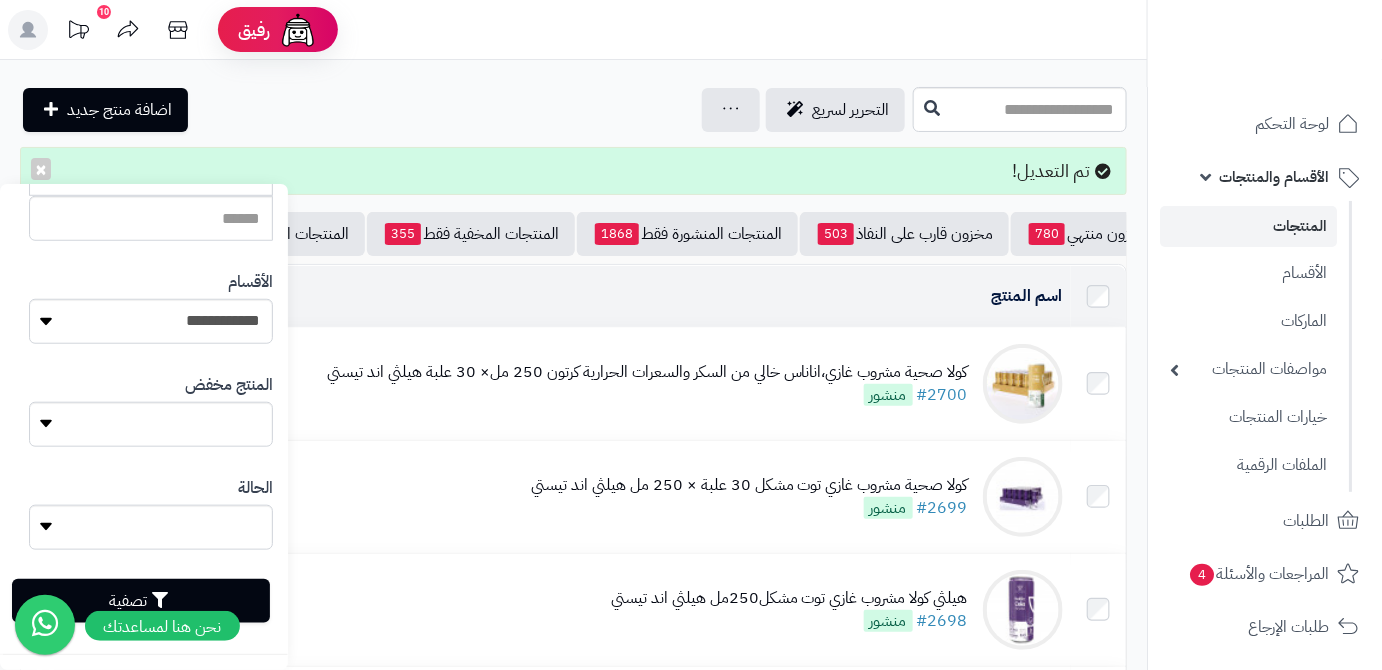 type on "**********" 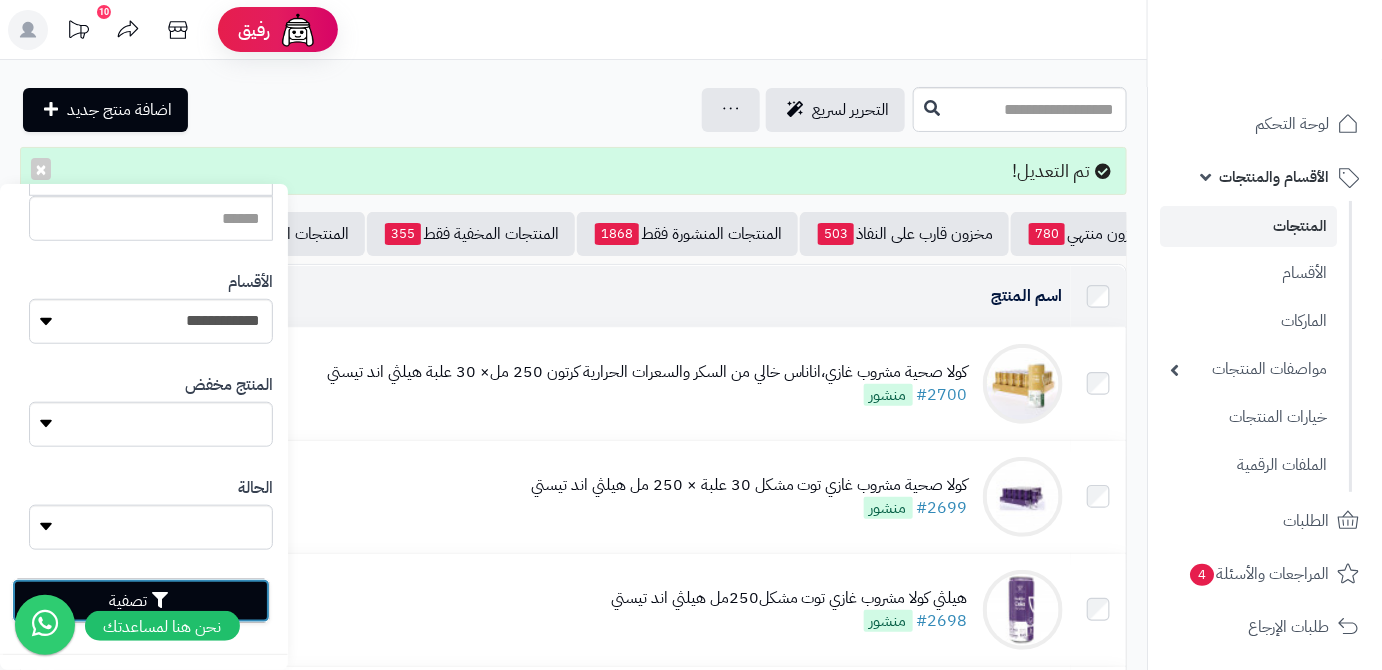 click on "تصفية" at bounding box center [141, 601] 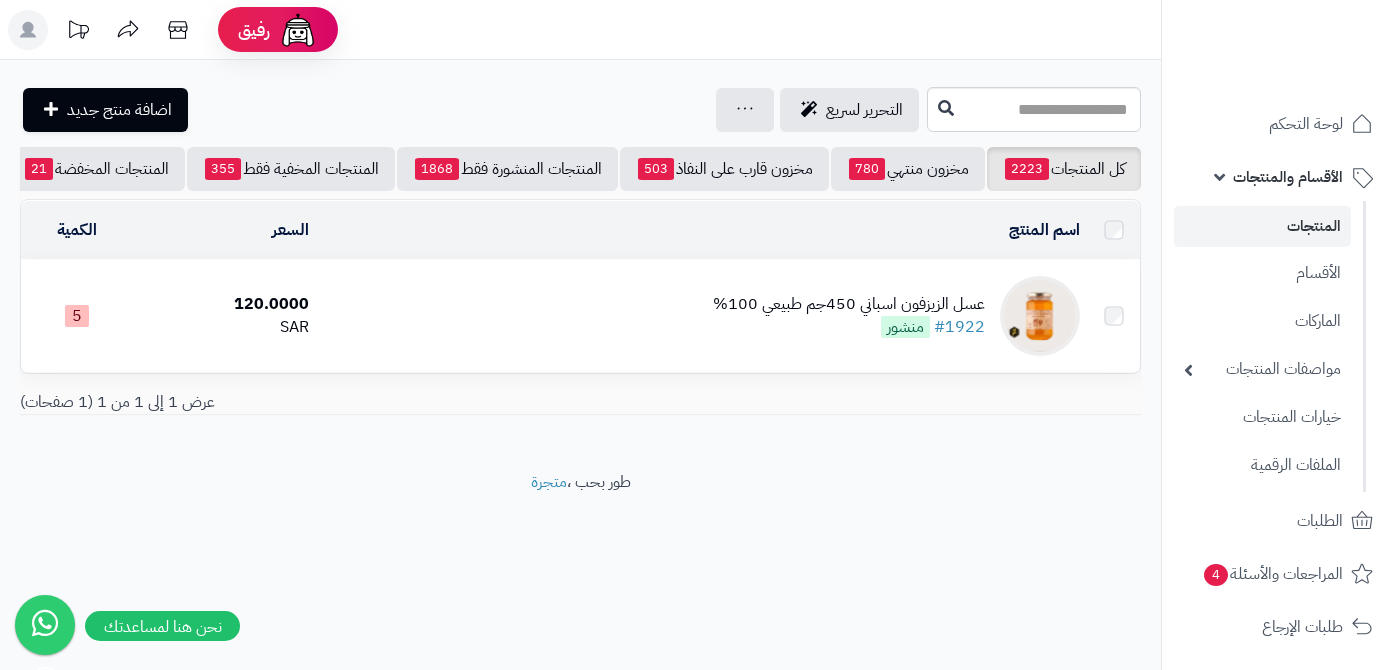 scroll, scrollTop: 0, scrollLeft: 0, axis: both 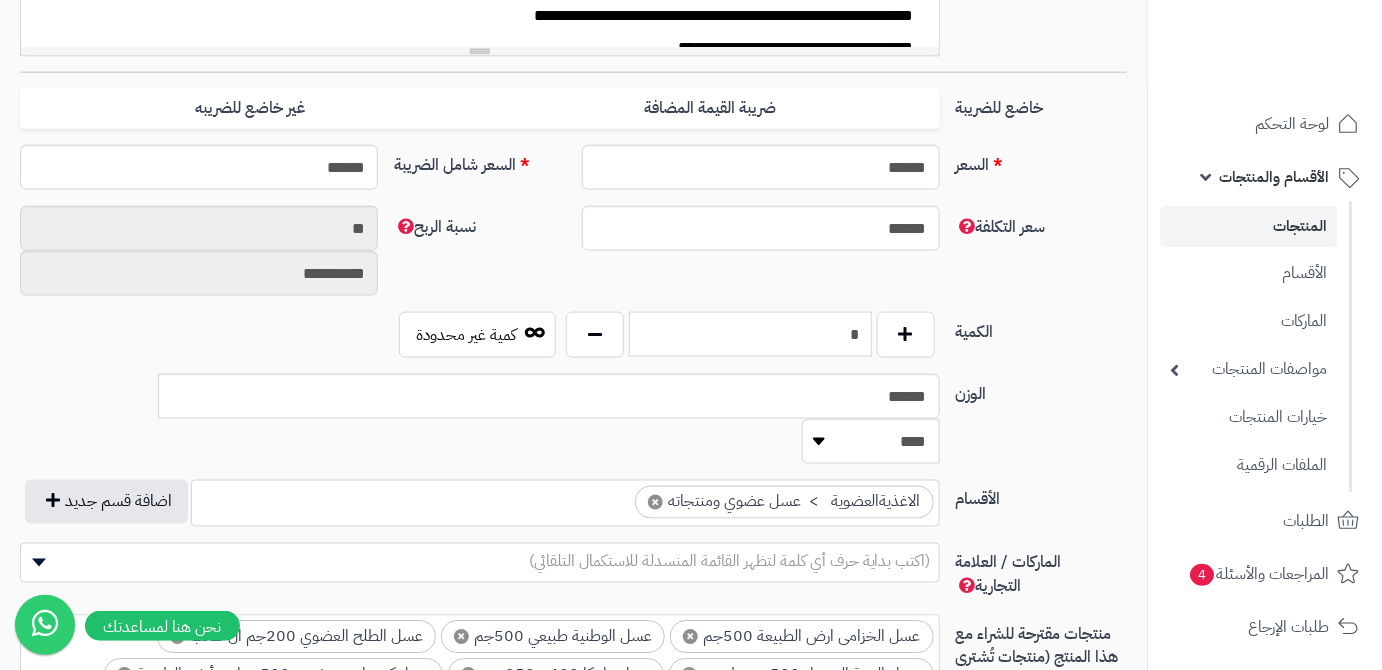 click on "*" at bounding box center (750, 334) 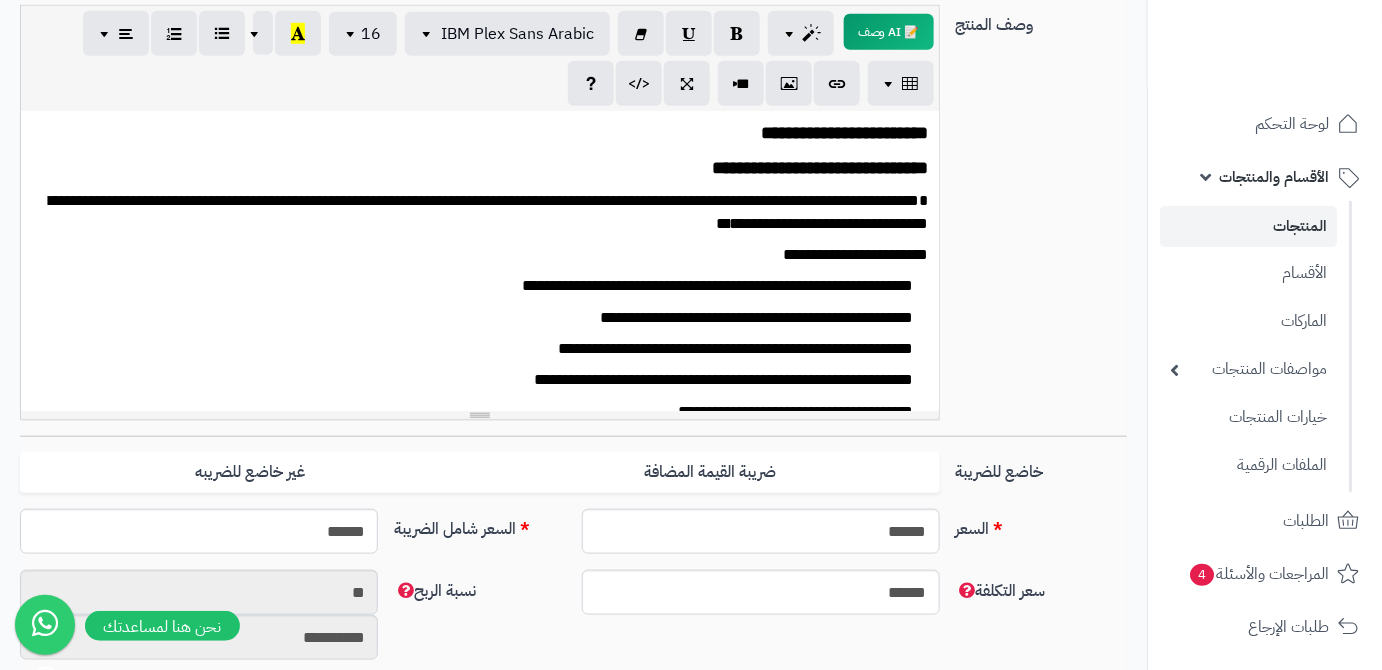 scroll, scrollTop: 0, scrollLeft: 0, axis: both 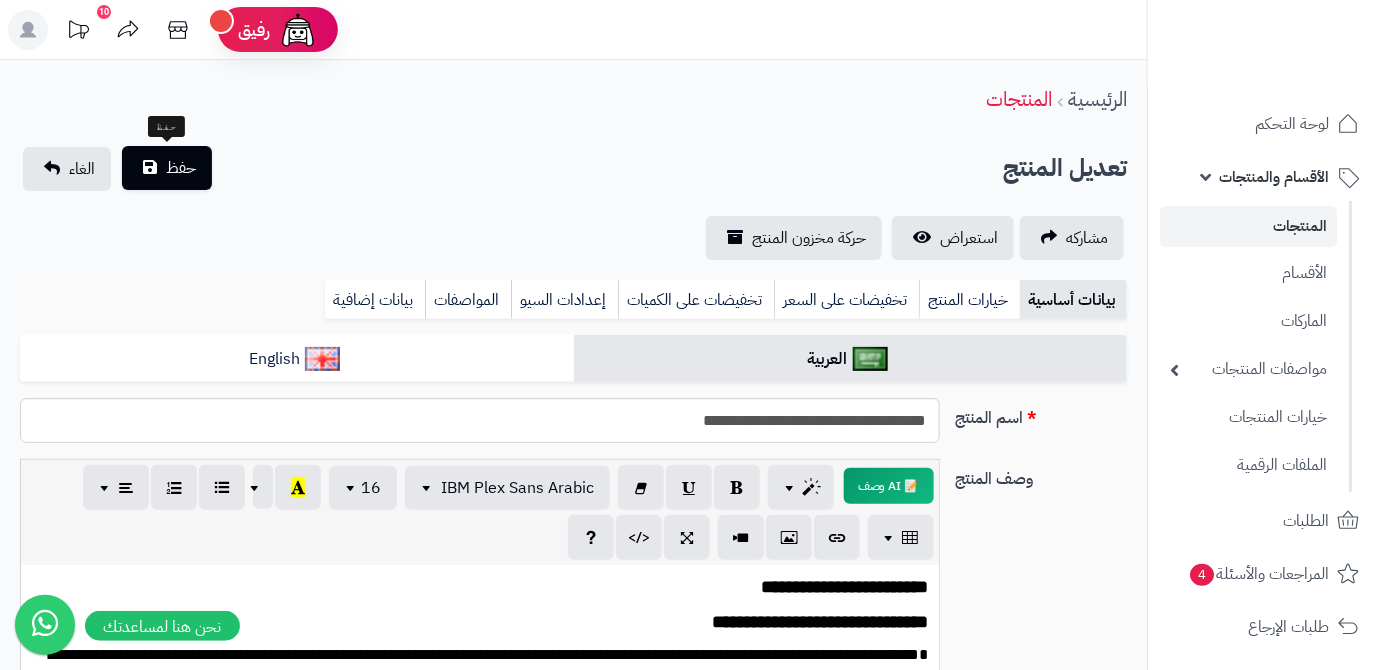 type on "*" 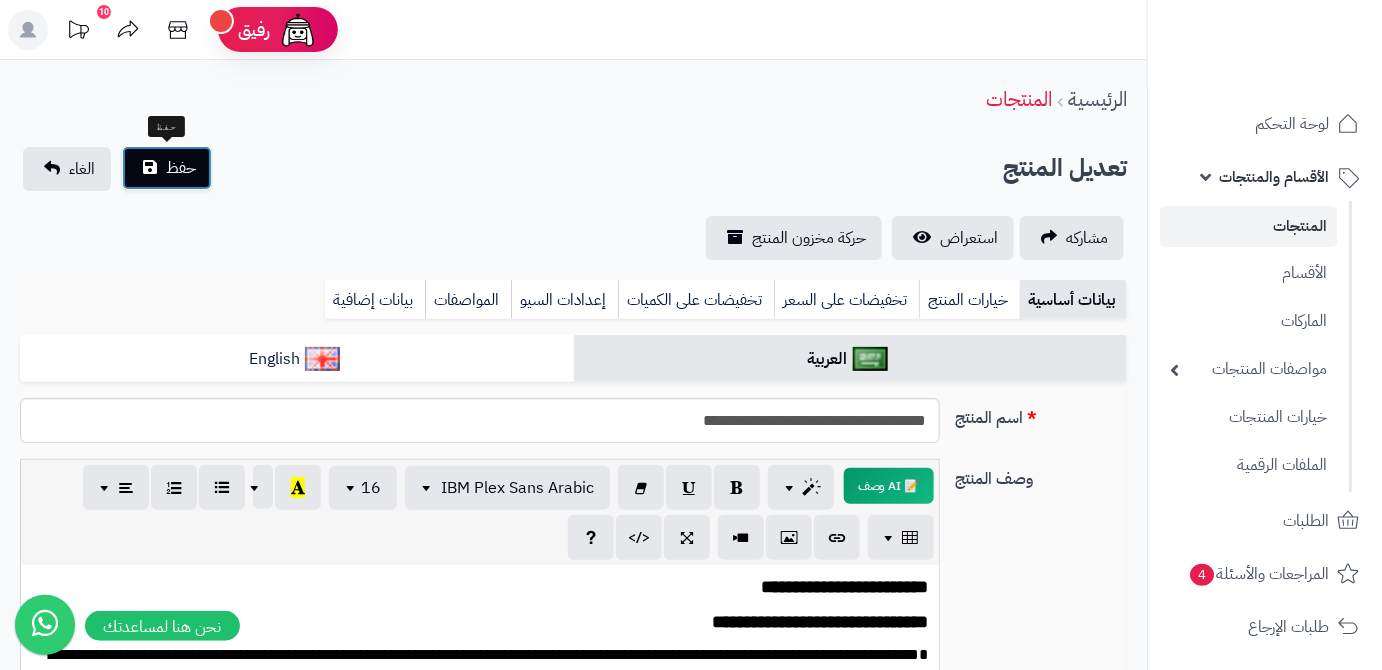 click on "حفظ" at bounding box center [181, 168] 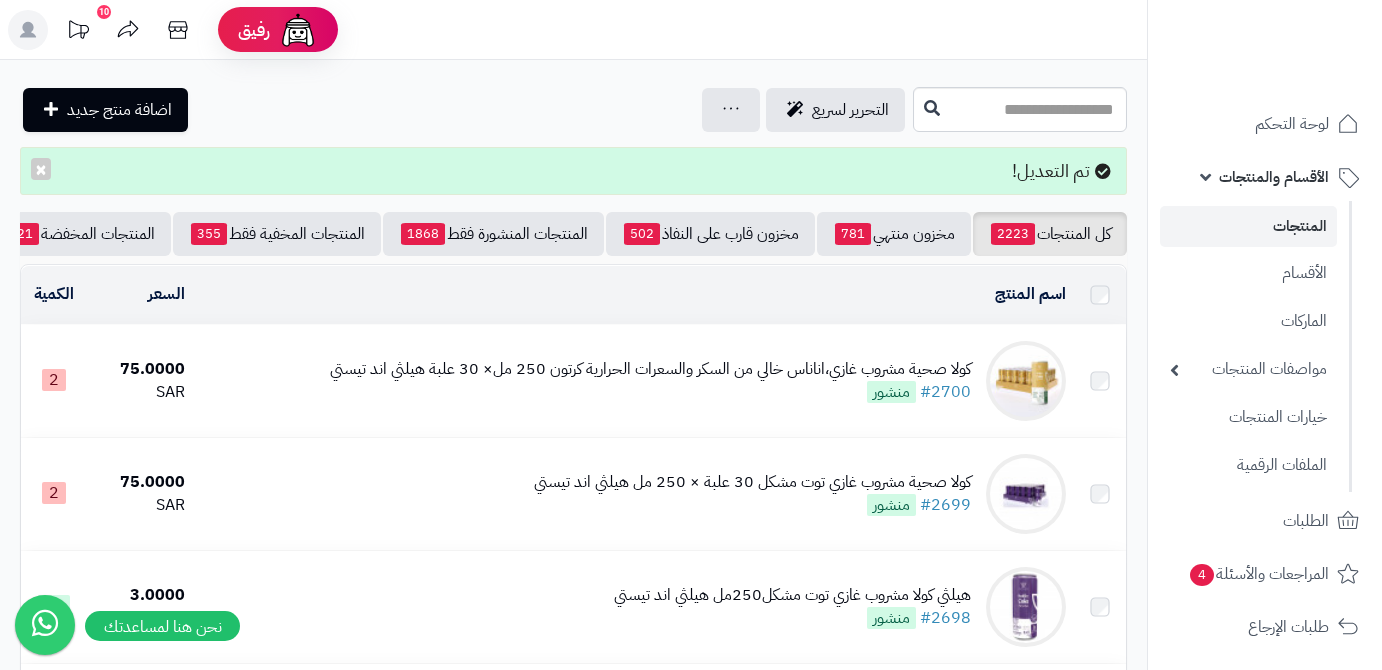 scroll, scrollTop: 0, scrollLeft: 0, axis: both 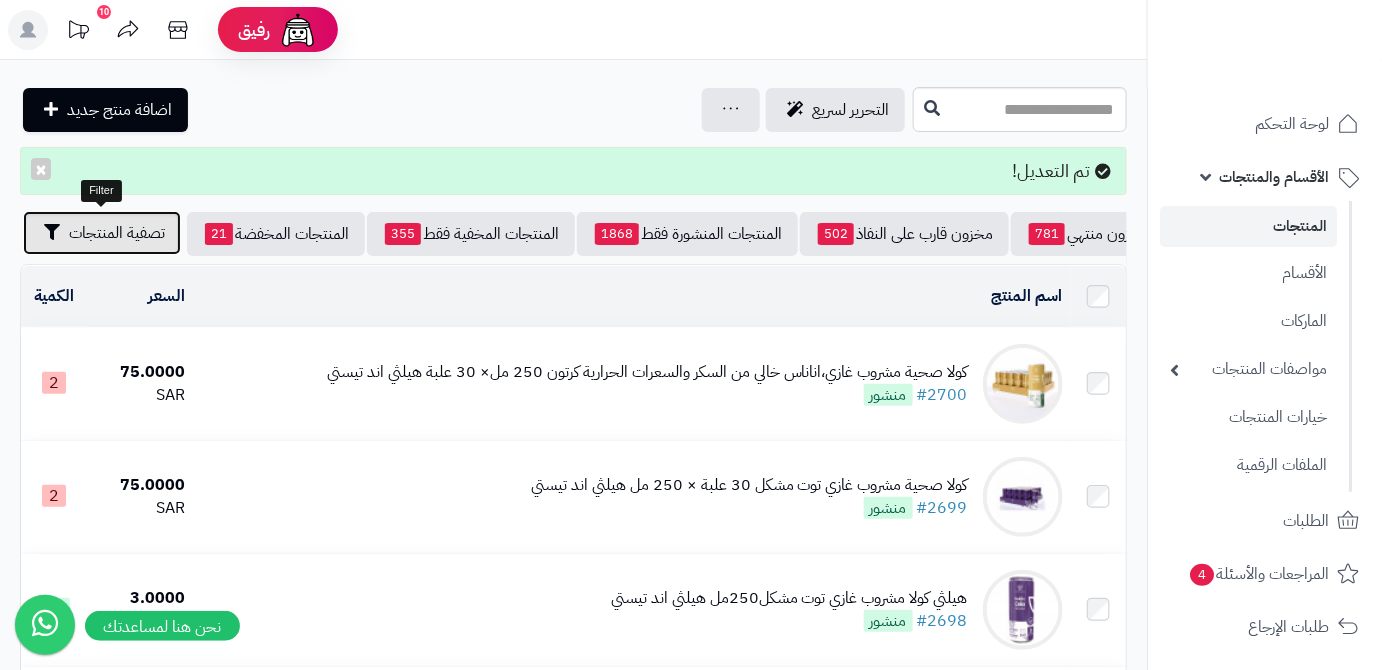 click on "تصفية المنتجات" at bounding box center (102, 233) 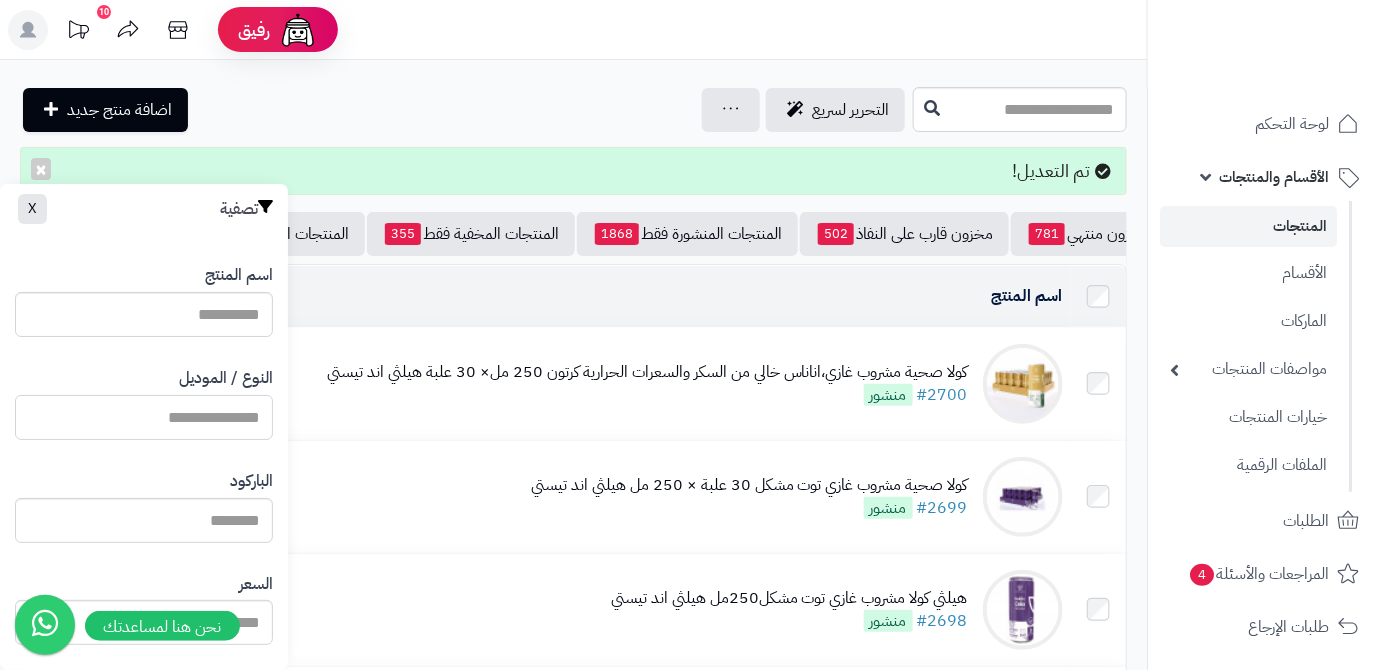 paste on "**********" 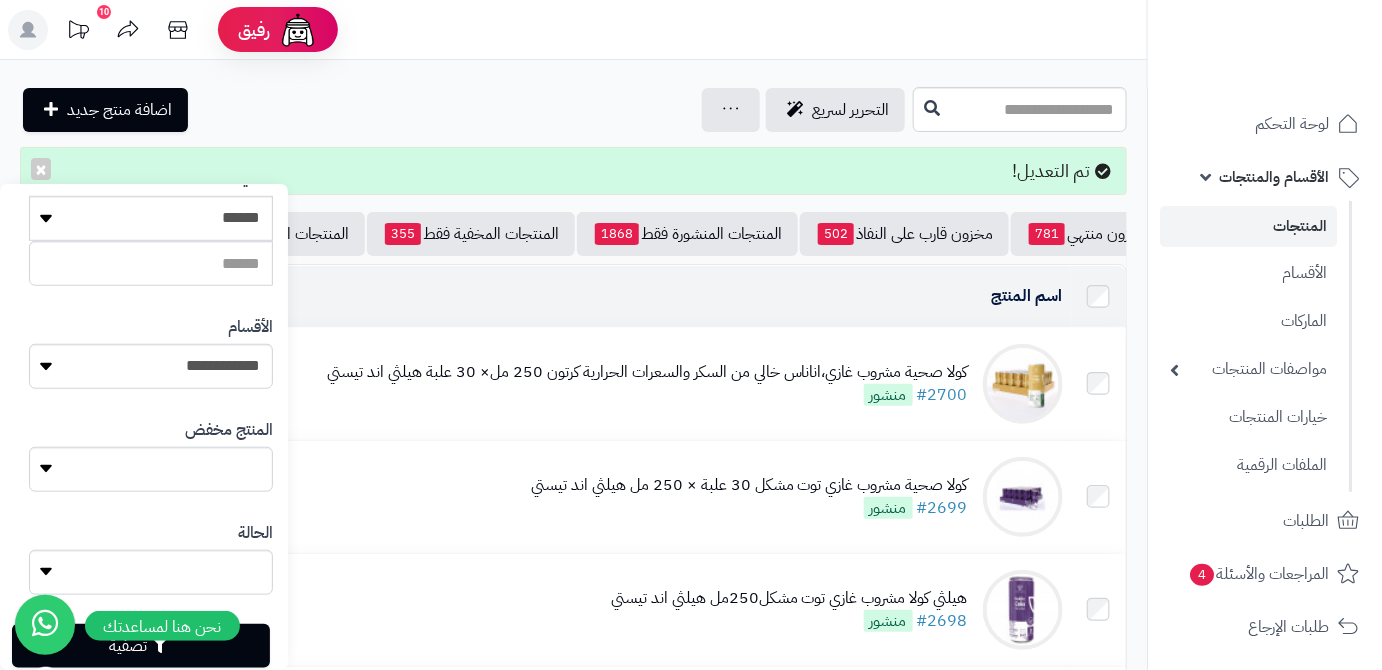 scroll, scrollTop: 552, scrollLeft: 0, axis: vertical 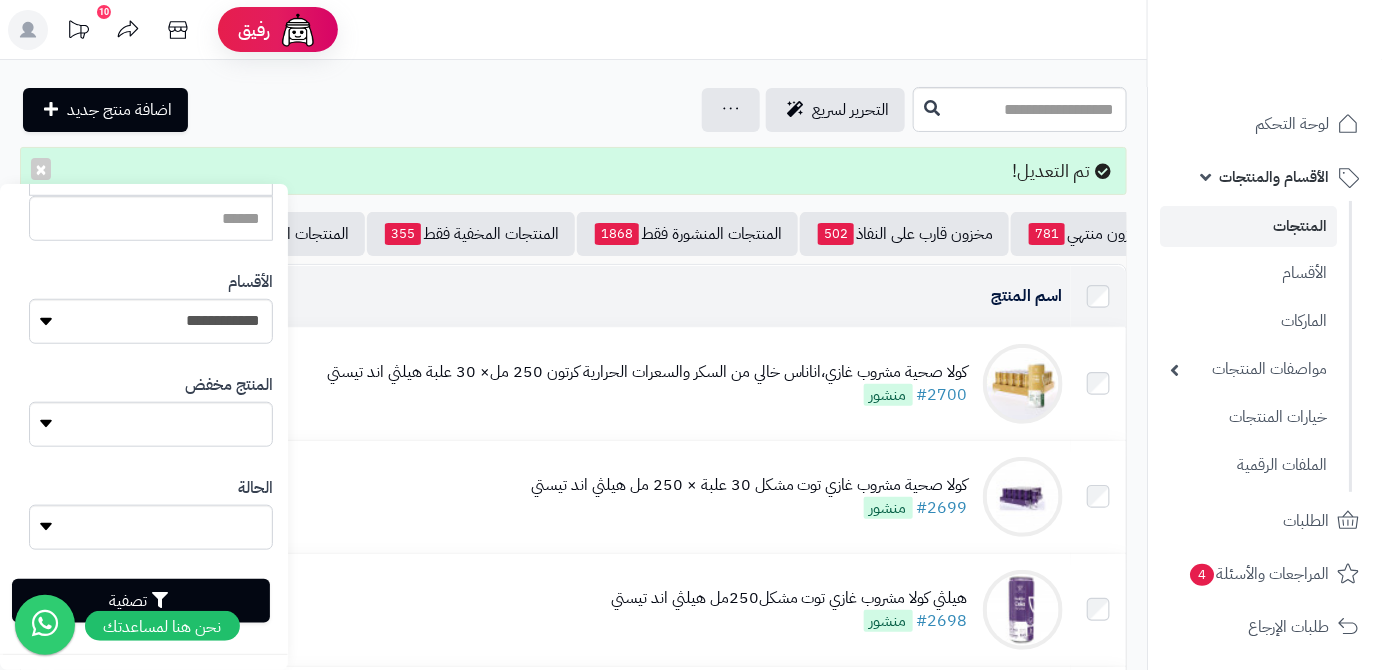 type on "**********" 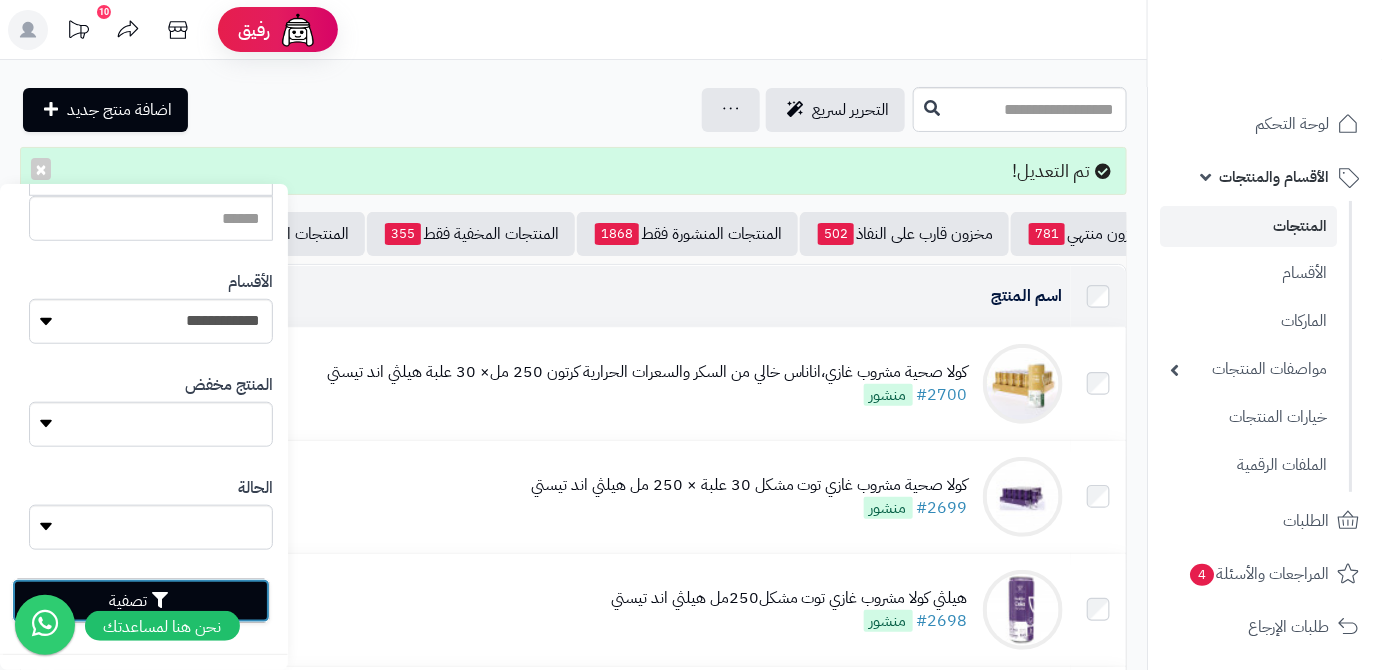 click on "تصفية" at bounding box center [141, 601] 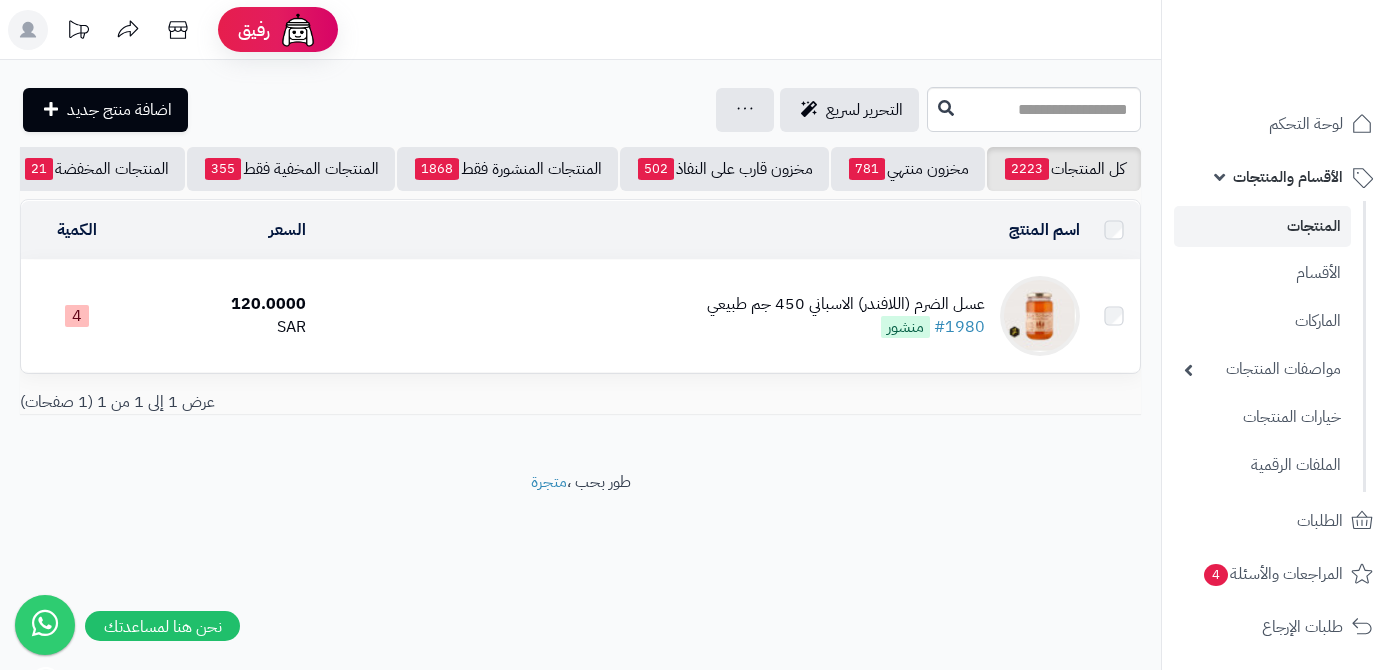 scroll, scrollTop: 0, scrollLeft: 0, axis: both 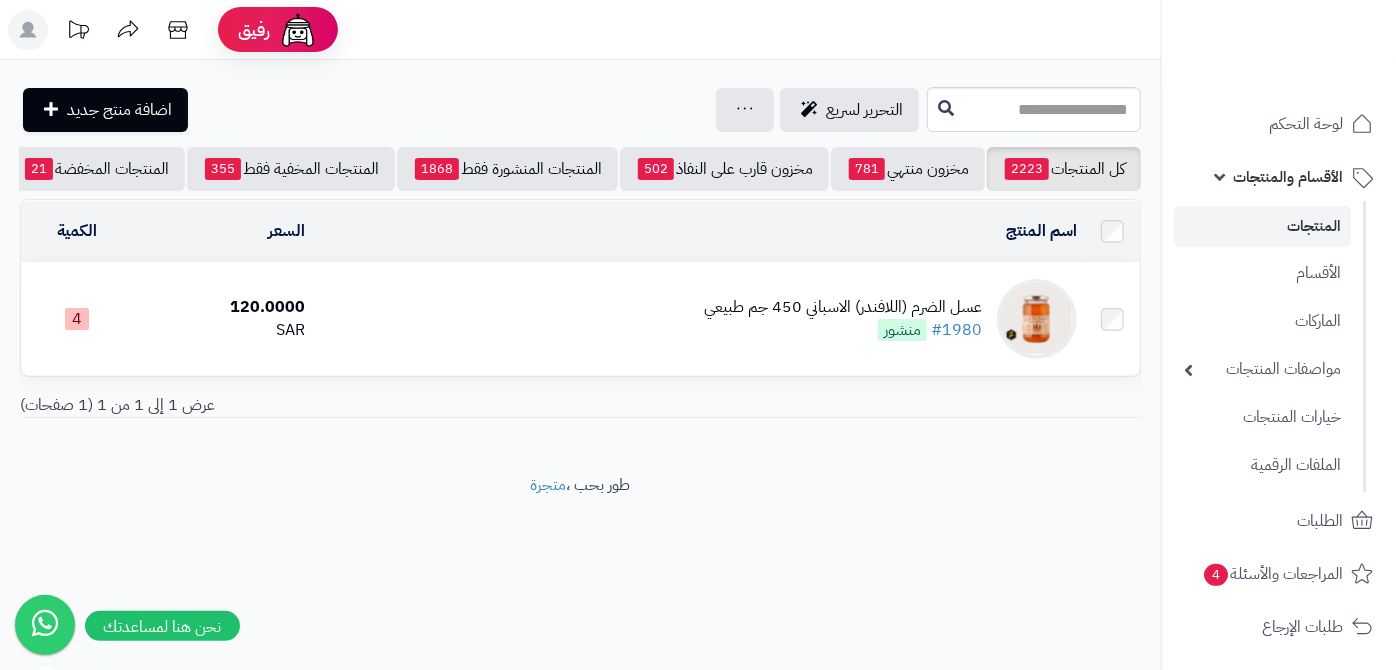 click on "عسل الضرم (اللافندر)  الاسباني 450 جم طبيعي" at bounding box center [843, 307] 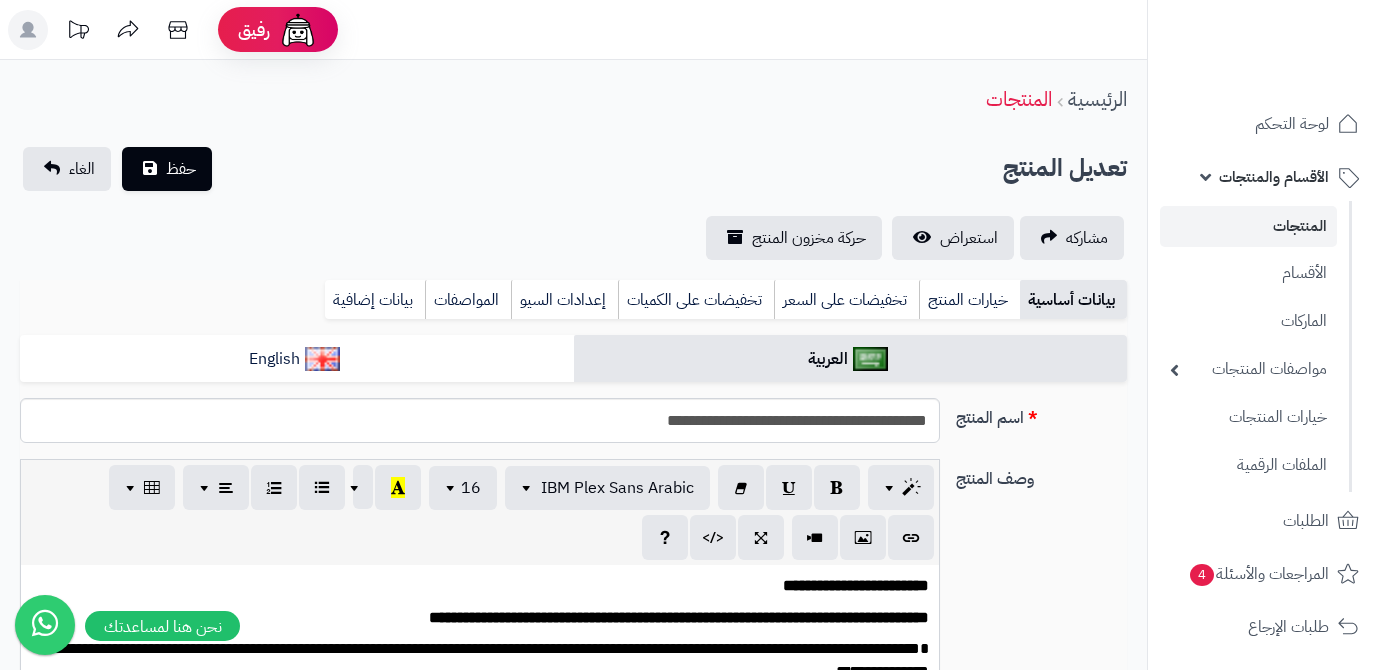 scroll, scrollTop: 454, scrollLeft: 0, axis: vertical 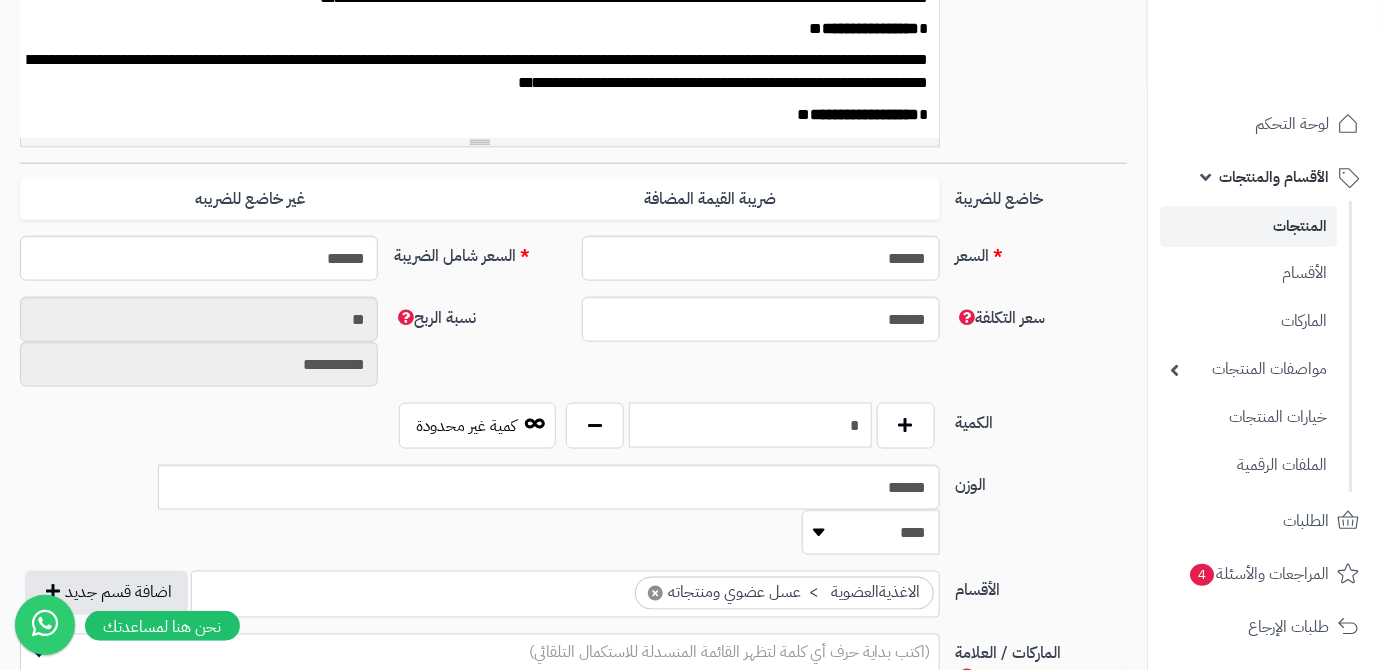 click on "*" at bounding box center (750, 425) 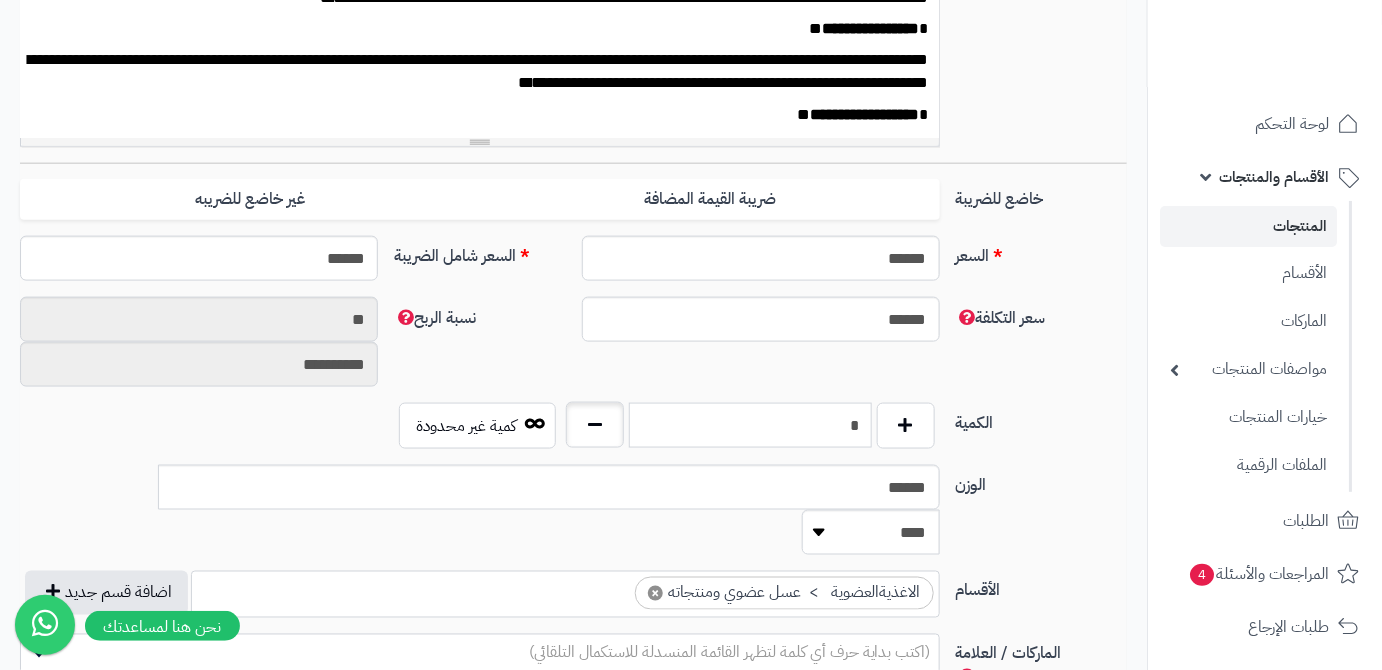 scroll, scrollTop: 363, scrollLeft: 0, axis: vertical 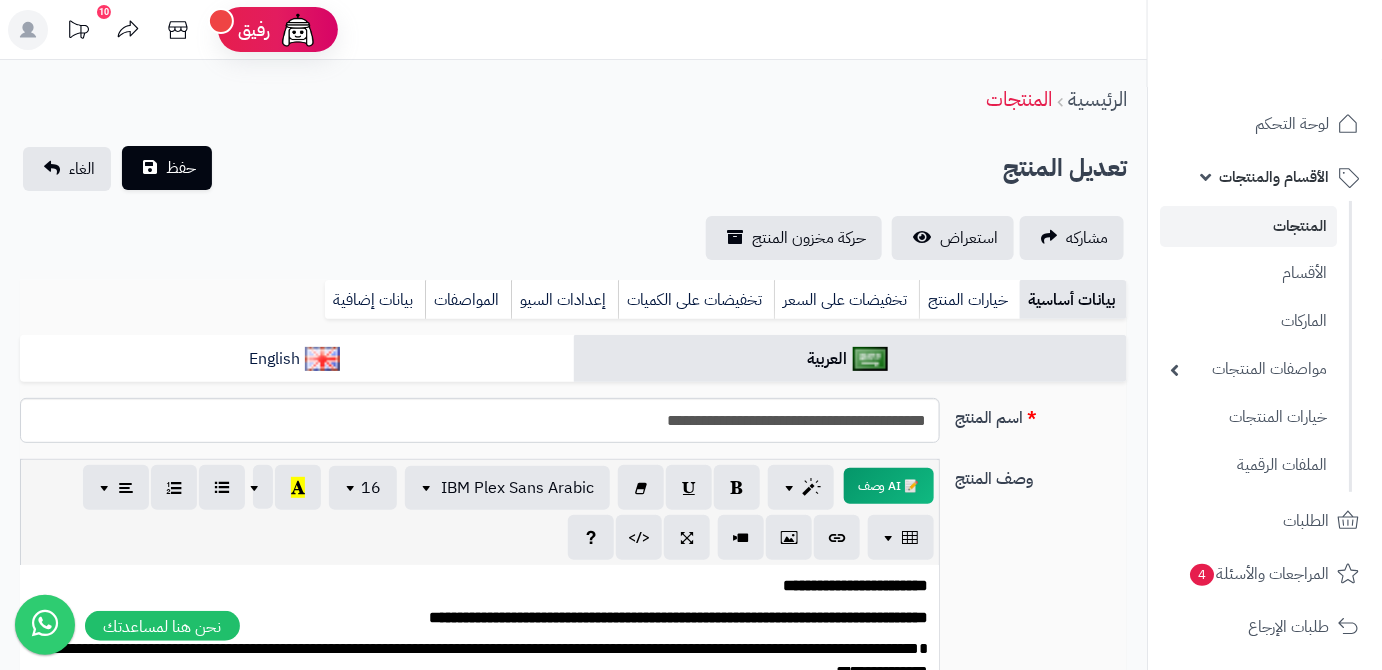 type on "*" 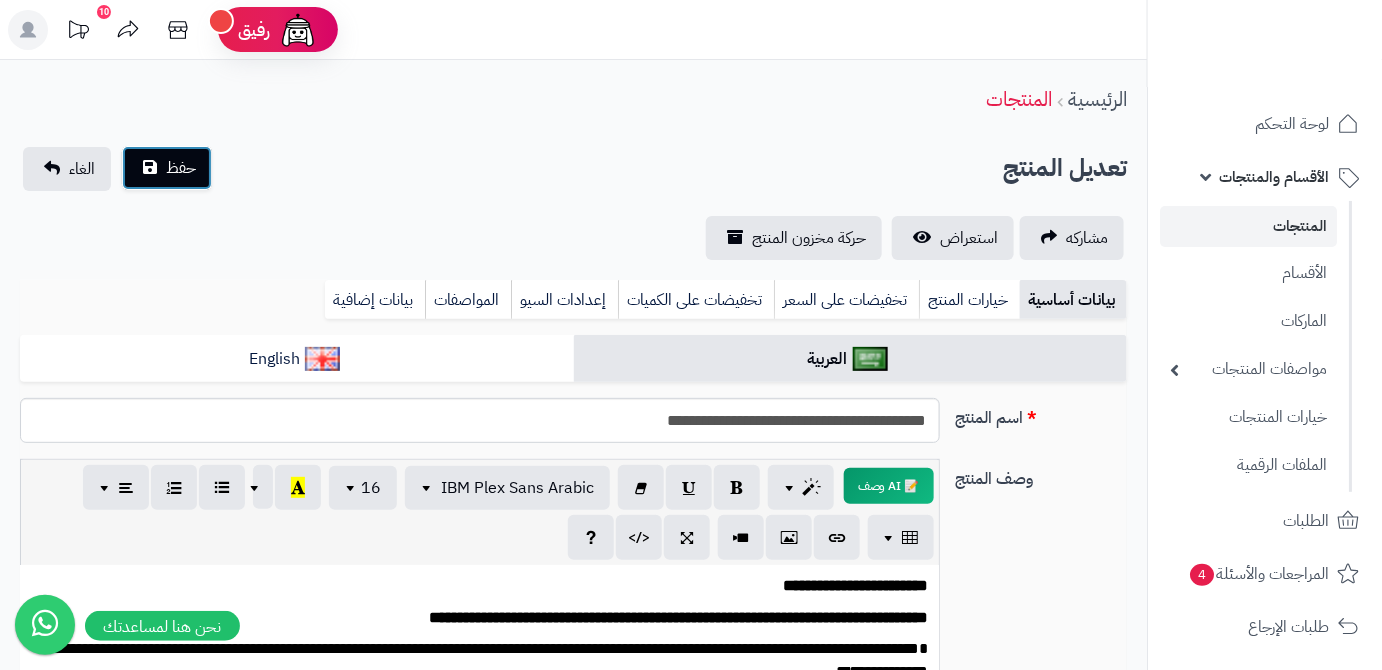 click on "حفظ" at bounding box center (181, 168) 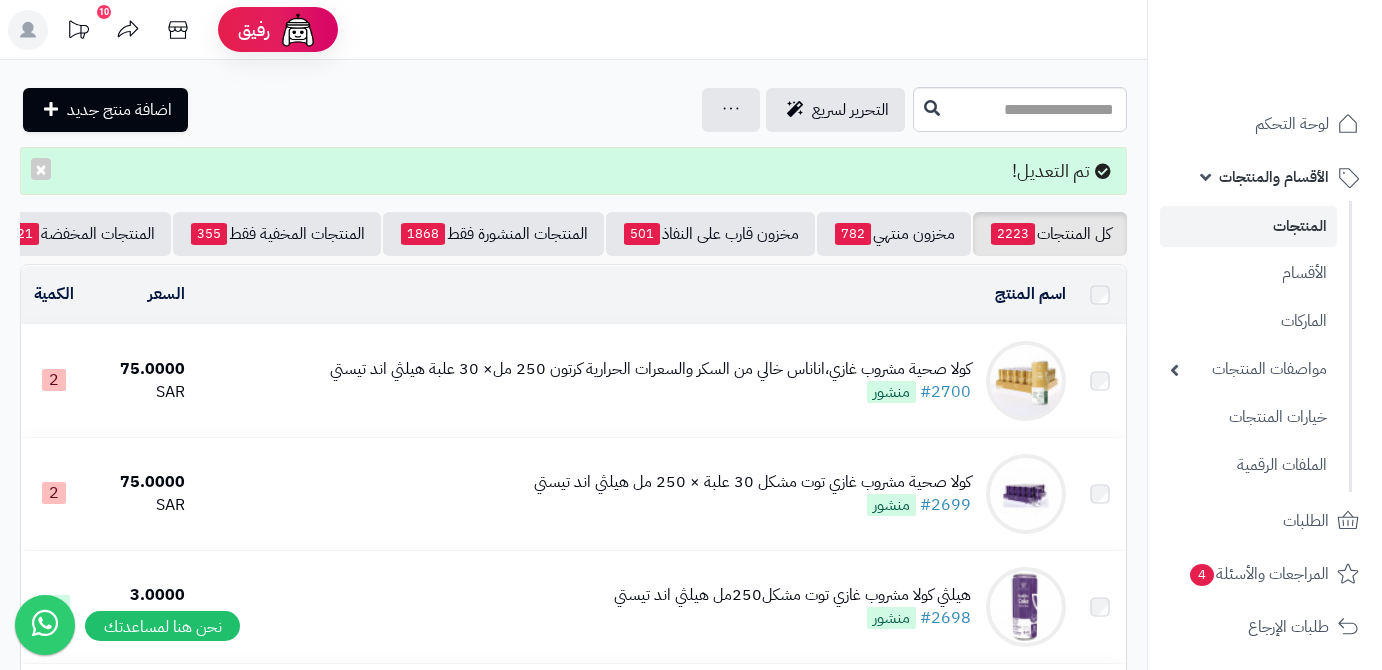 scroll, scrollTop: 0, scrollLeft: 0, axis: both 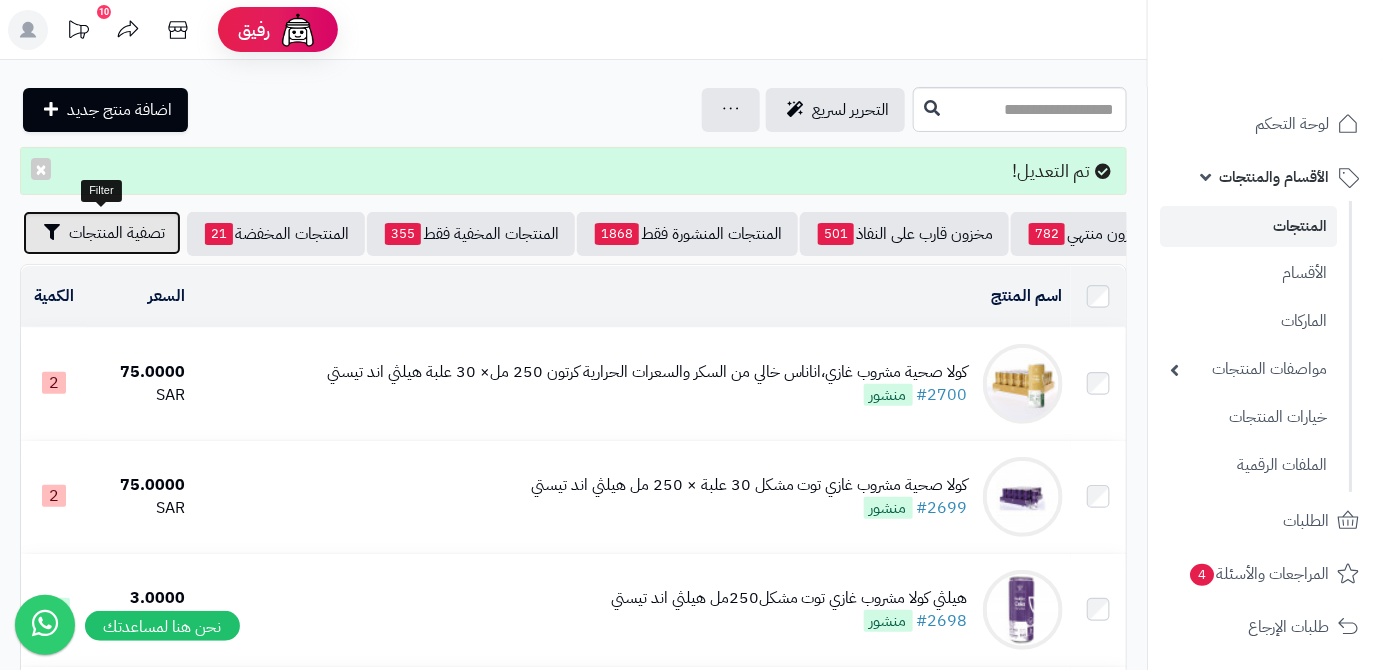 click on "تصفية المنتجات" at bounding box center (117, 233) 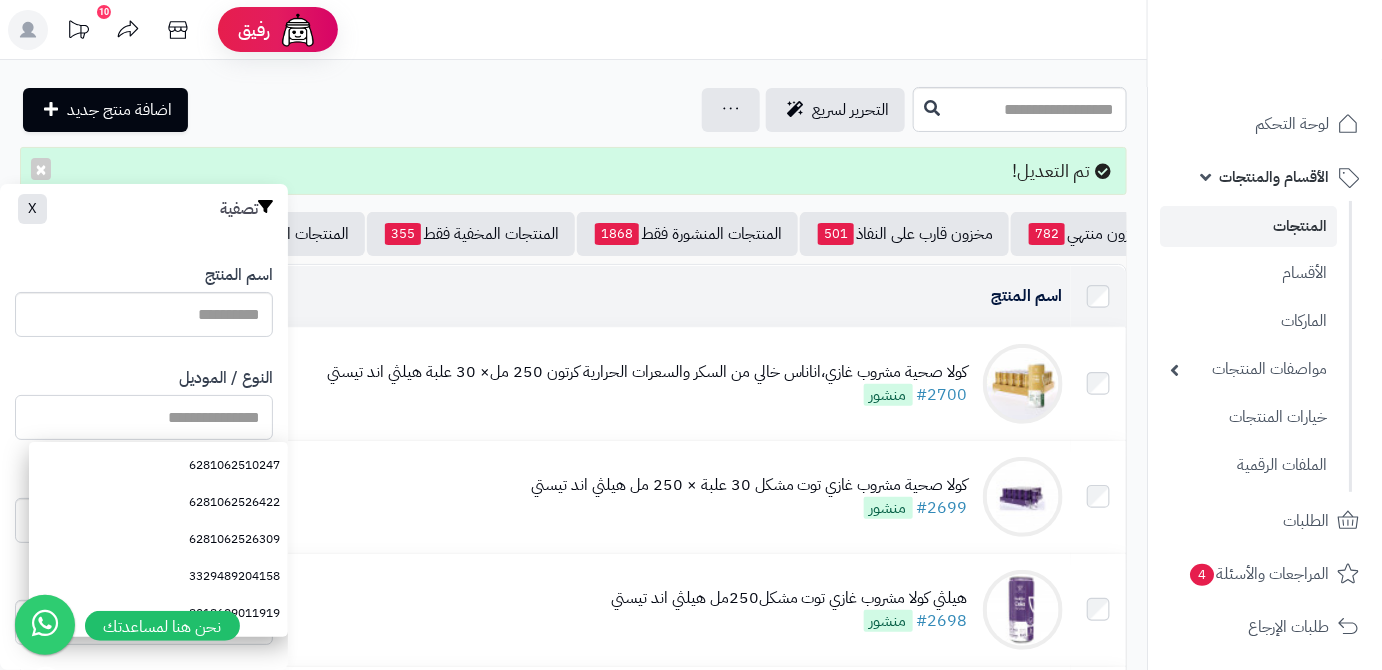 paste on "**********" 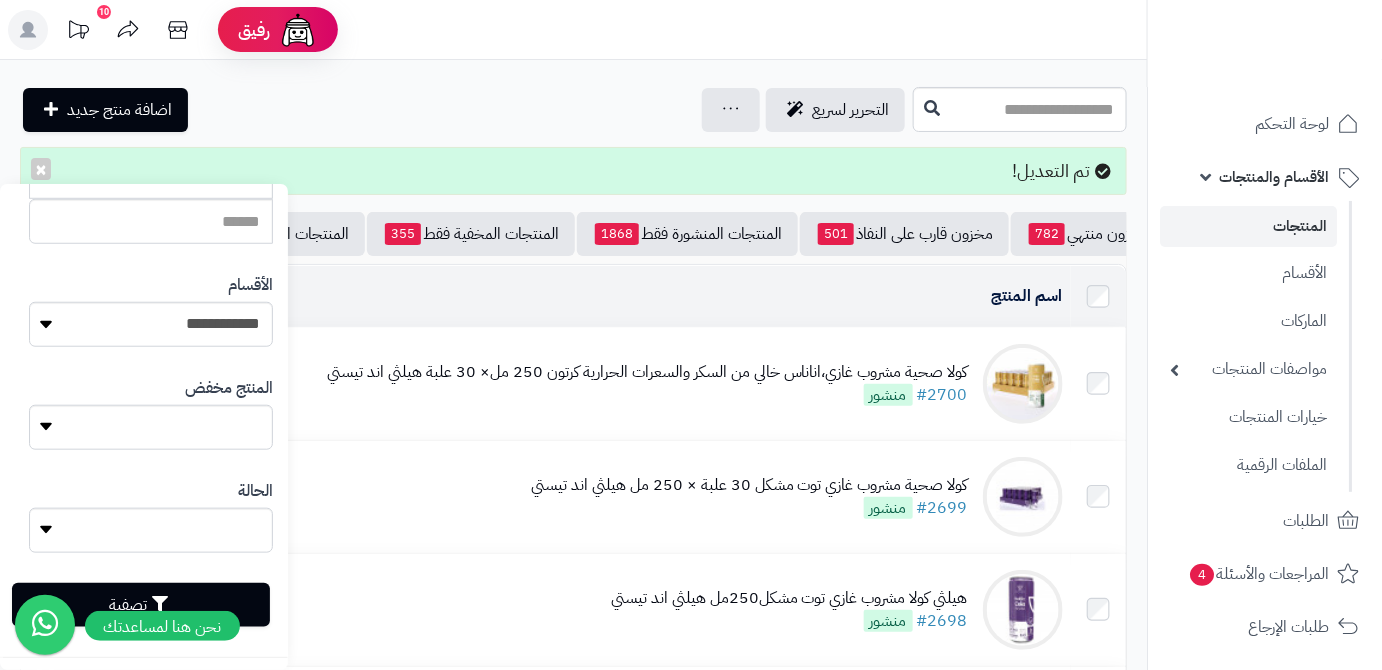 scroll, scrollTop: 552, scrollLeft: 0, axis: vertical 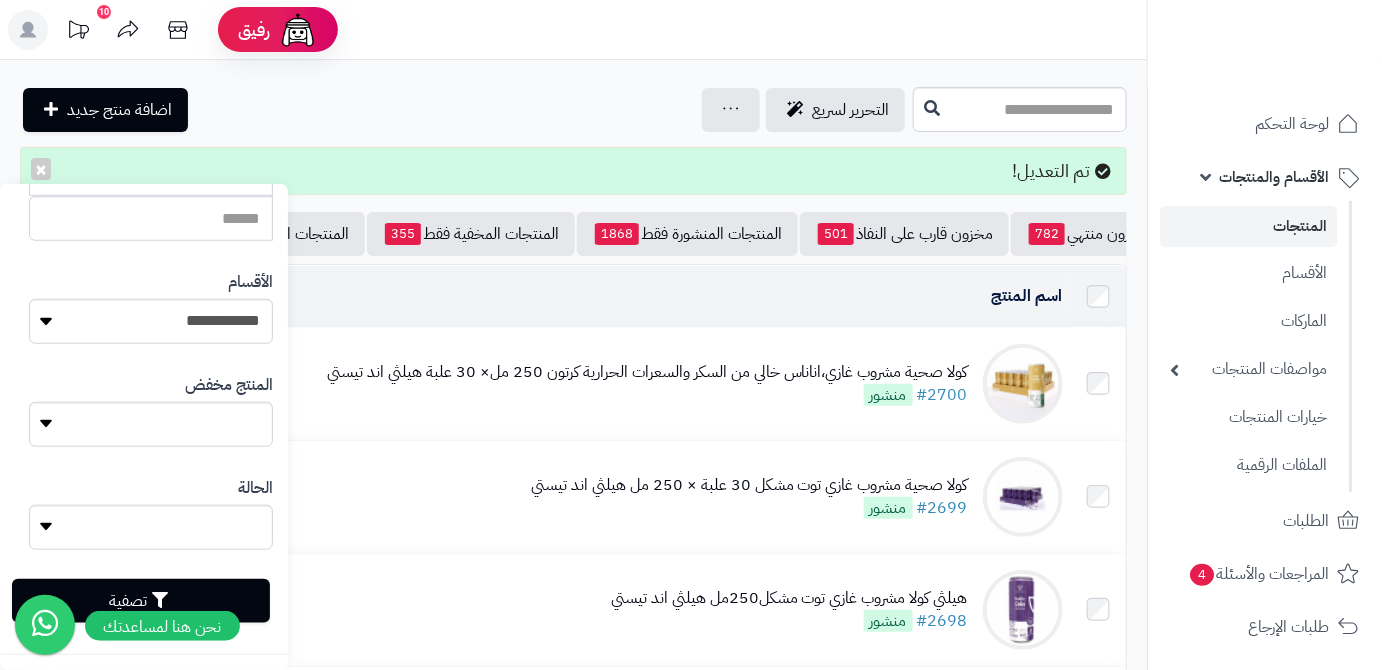 type on "**********" 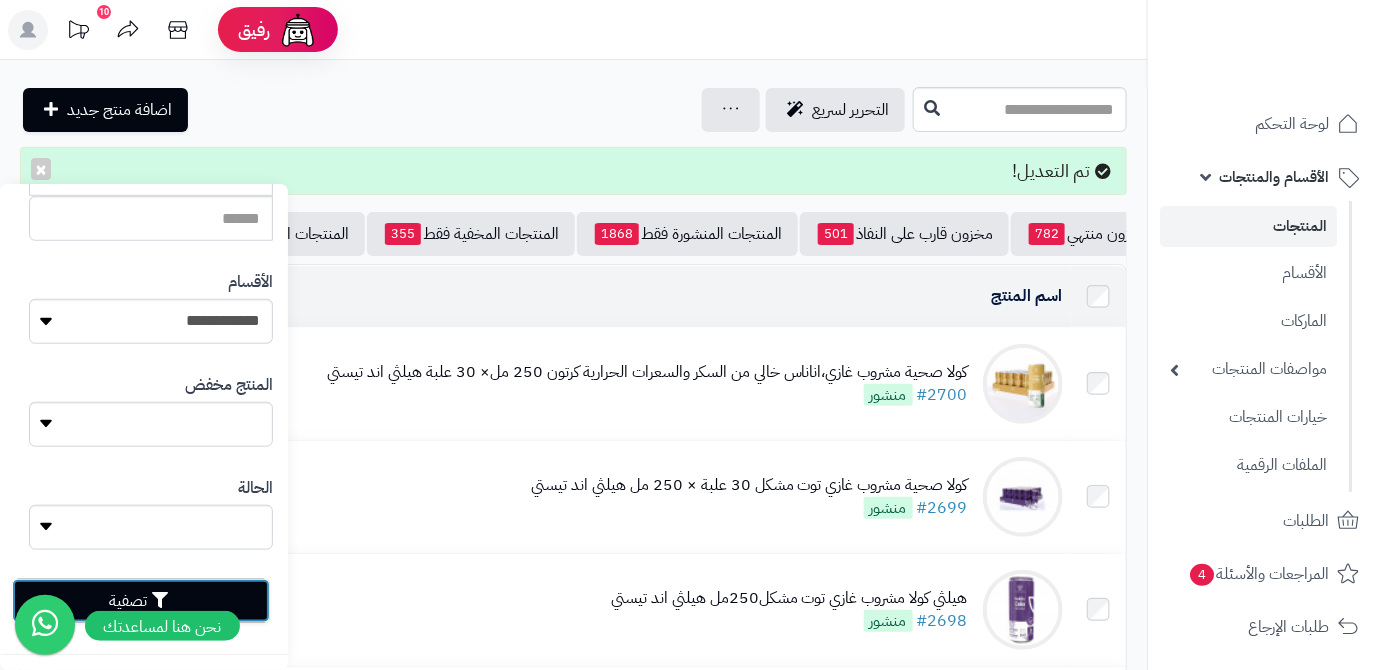 click on "تصفية" at bounding box center [141, 601] 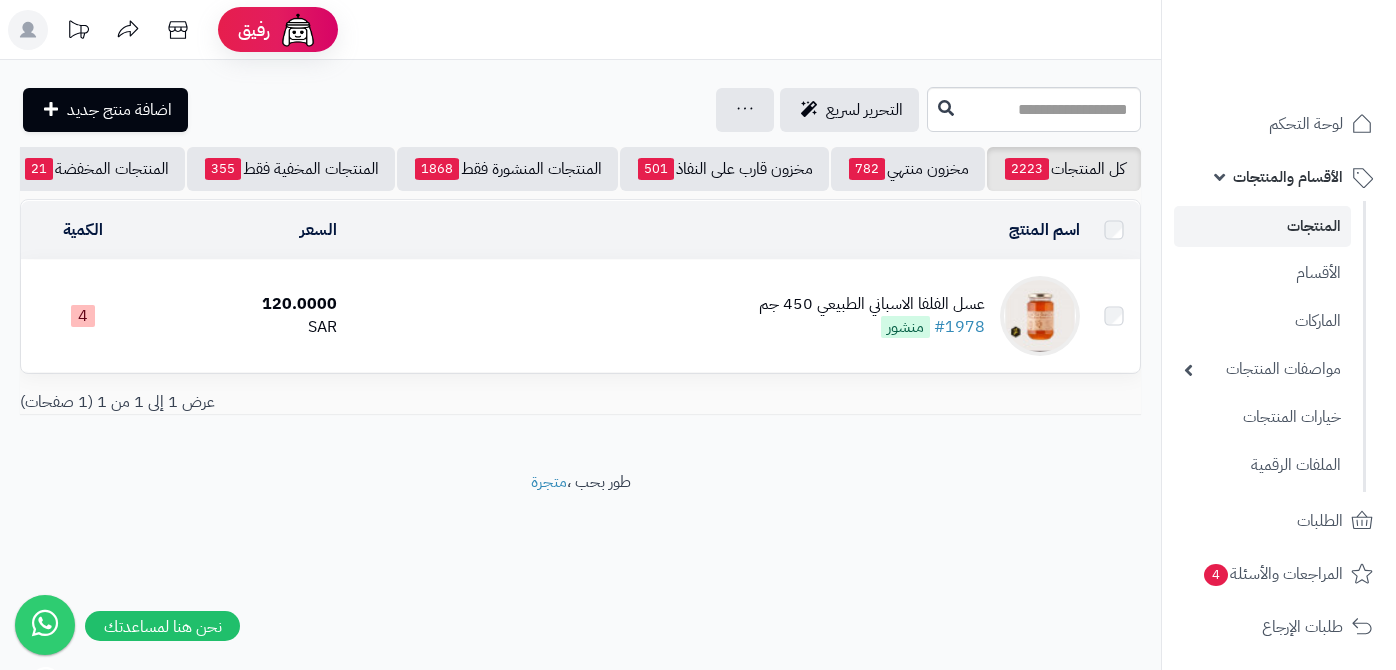 scroll, scrollTop: 0, scrollLeft: 0, axis: both 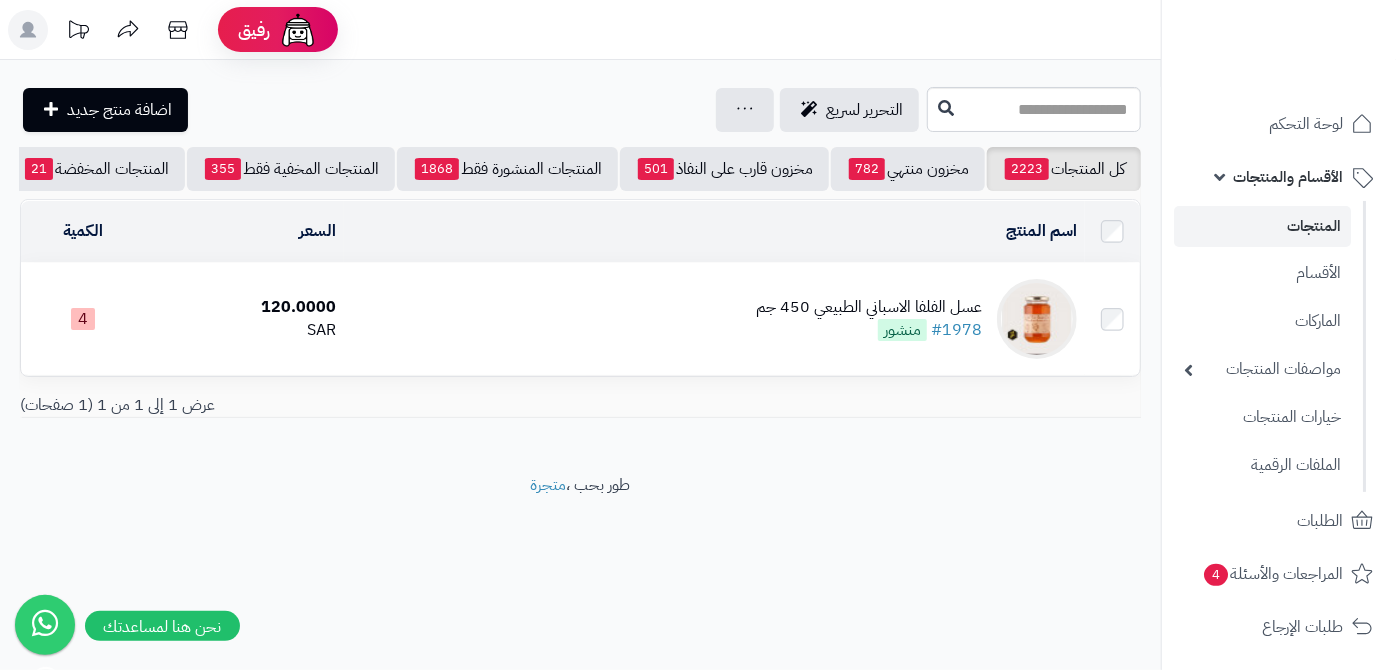 click on "عسل الفلفا الاسباني الطبيعي 450 جم" at bounding box center (869, 307) 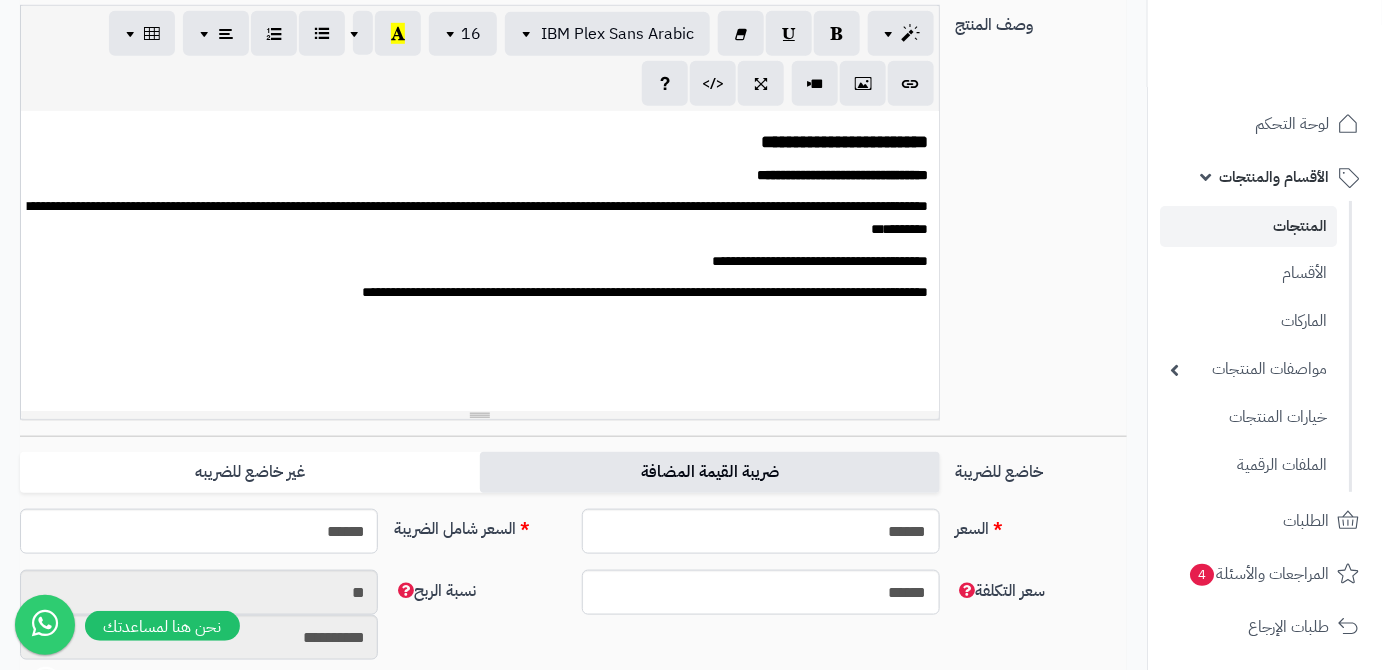 scroll, scrollTop: 454, scrollLeft: 0, axis: vertical 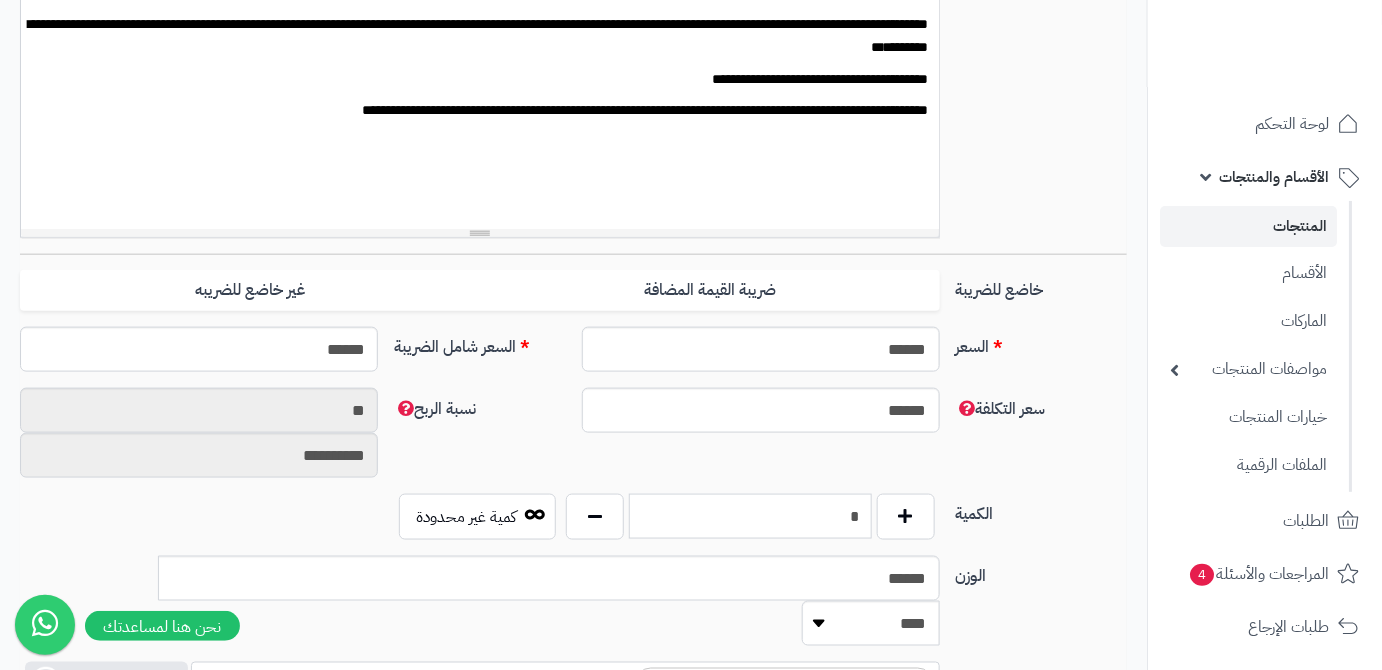 click on "*" at bounding box center [750, 516] 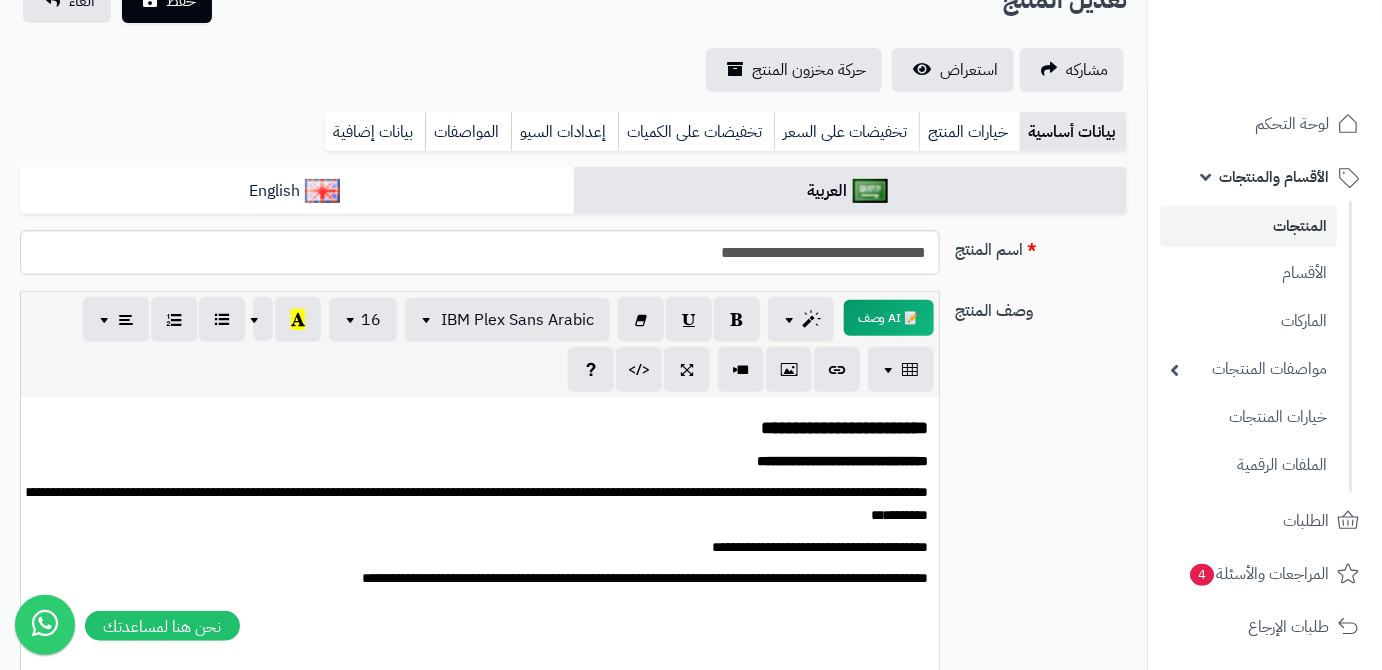 scroll, scrollTop: 0, scrollLeft: 0, axis: both 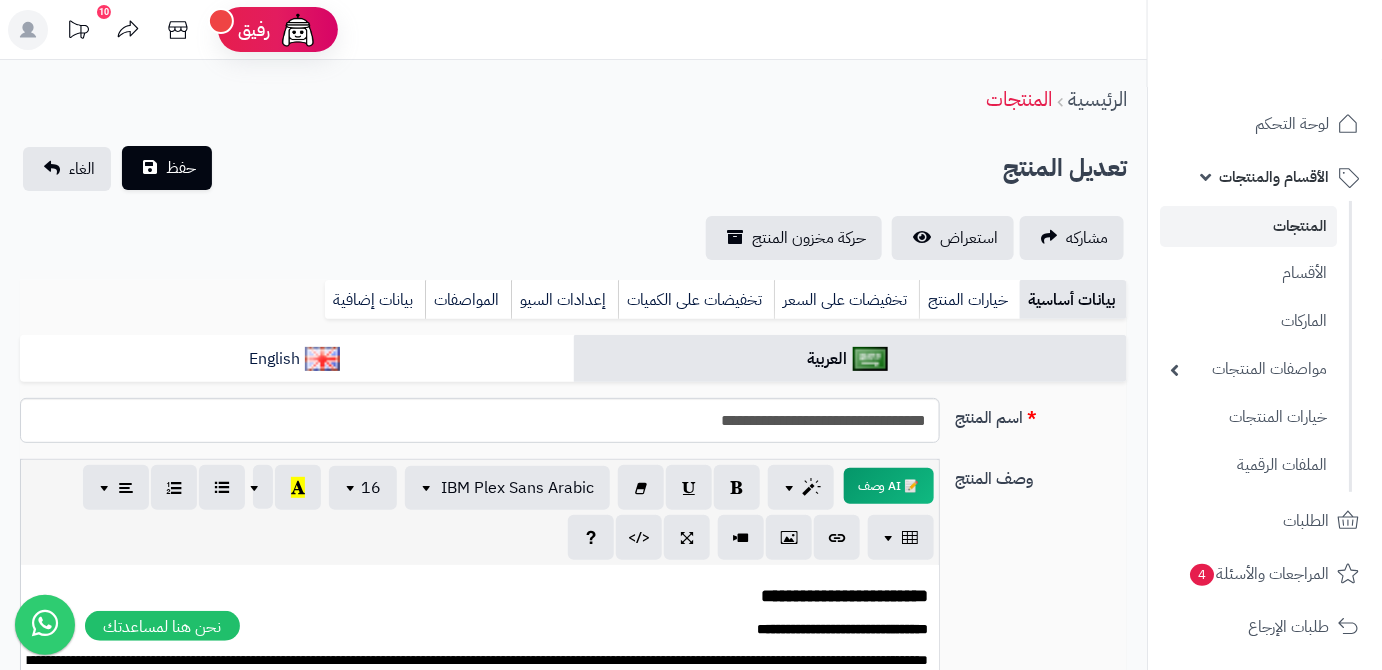 type on "*" 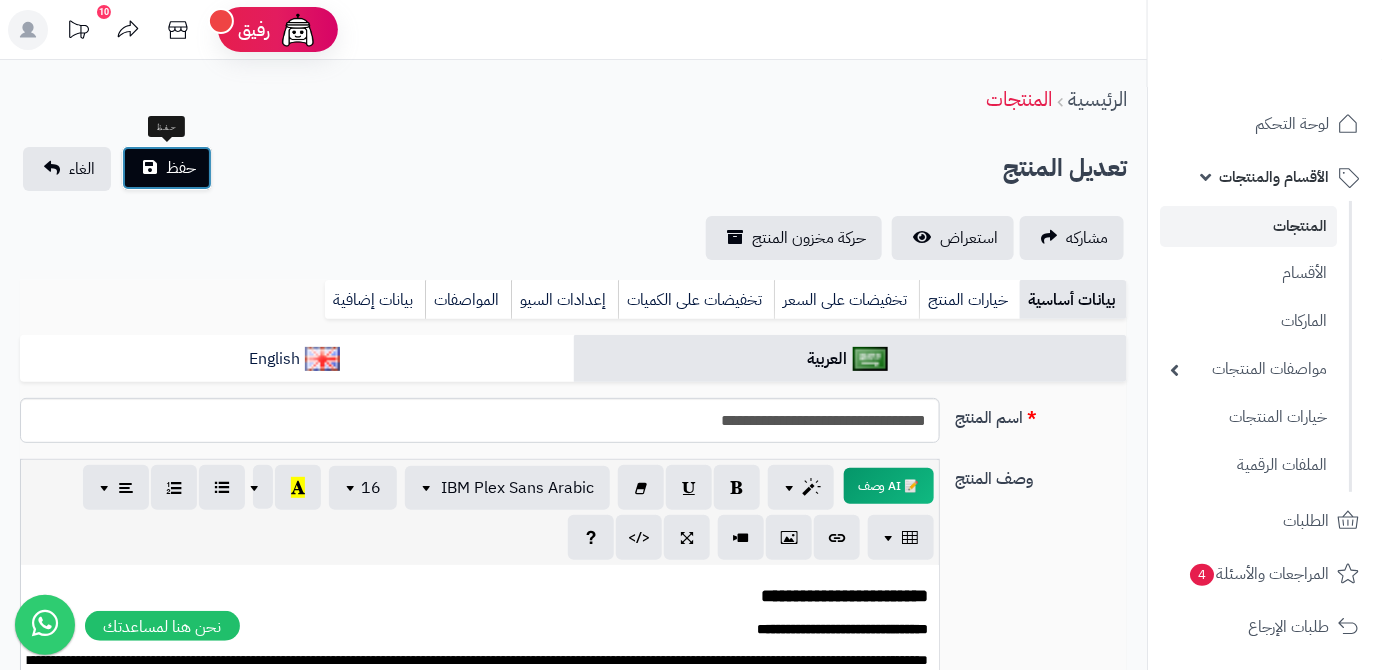 click on "حفظ" at bounding box center (167, 168) 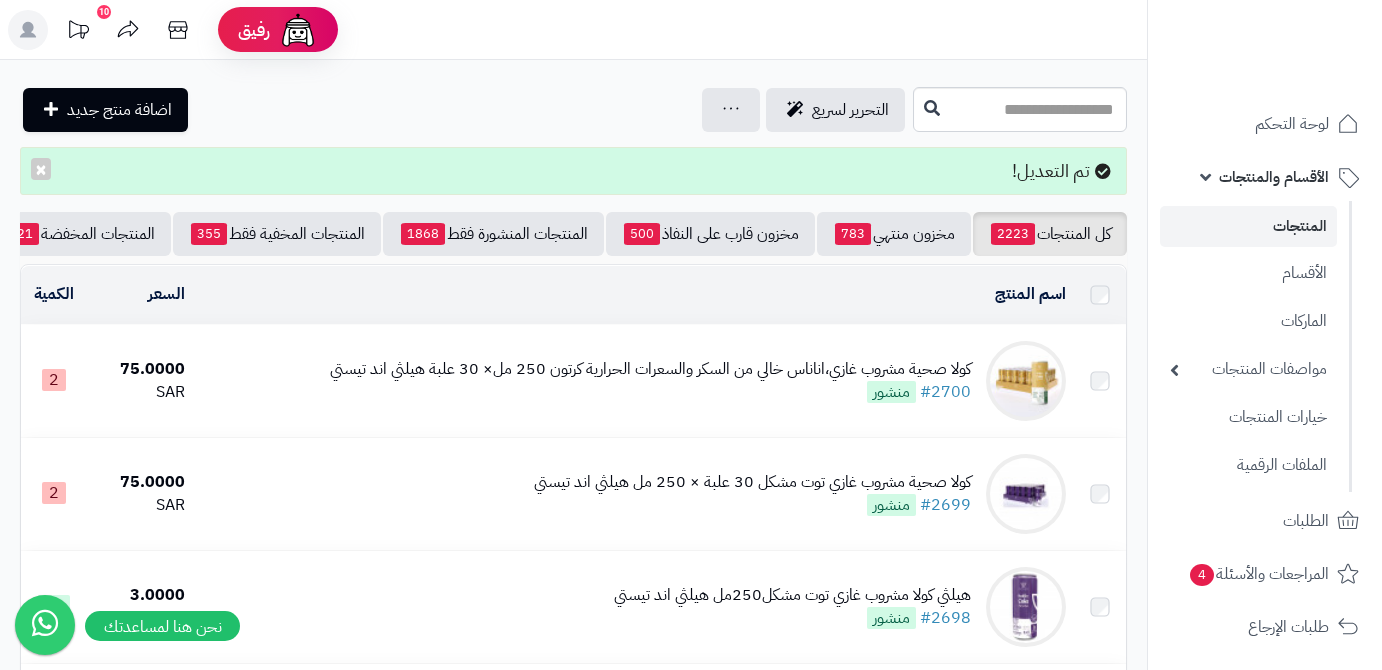 scroll, scrollTop: 0, scrollLeft: 0, axis: both 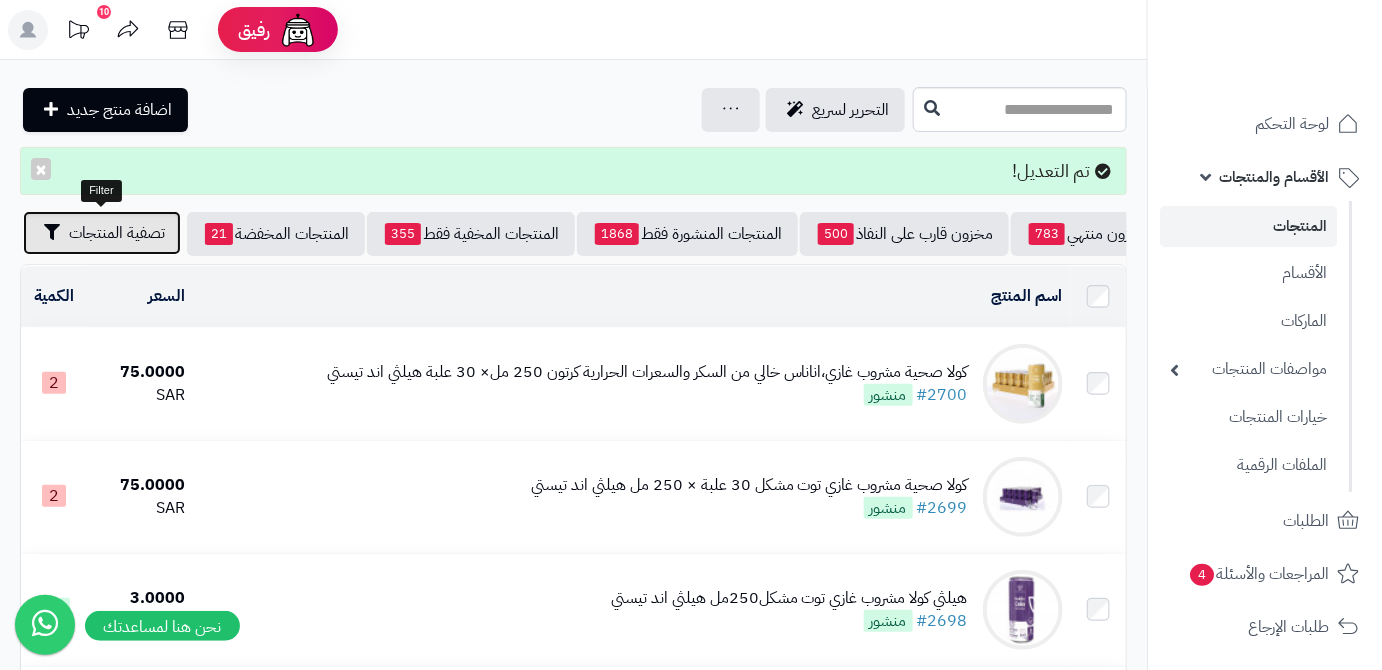 click on "تصفية المنتجات" at bounding box center (117, 233) 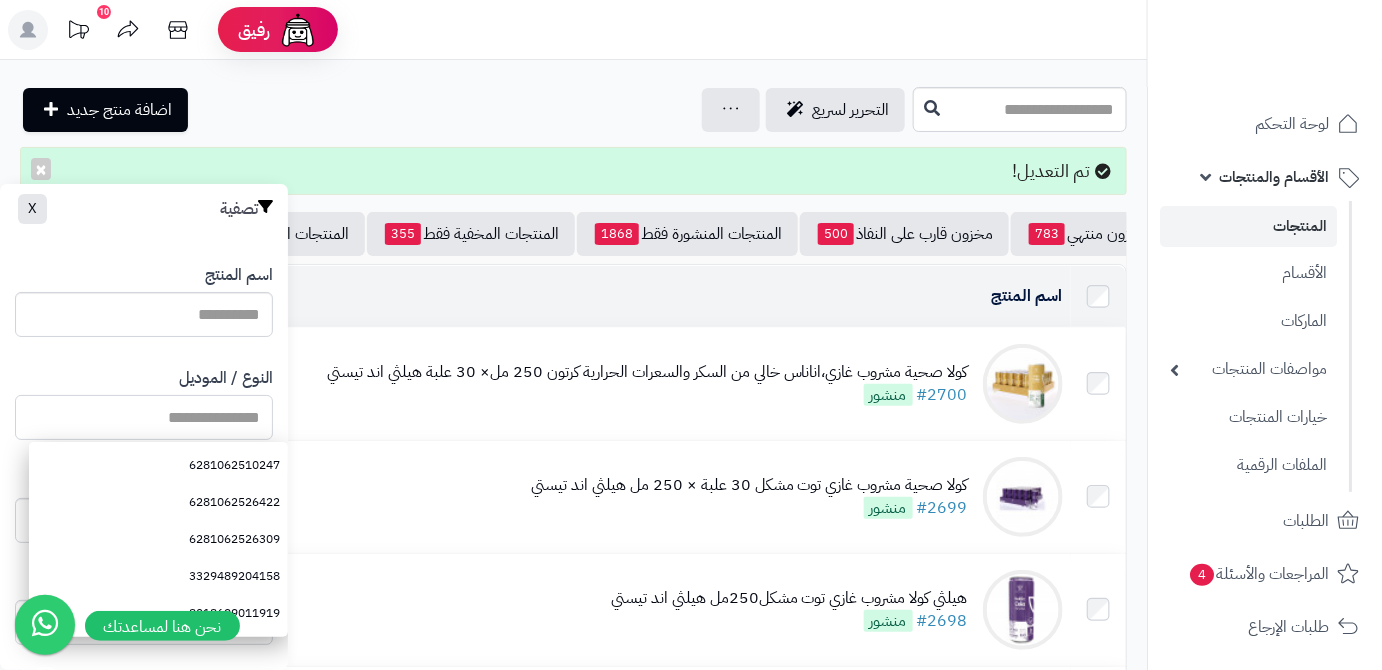 paste on "**********" 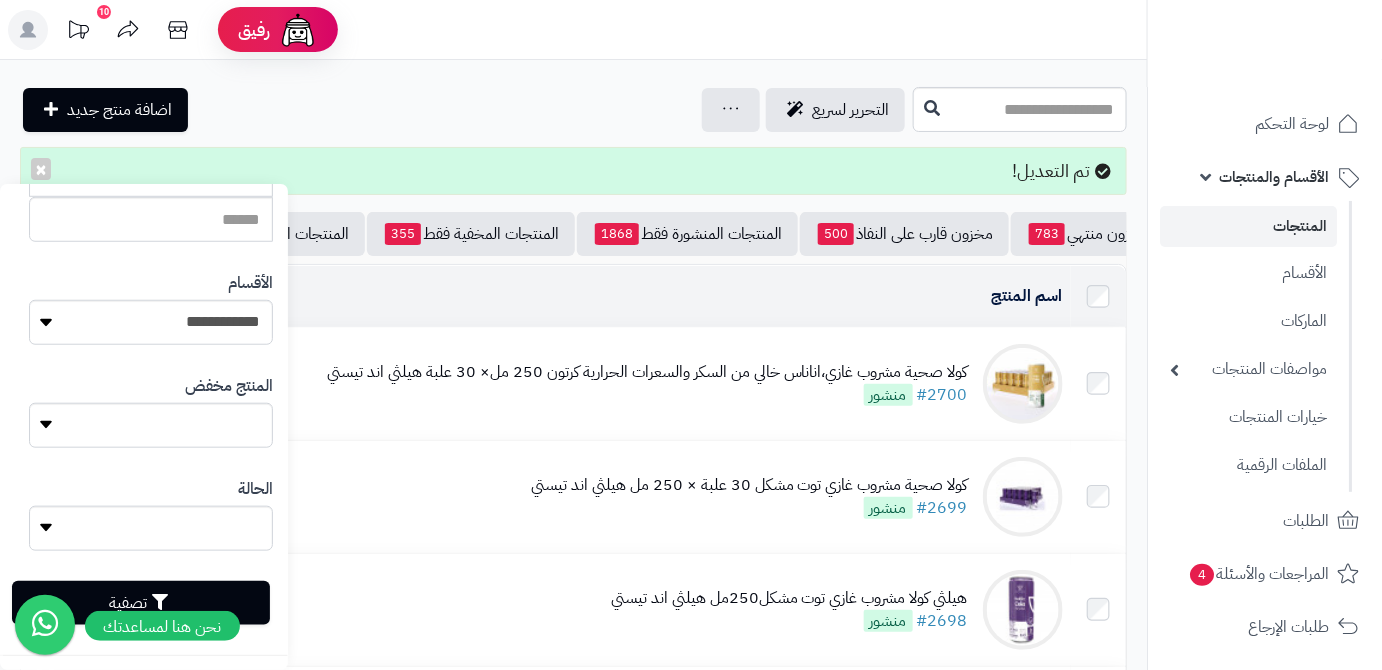 scroll, scrollTop: 552, scrollLeft: 0, axis: vertical 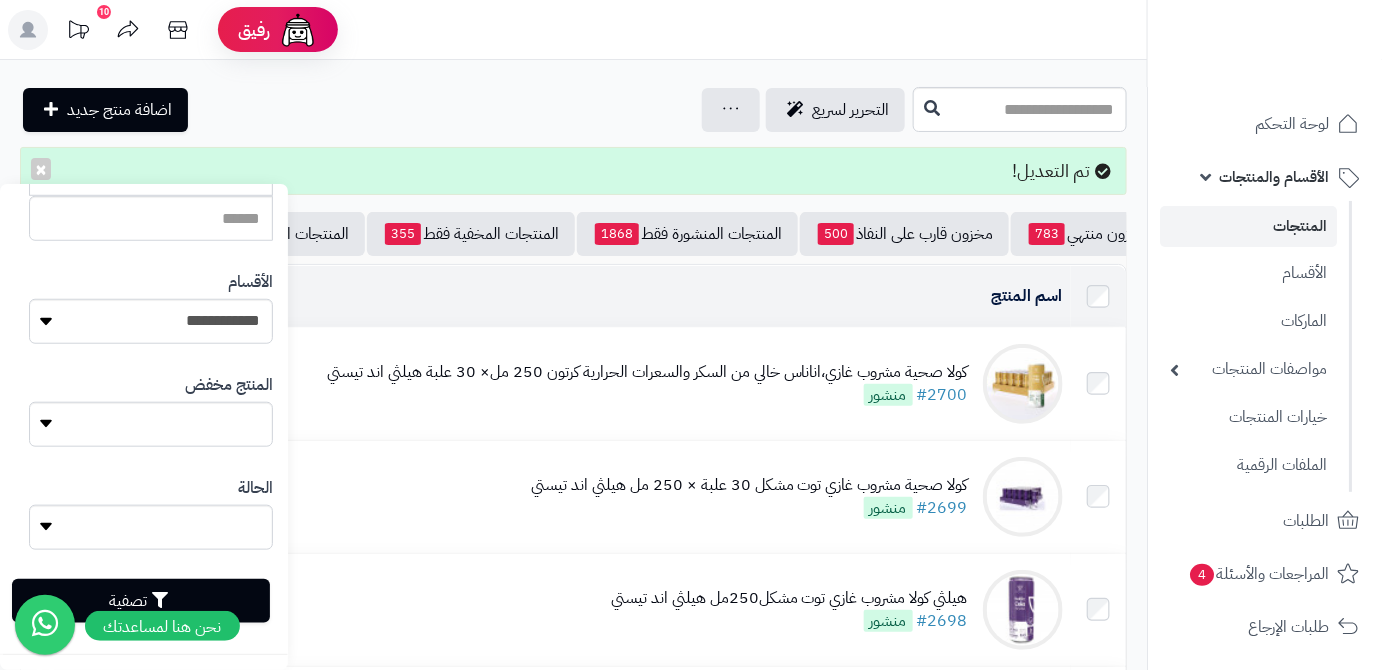 type on "**********" 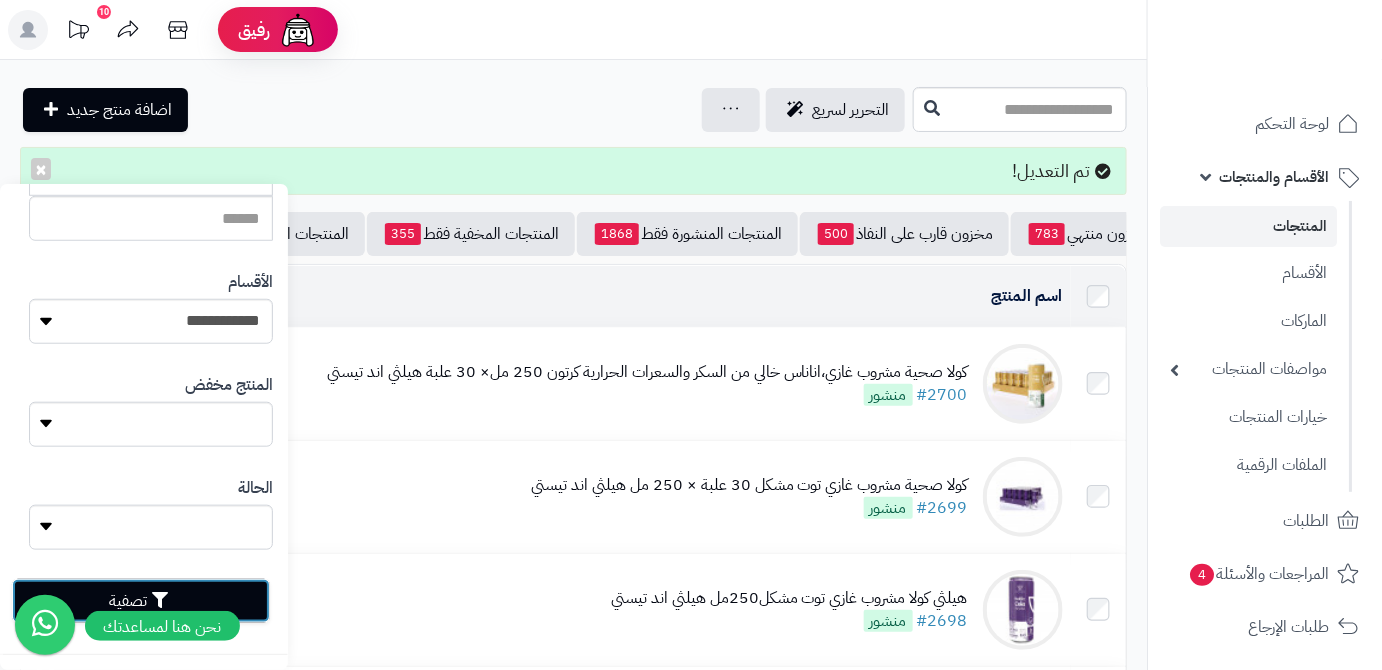 click on "تصفية" at bounding box center (141, 601) 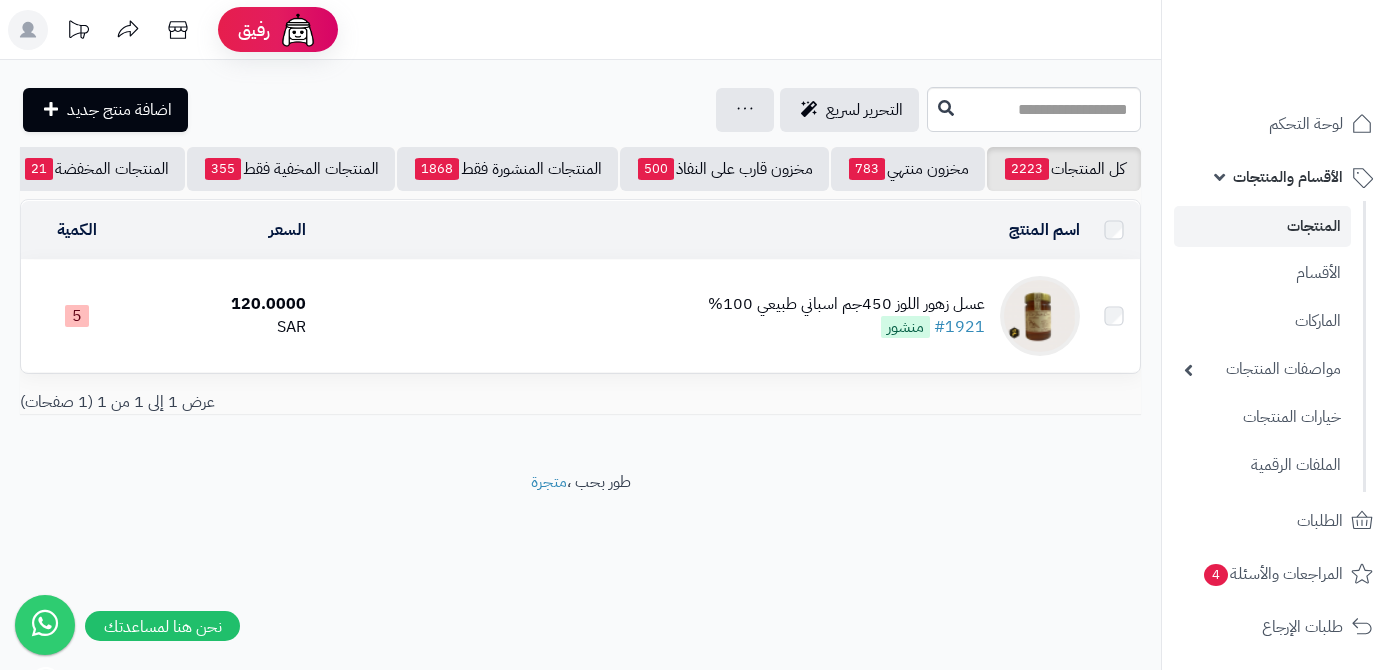 scroll, scrollTop: 0, scrollLeft: 0, axis: both 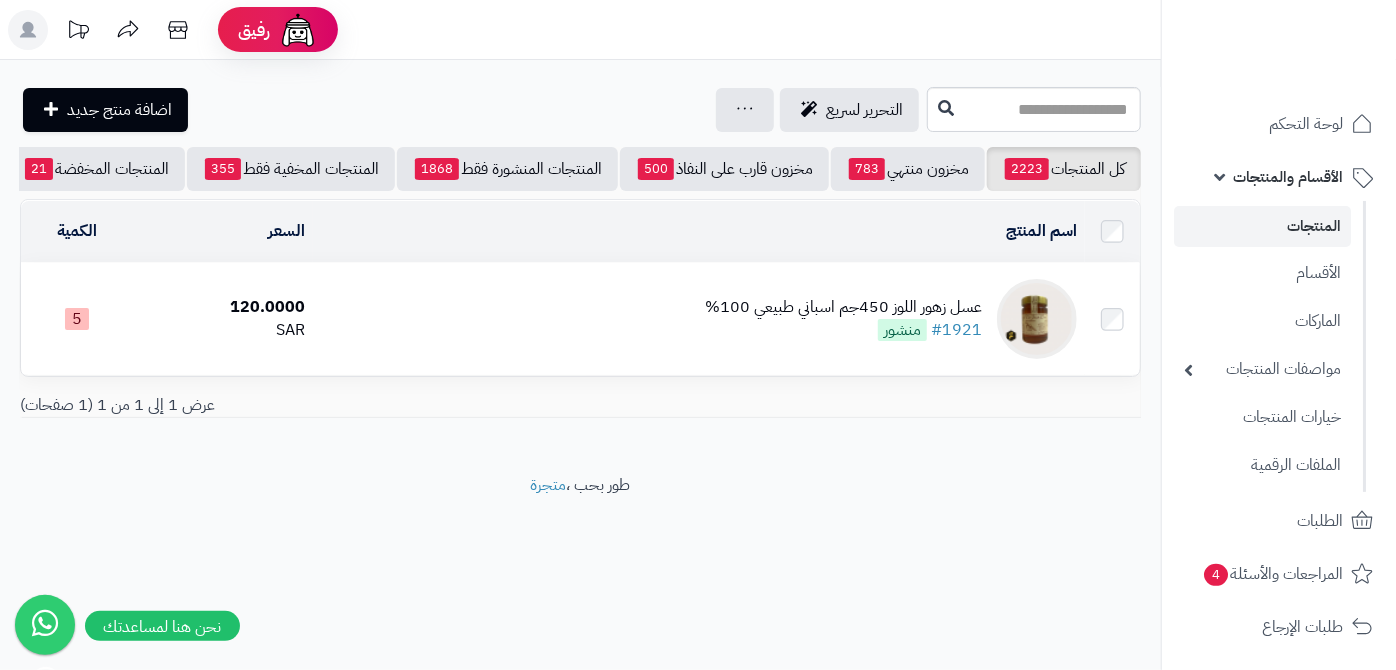 click on "عسل زهور اللوز 450جم اسباني طبيعي 100%" at bounding box center (843, 307) 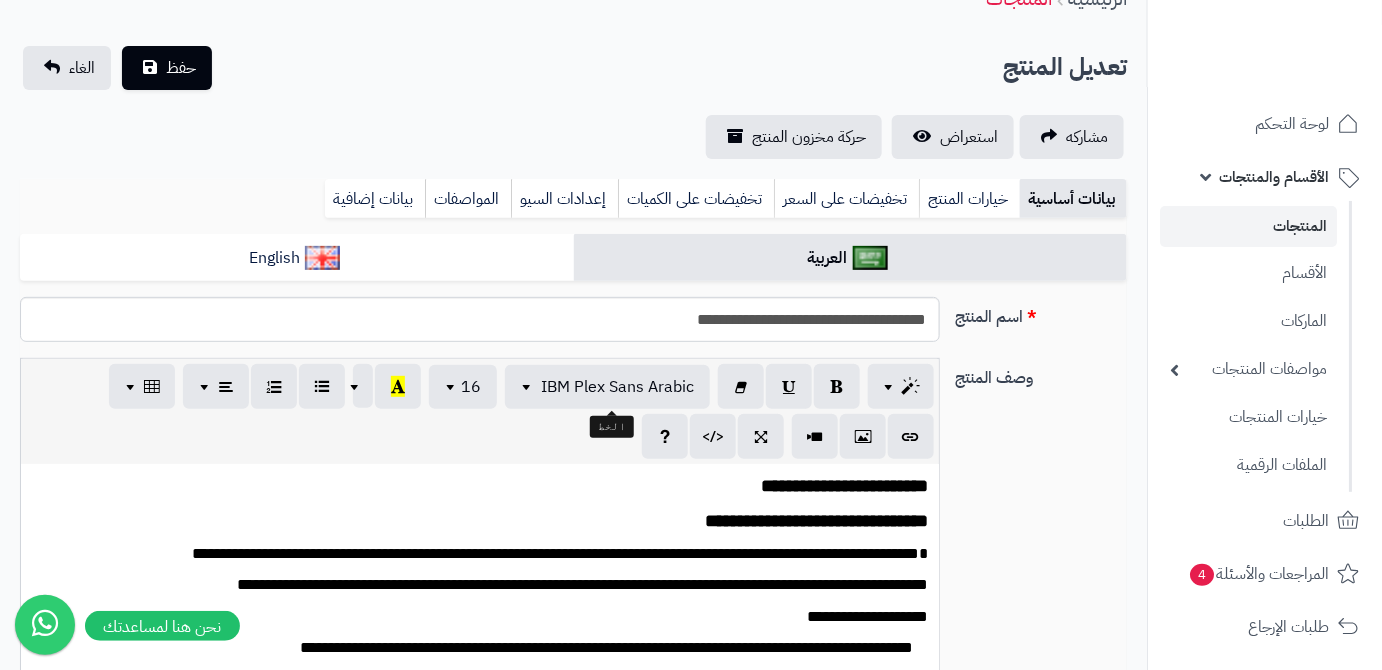 scroll, scrollTop: 450, scrollLeft: 0, axis: vertical 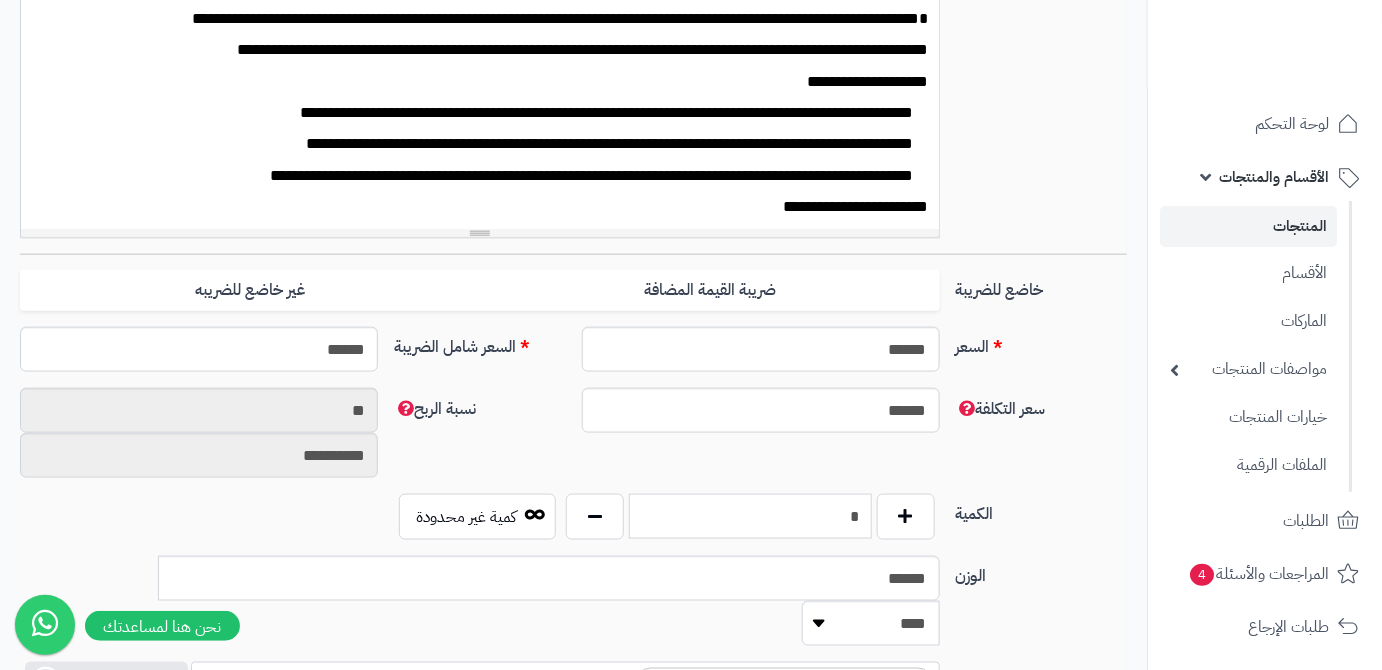 click on "*" at bounding box center [750, 516] 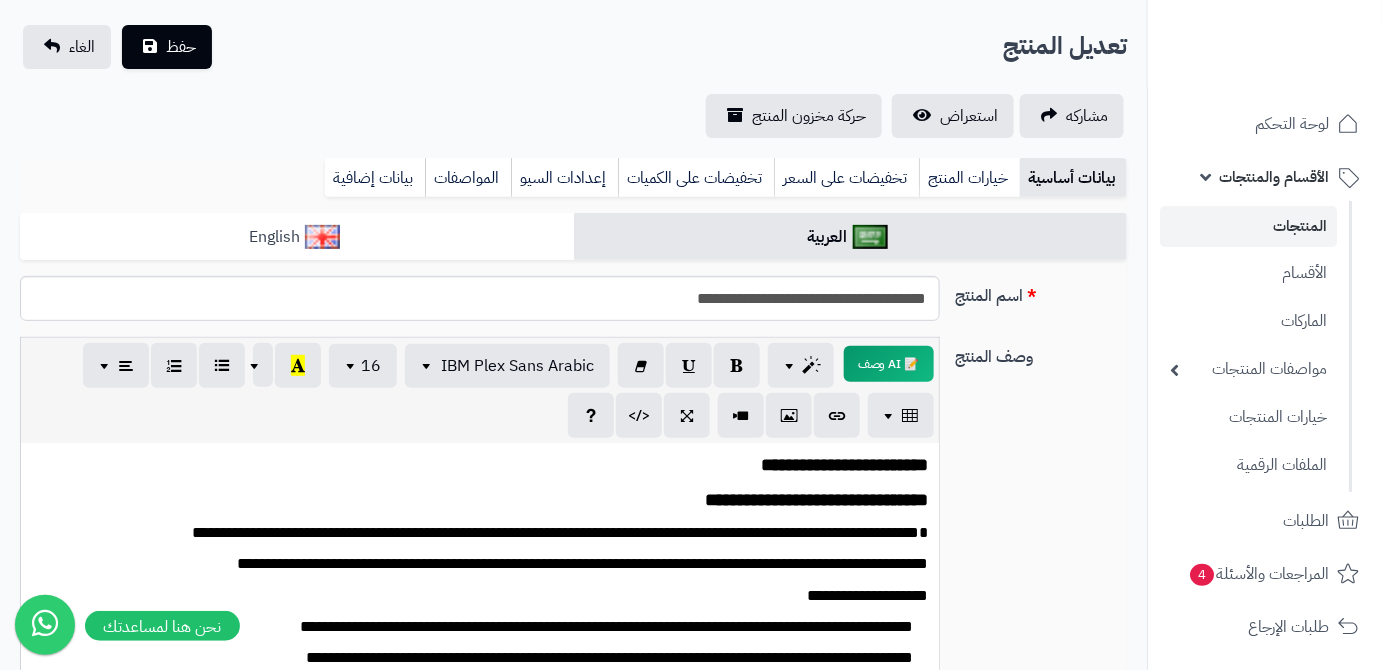 scroll, scrollTop: 90, scrollLeft: 0, axis: vertical 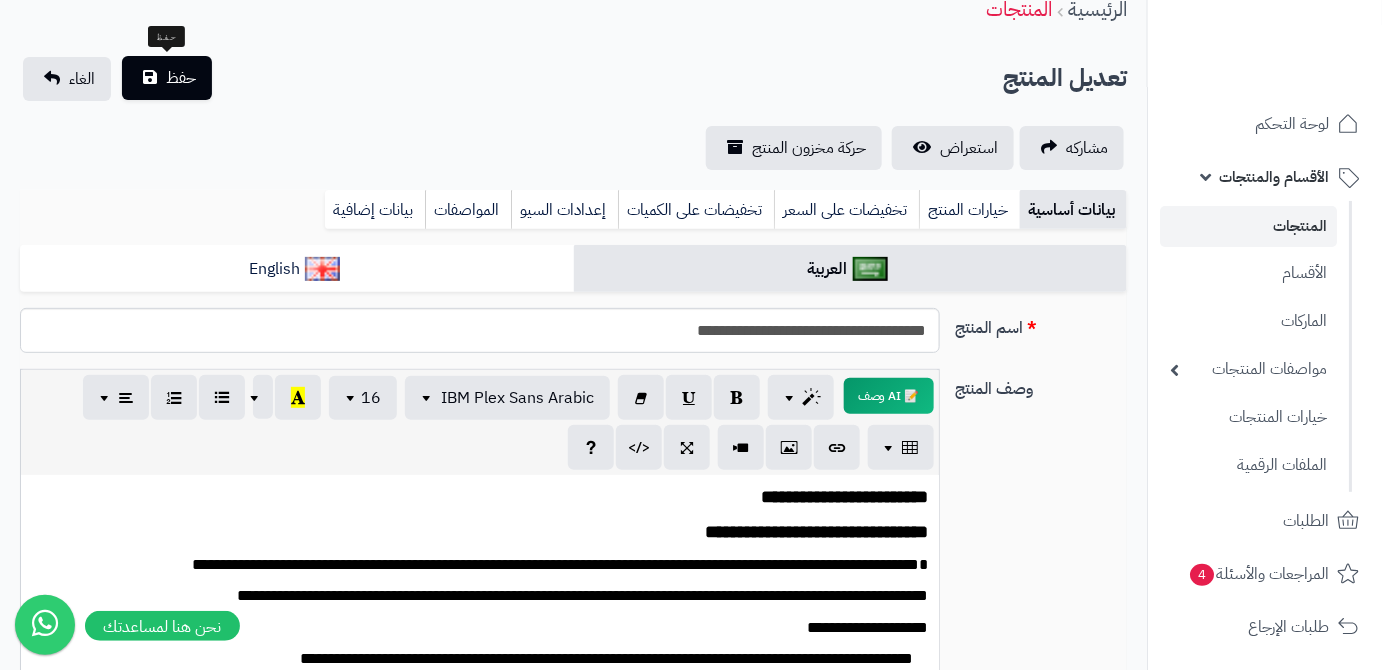 type on "*" 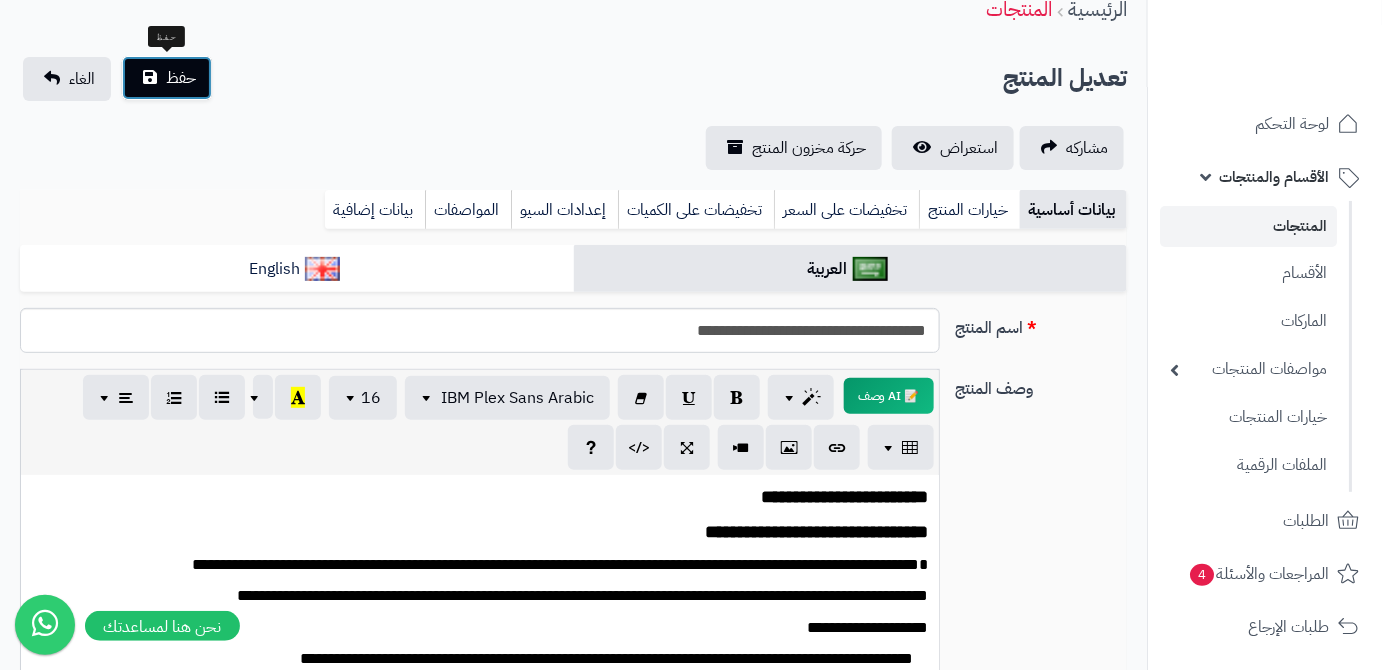 click on "حفظ" at bounding box center (181, 78) 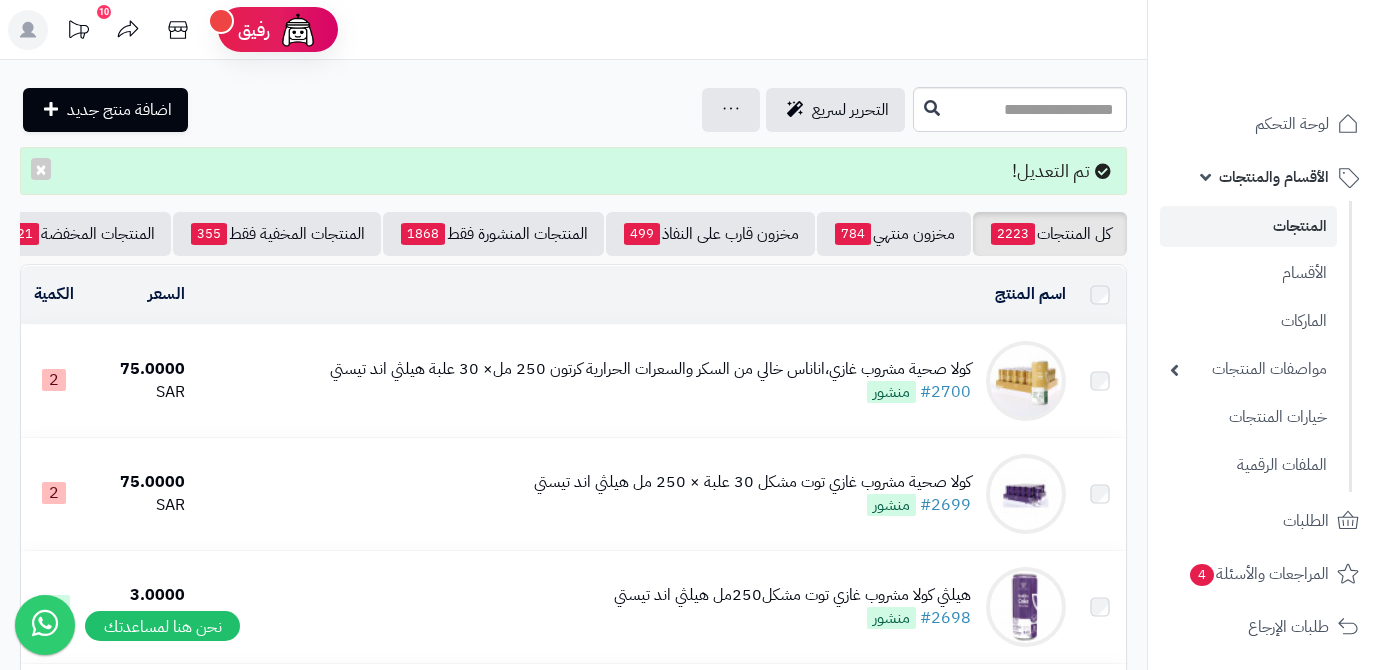 scroll, scrollTop: 0, scrollLeft: 0, axis: both 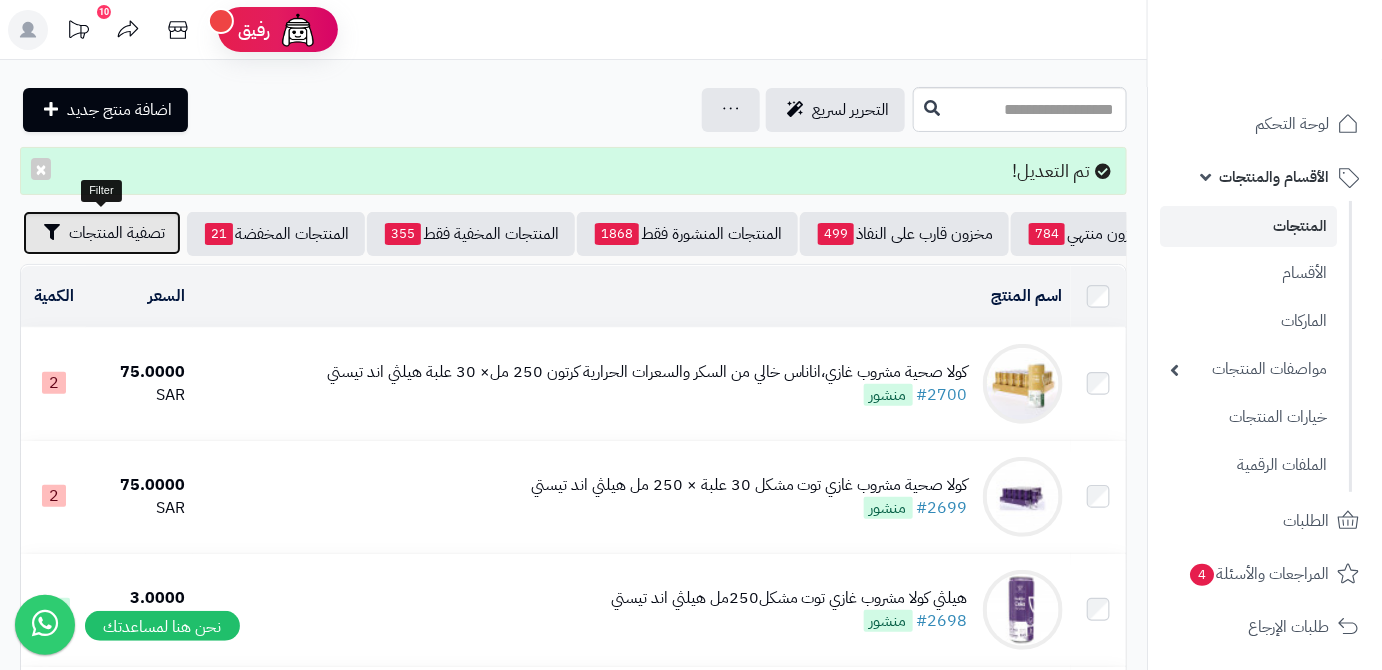click on "تصفية المنتجات" at bounding box center (117, 233) 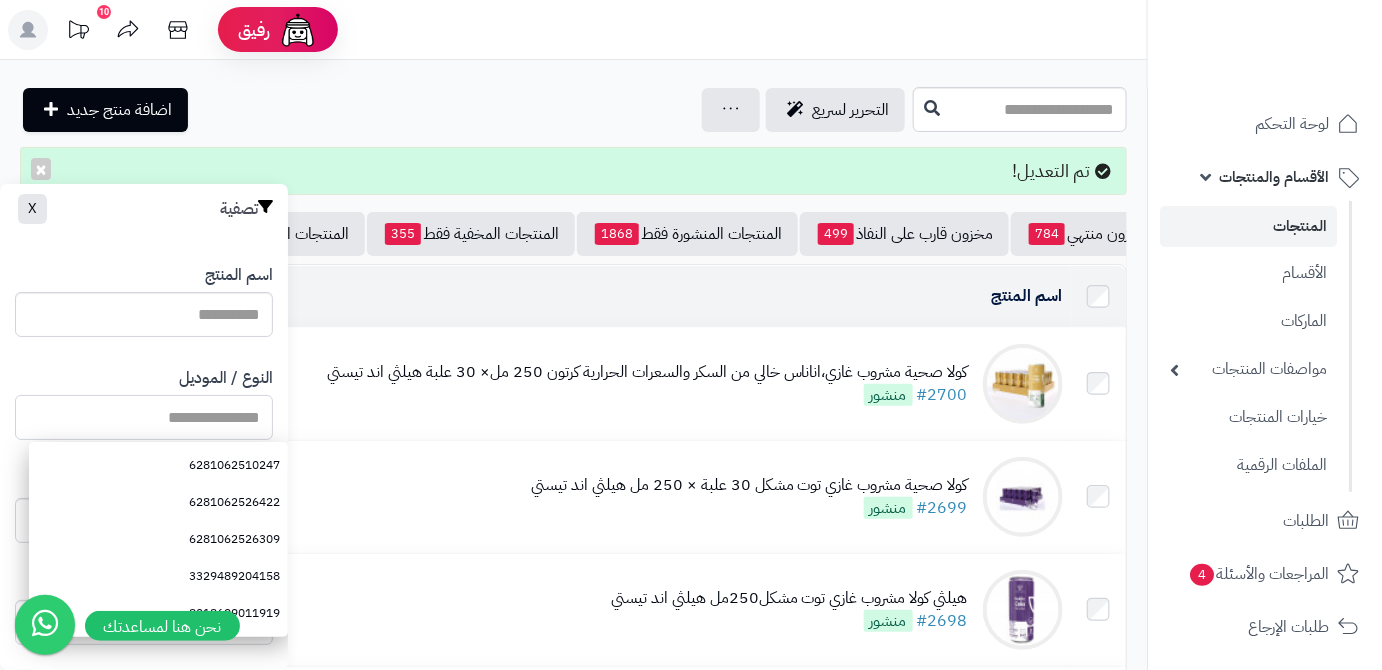 paste on "**********" 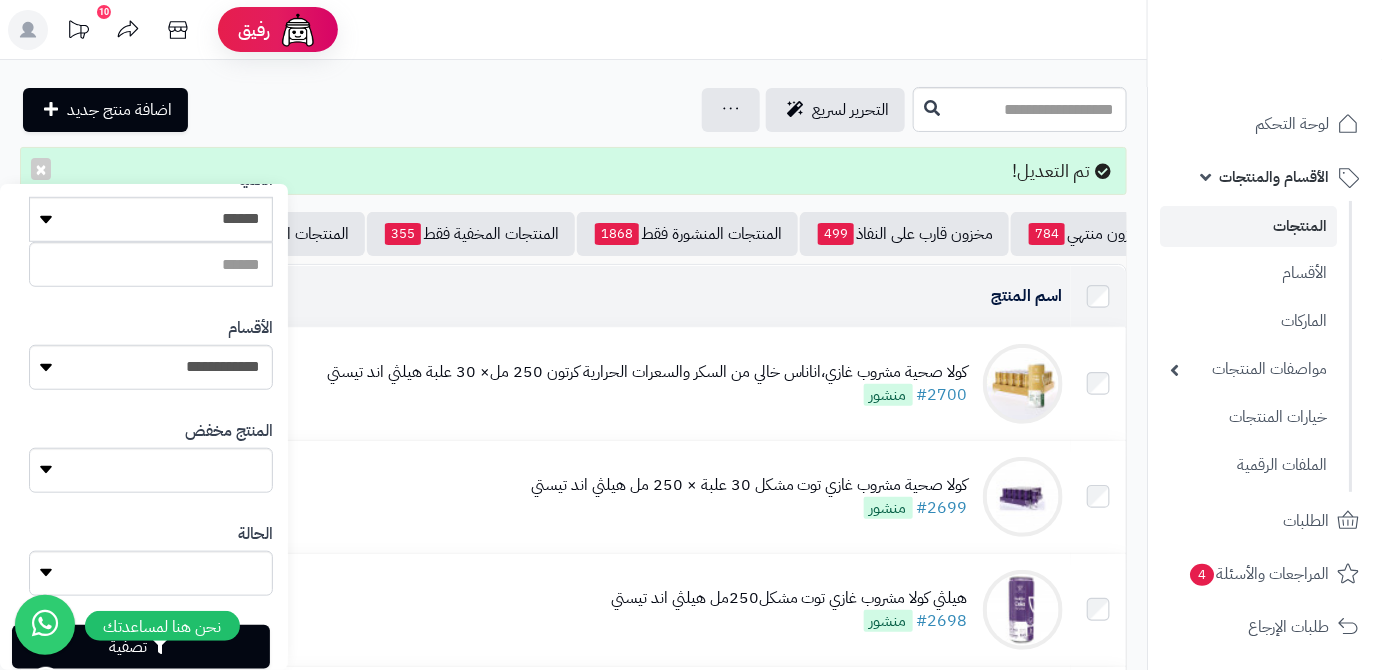 scroll, scrollTop: 552, scrollLeft: 0, axis: vertical 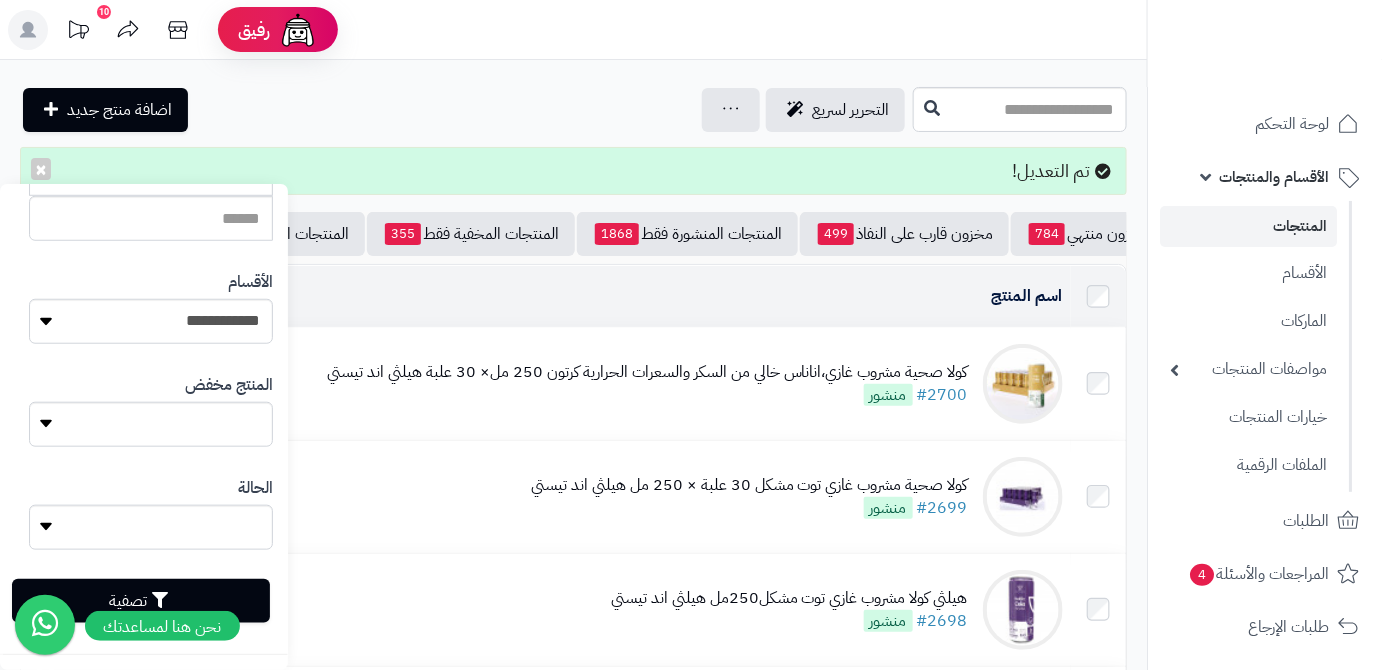 type on "**********" 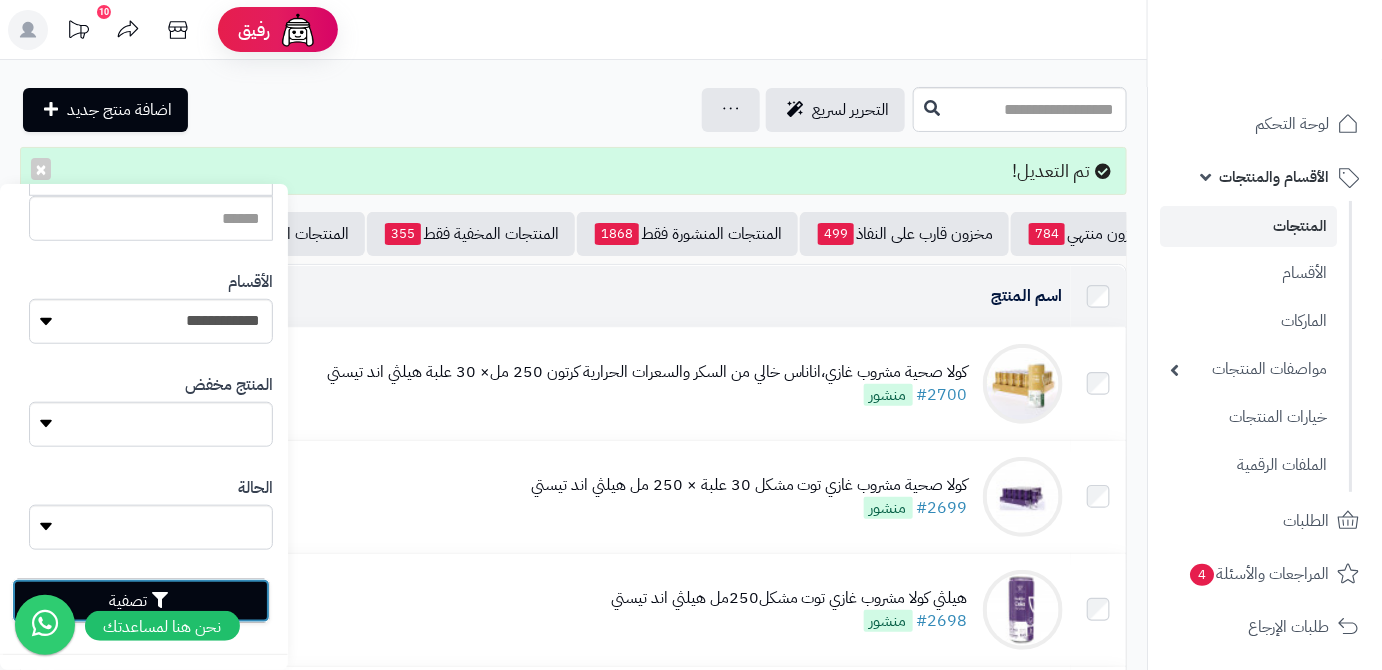 click on "تصفية" at bounding box center (141, 601) 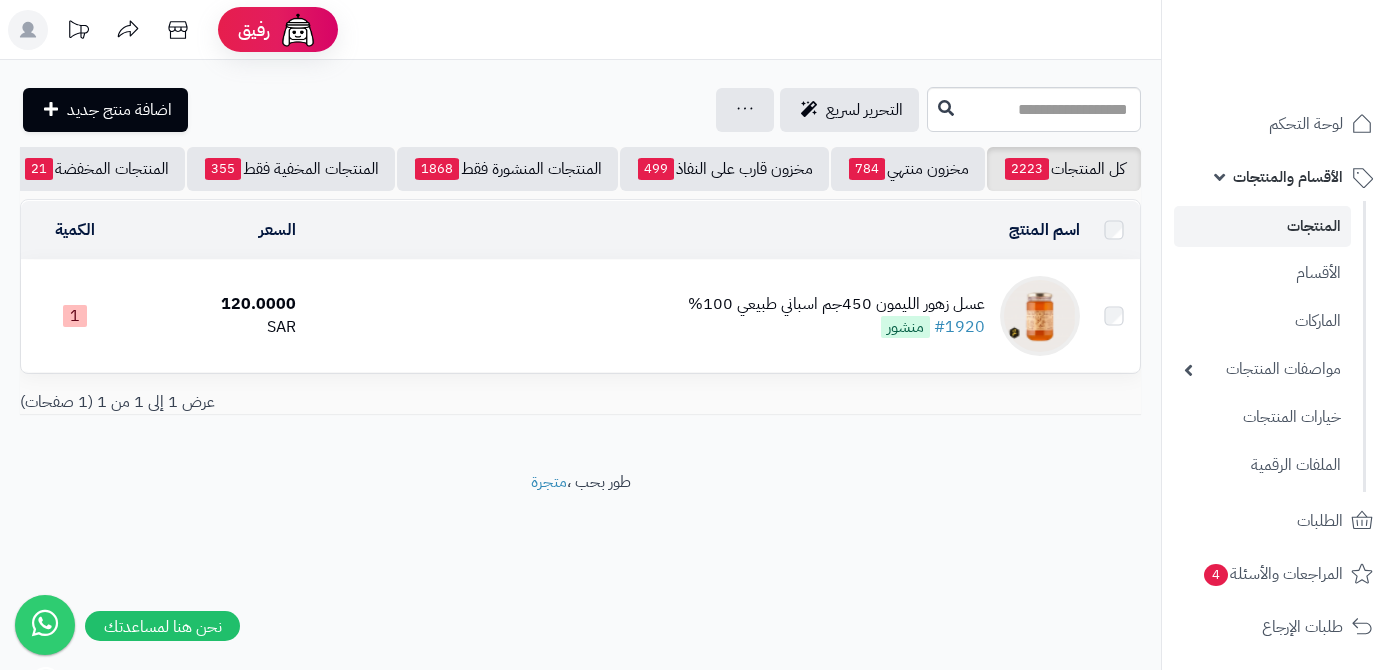scroll, scrollTop: 0, scrollLeft: 0, axis: both 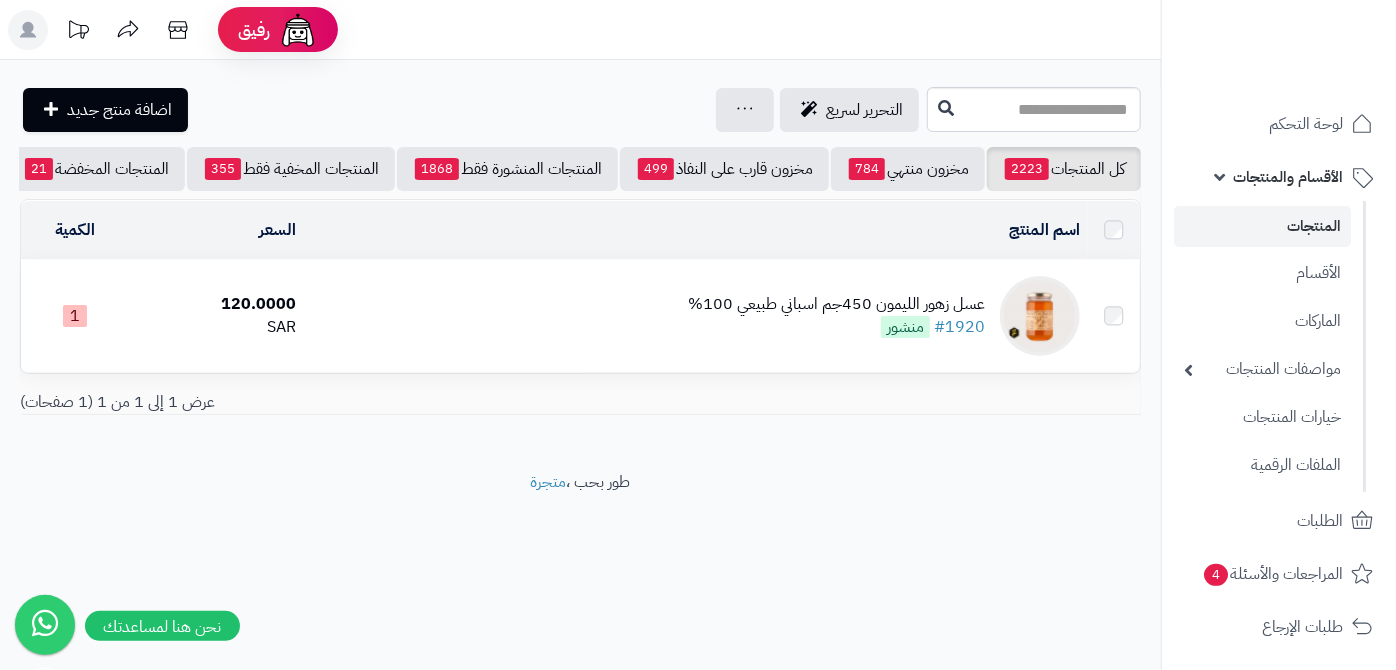 click on "عسل زهور الليمون 450جم  اسباني طبيعي 100%" at bounding box center [836, 304] 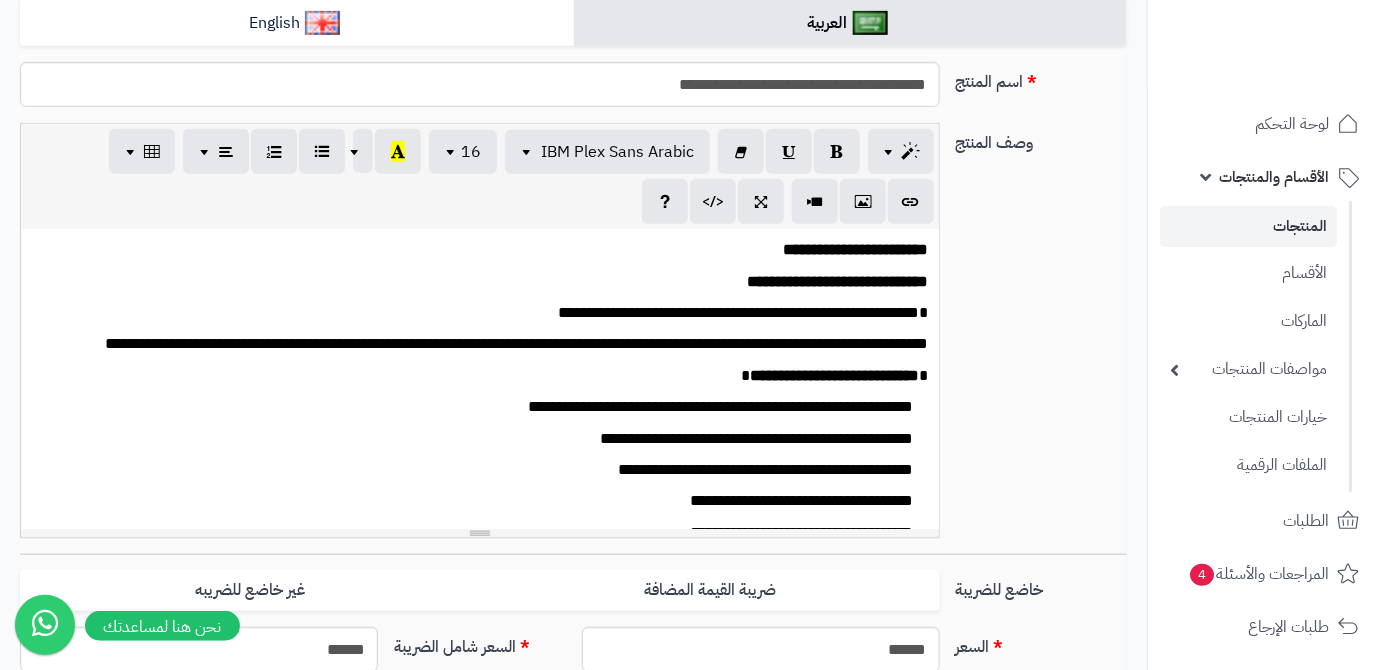 scroll, scrollTop: 363, scrollLeft: 0, axis: vertical 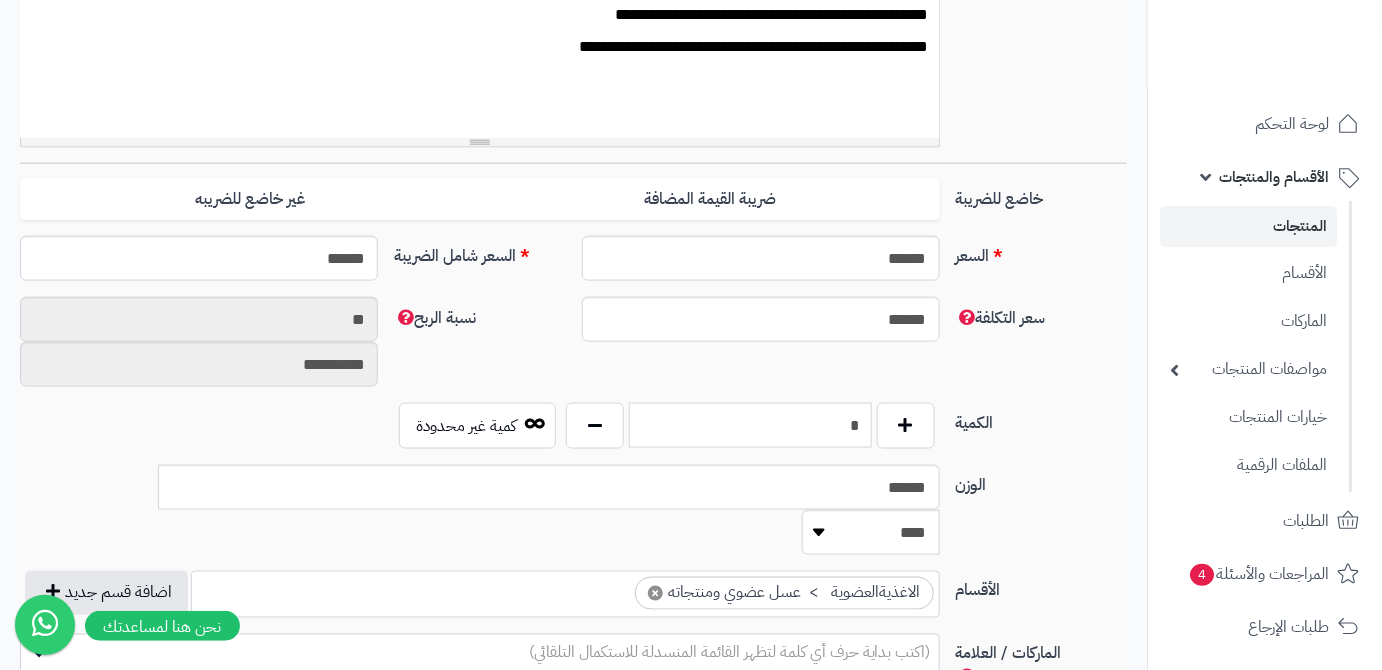 click on "*" at bounding box center [750, 425] 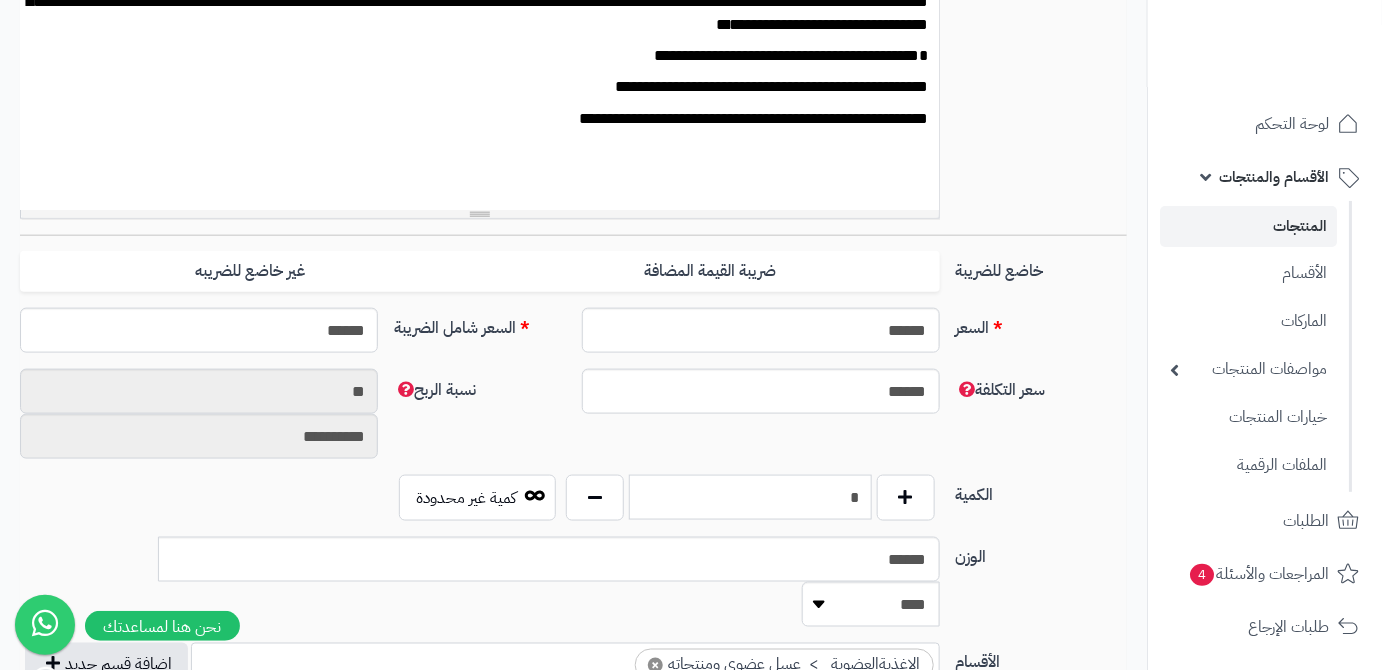 scroll, scrollTop: 363, scrollLeft: 0, axis: vertical 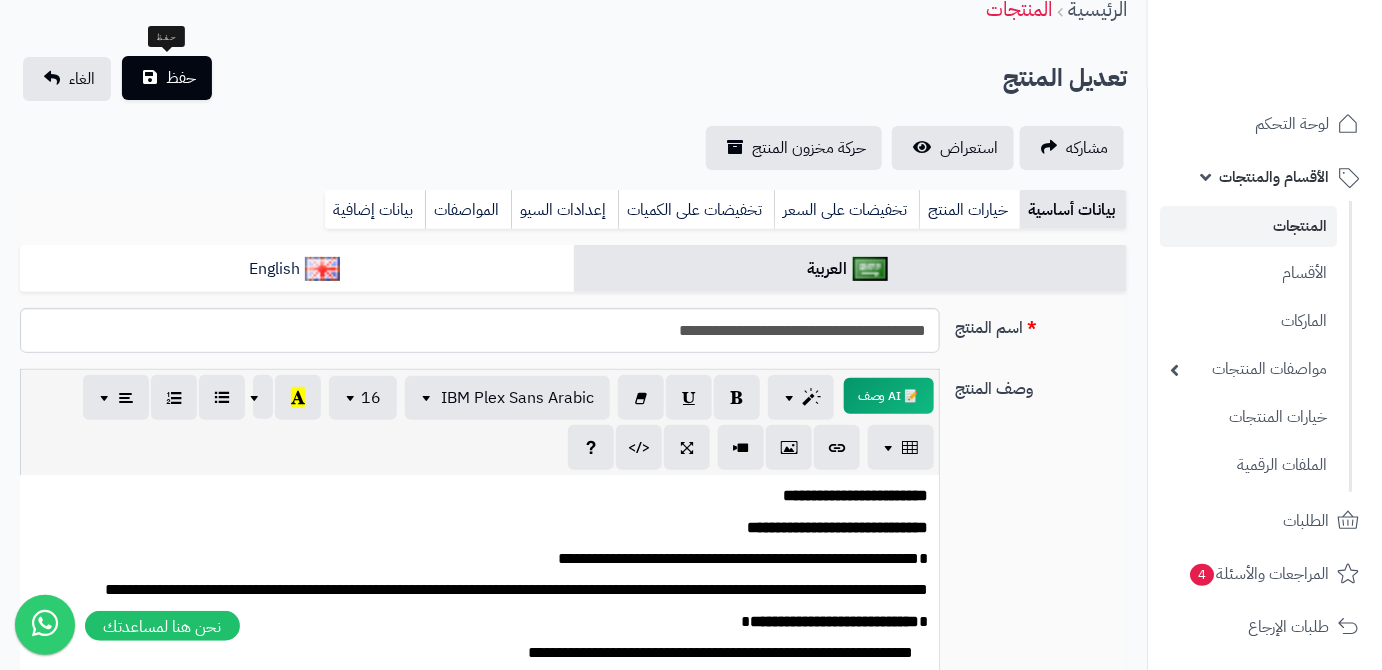 type on "*" 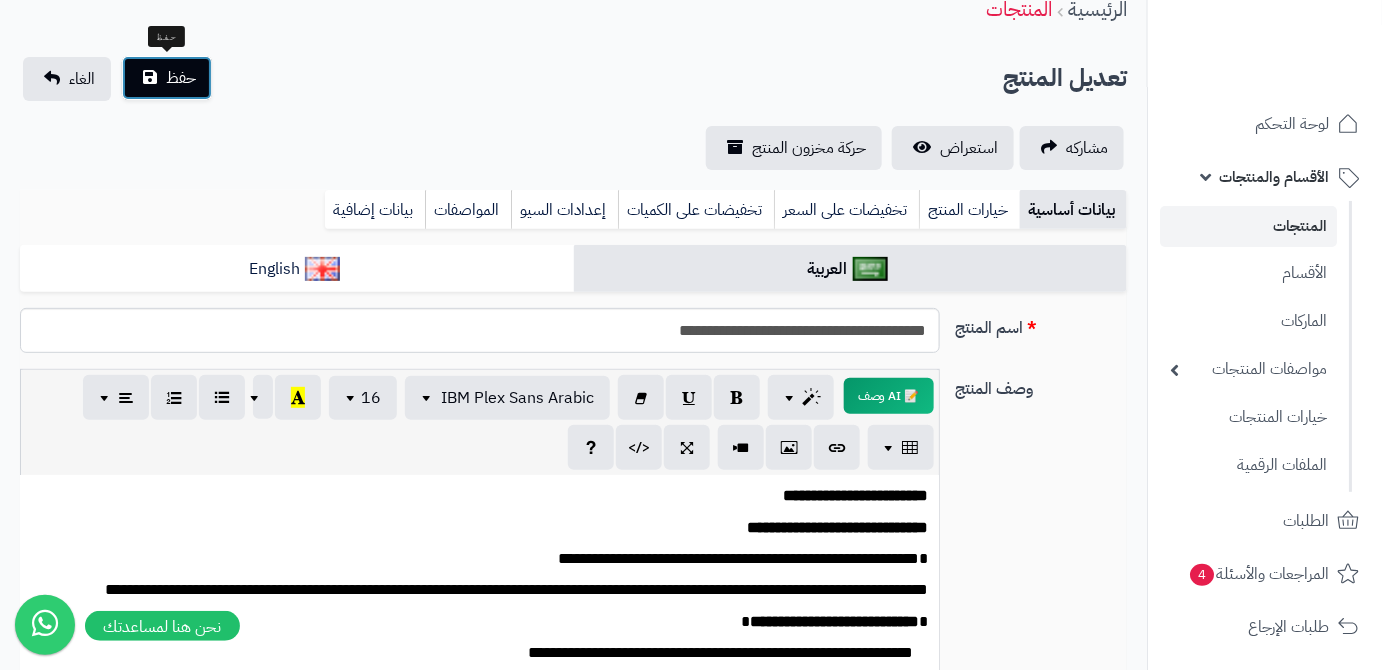 click on "حفظ" at bounding box center (167, 78) 